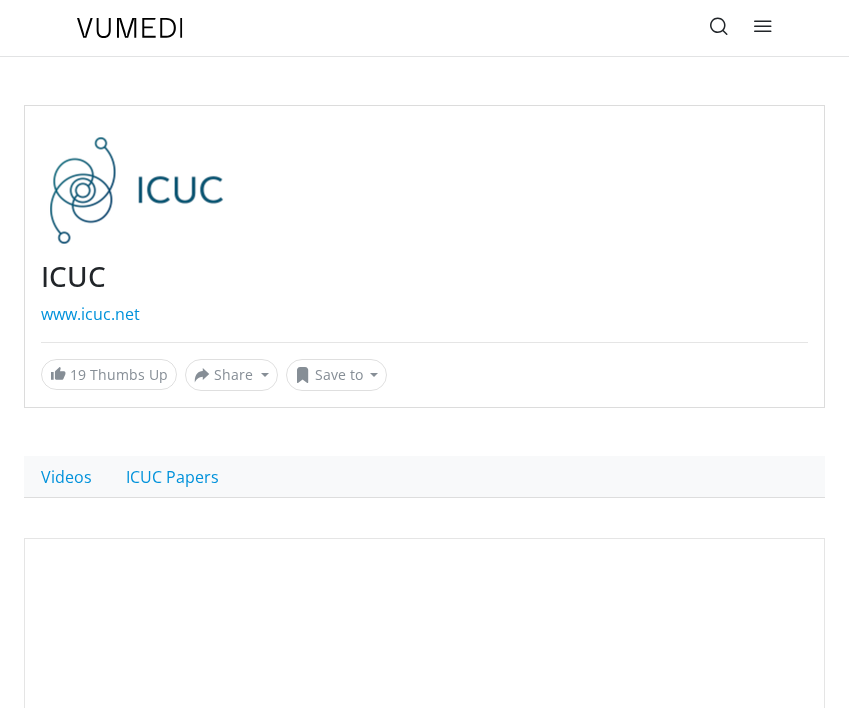 scroll, scrollTop: 0, scrollLeft: 0, axis: both 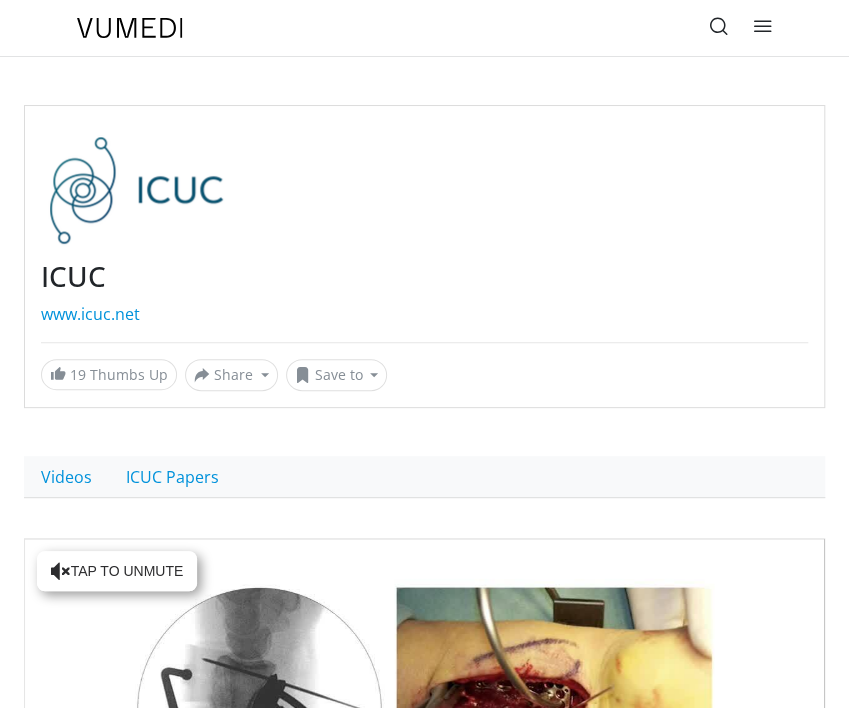 click at bounding box center (763, 26) 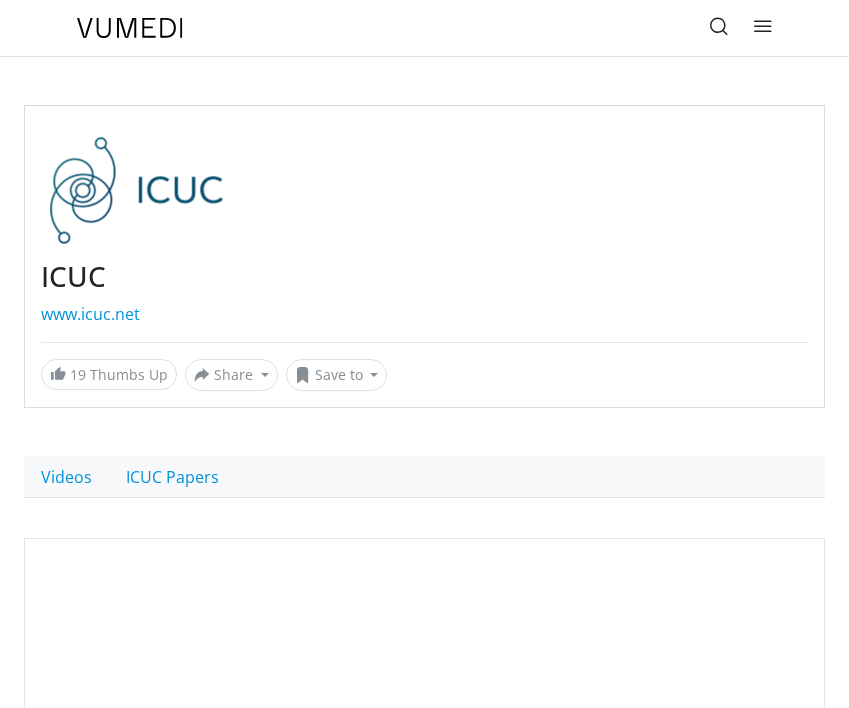 scroll, scrollTop: 0, scrollLeft: 0, axis: both 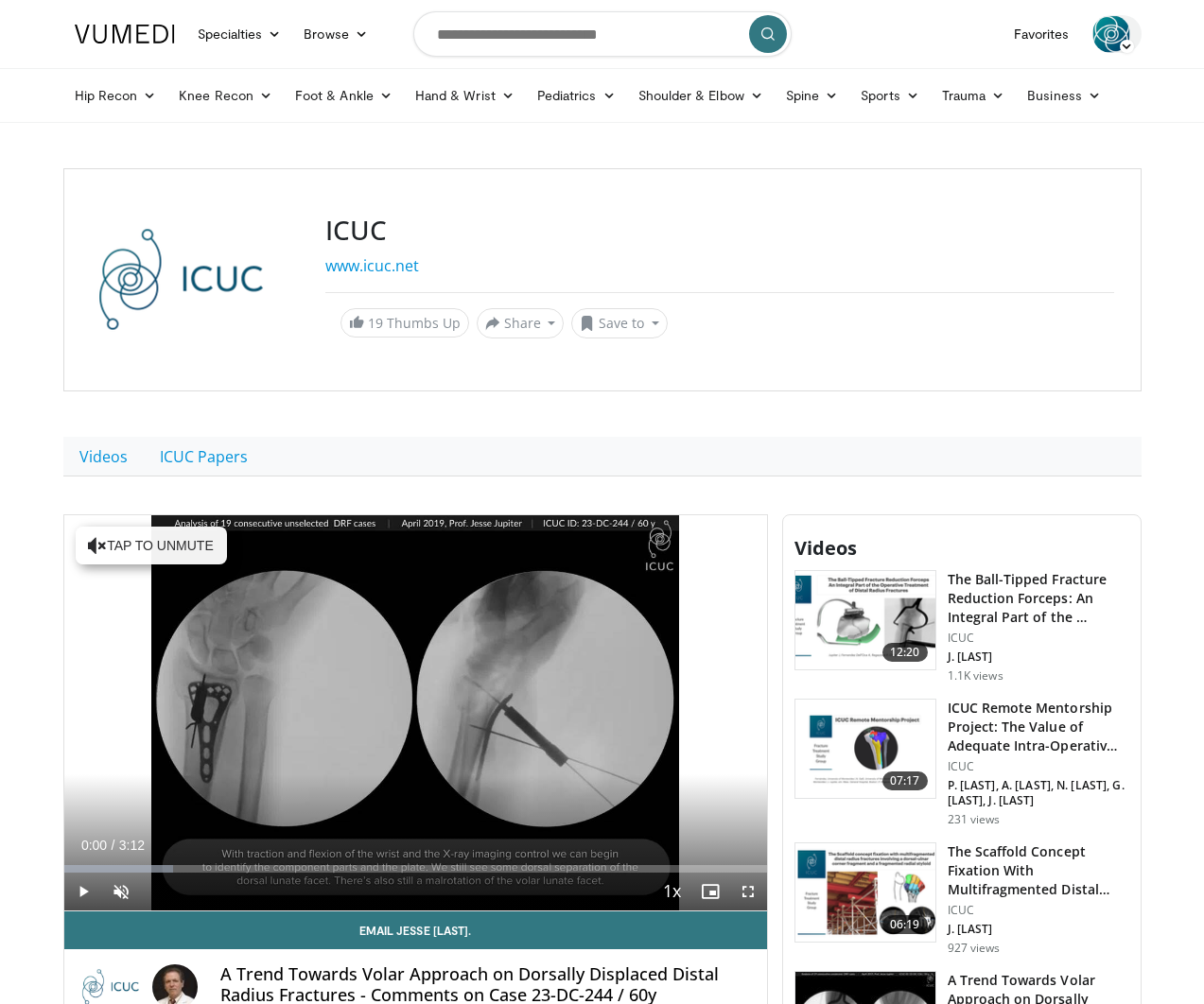 click at bounding box center (1111, 34) 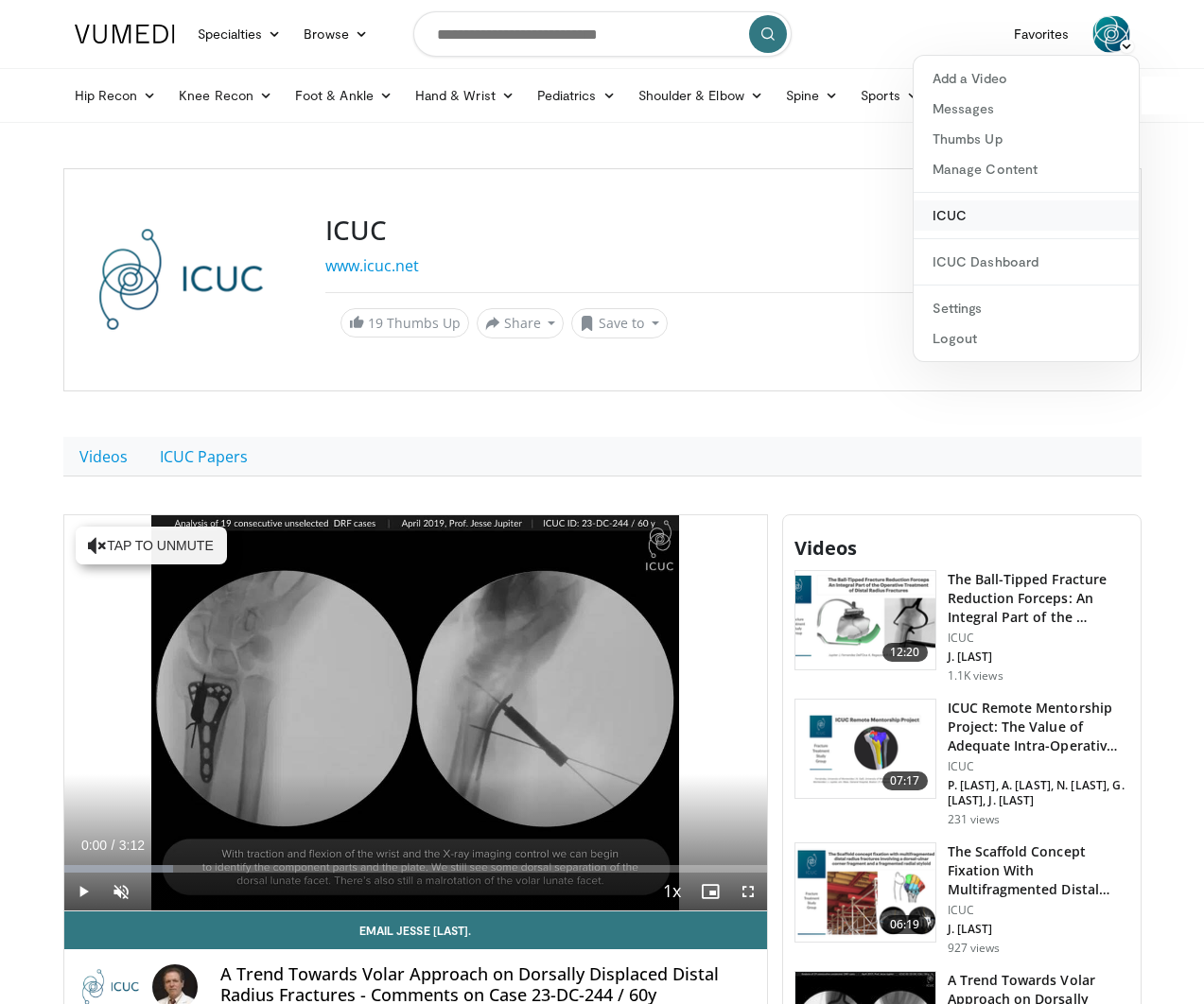 click on "ICUC" at bounding box center (1026, 216) 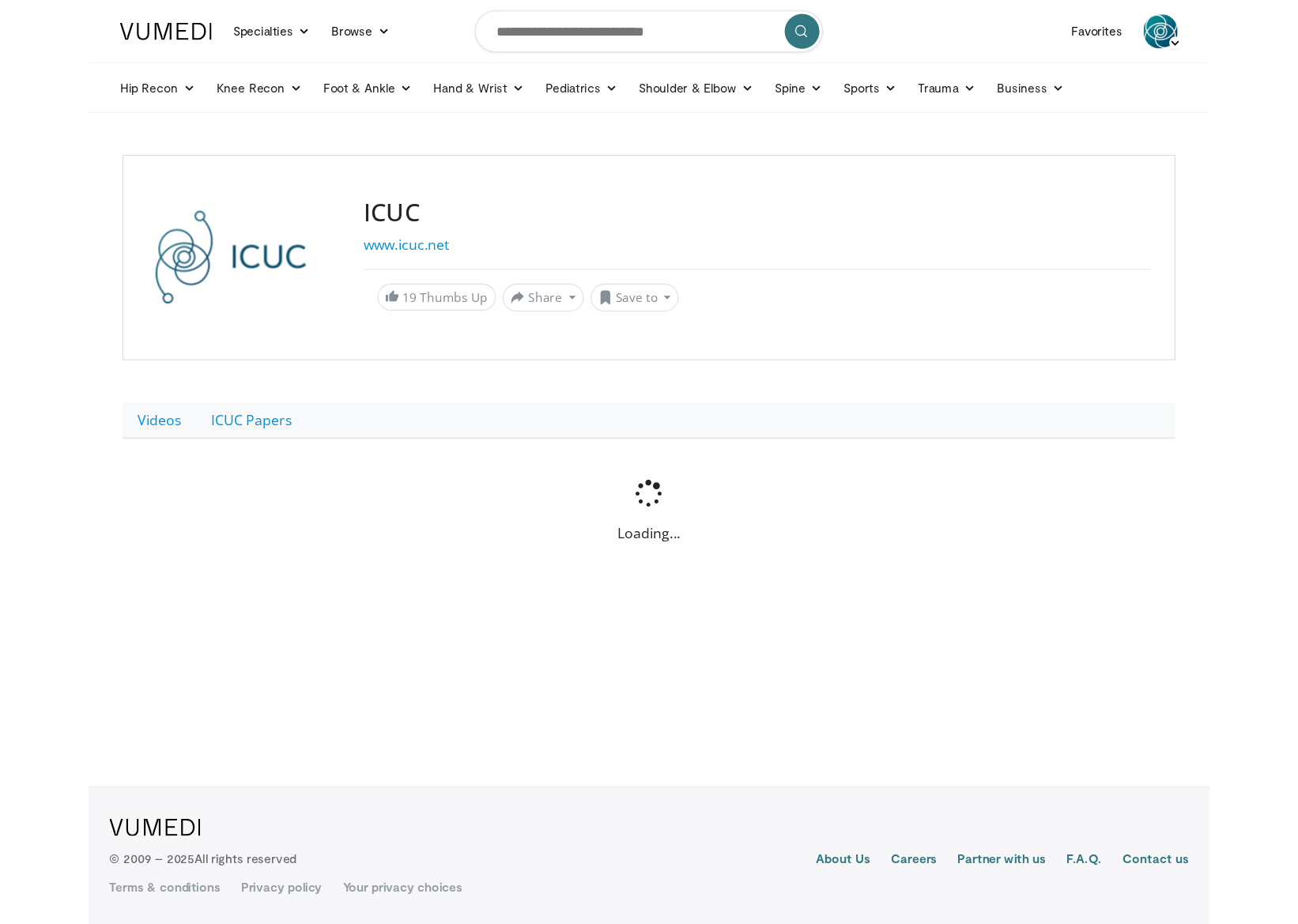 scroll, scrollTop: 0, scrollLeft: 0, axis: both 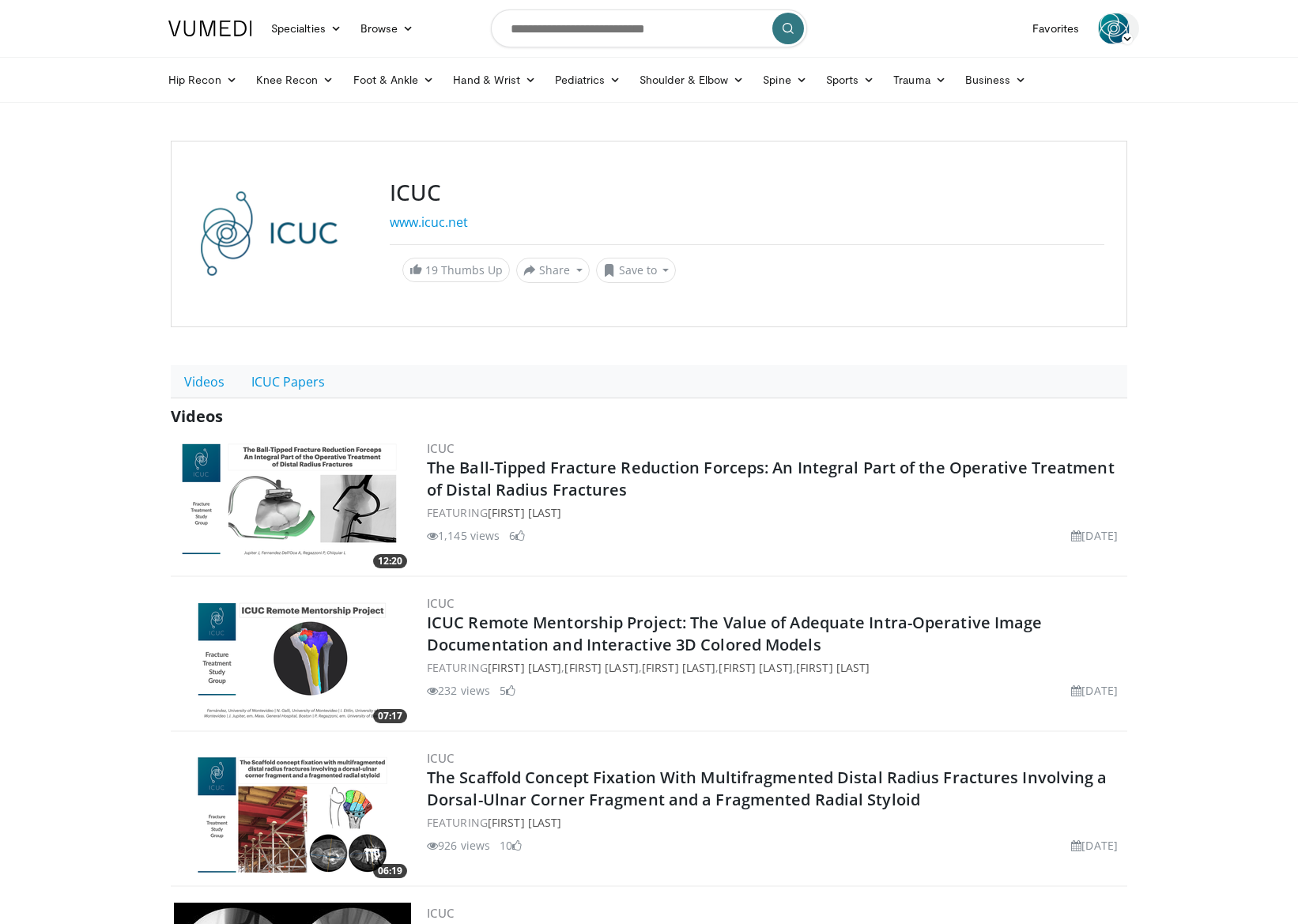 click at bounding box center (1114, 28) 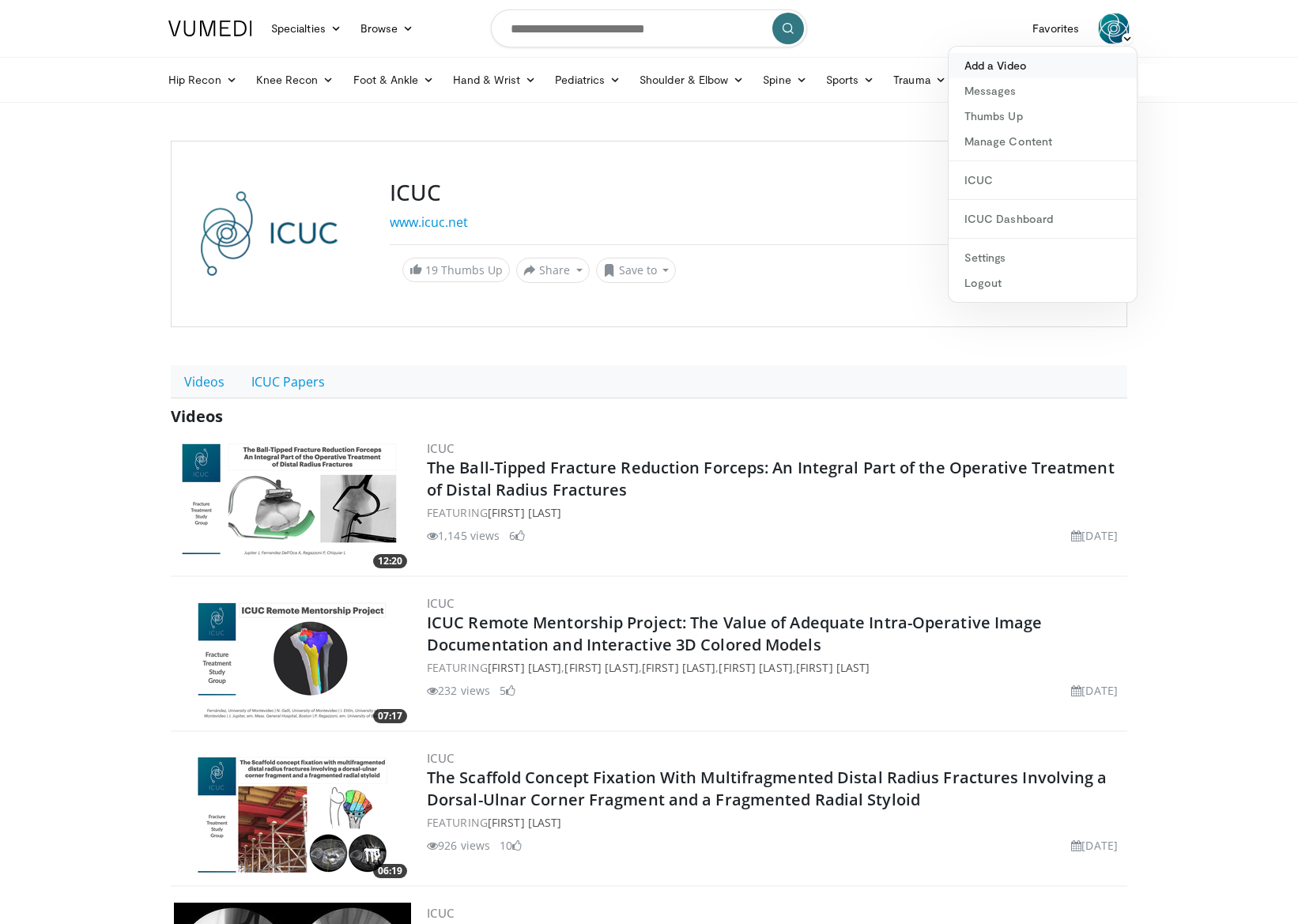 click on "Add a Video" at bounding box center (1043, 66) 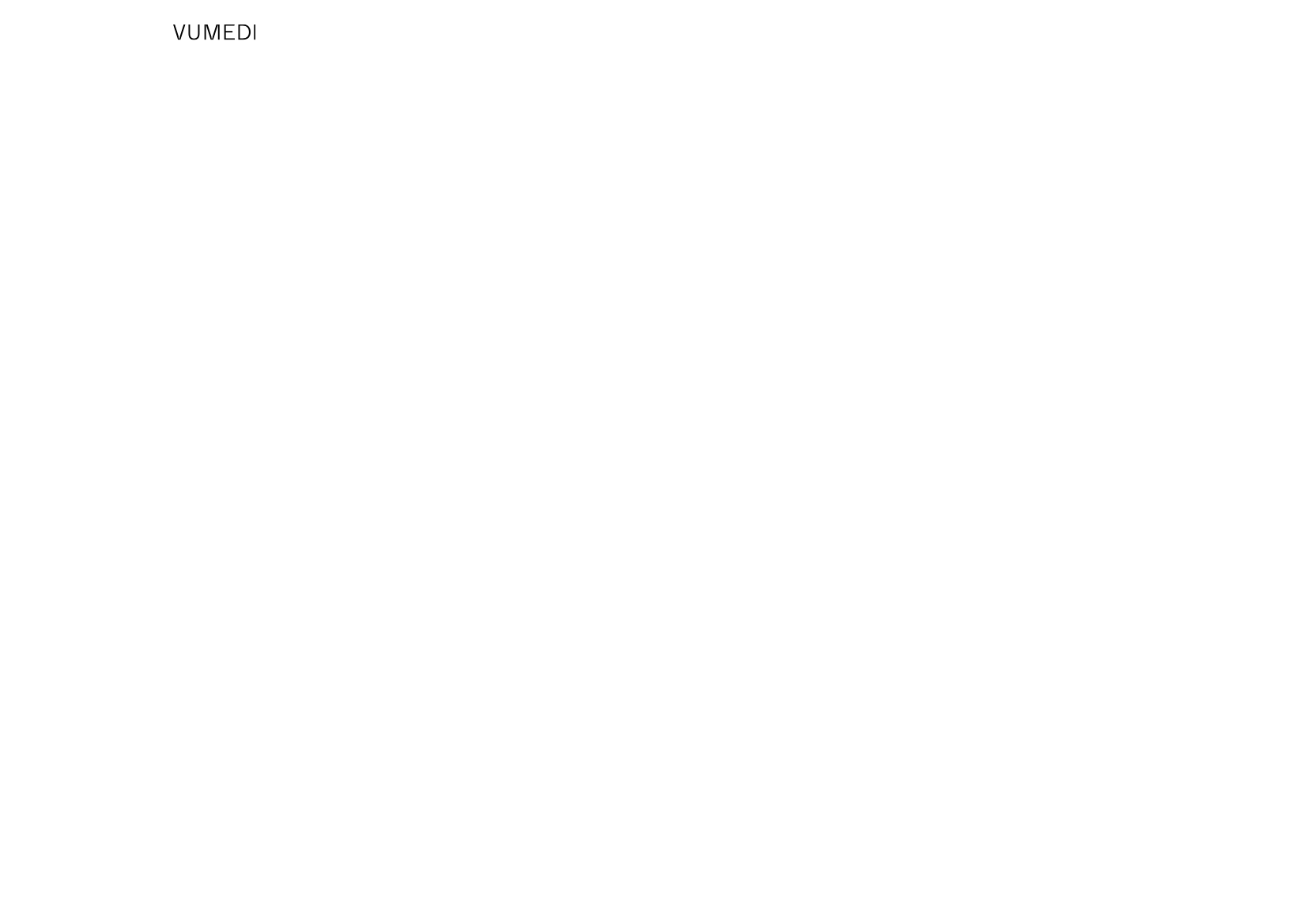 scroll, scrollTop: 0, scrollLeft: 0, axis: both 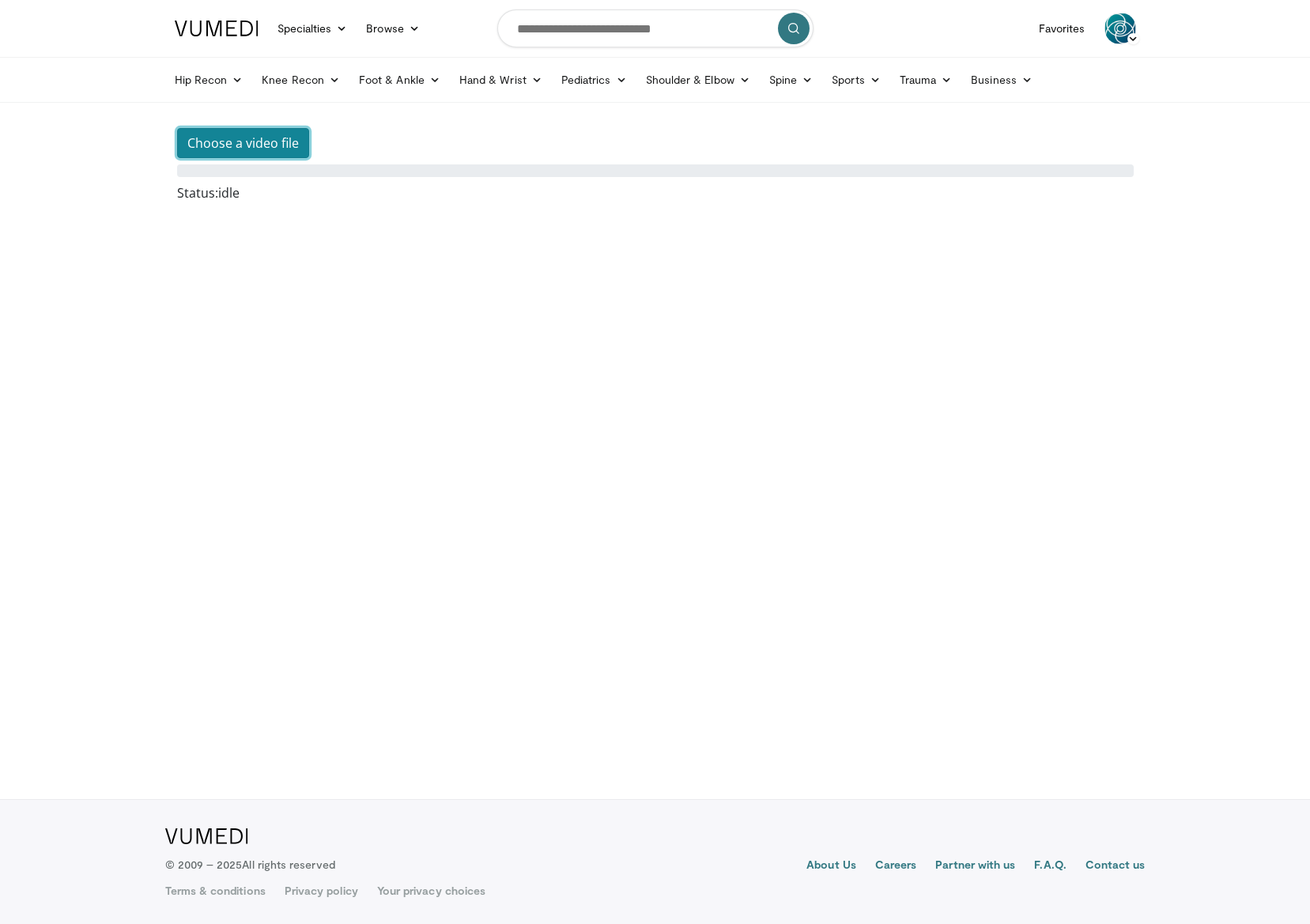 click on "Choose a video file" at bounding box center [243, 143] 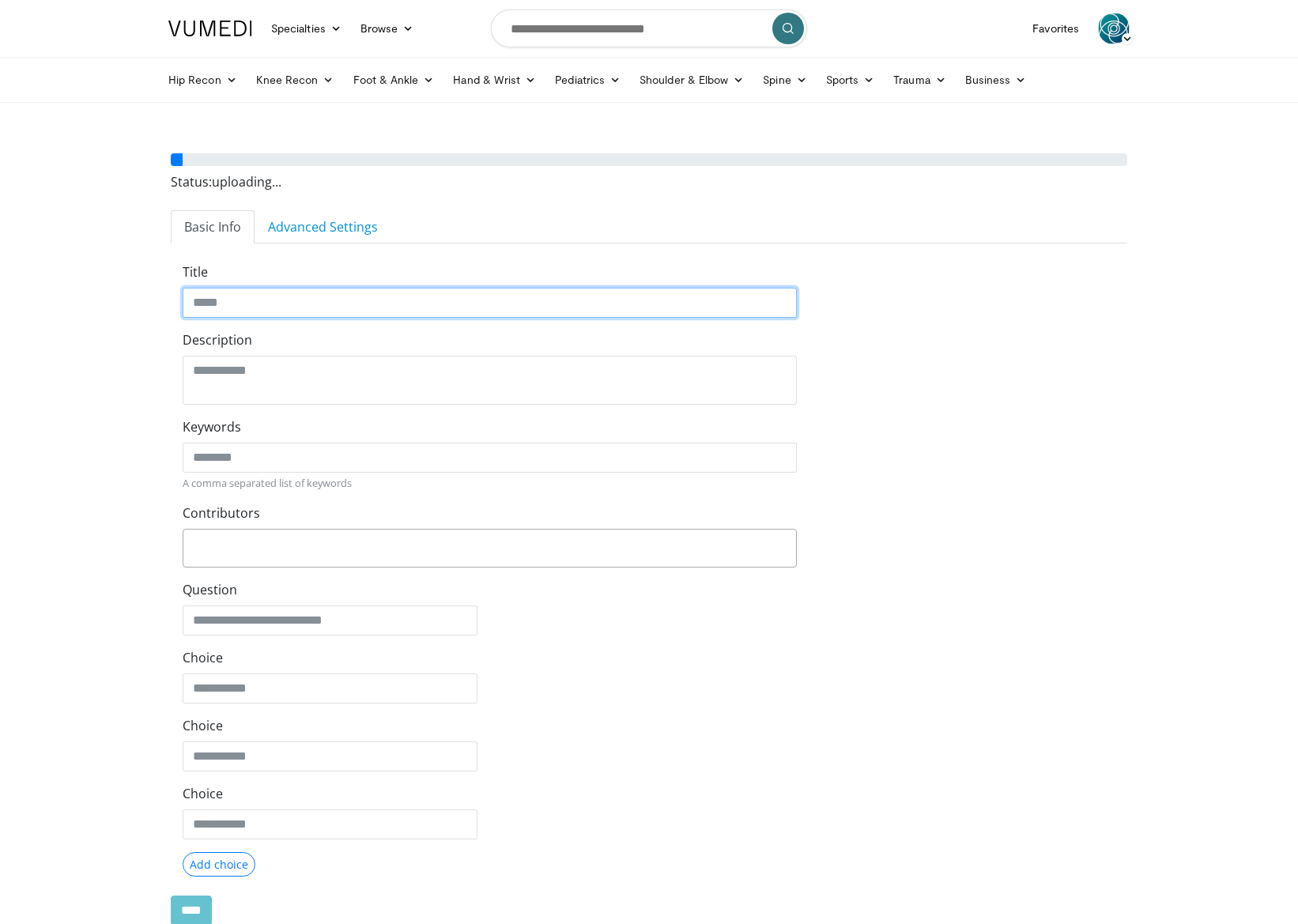 click on "Title" at bounding box center (489, 303) 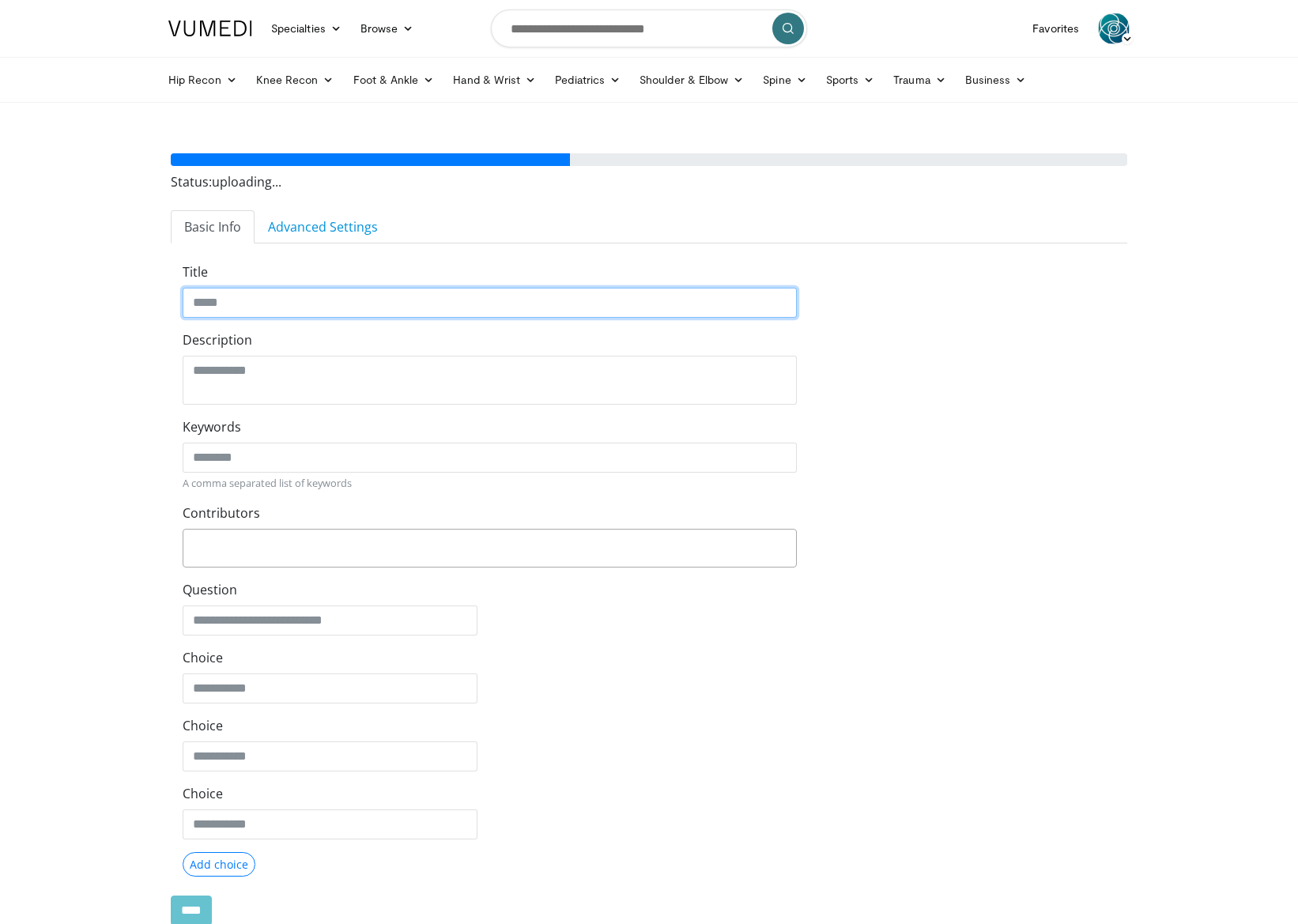 paste on "**********" 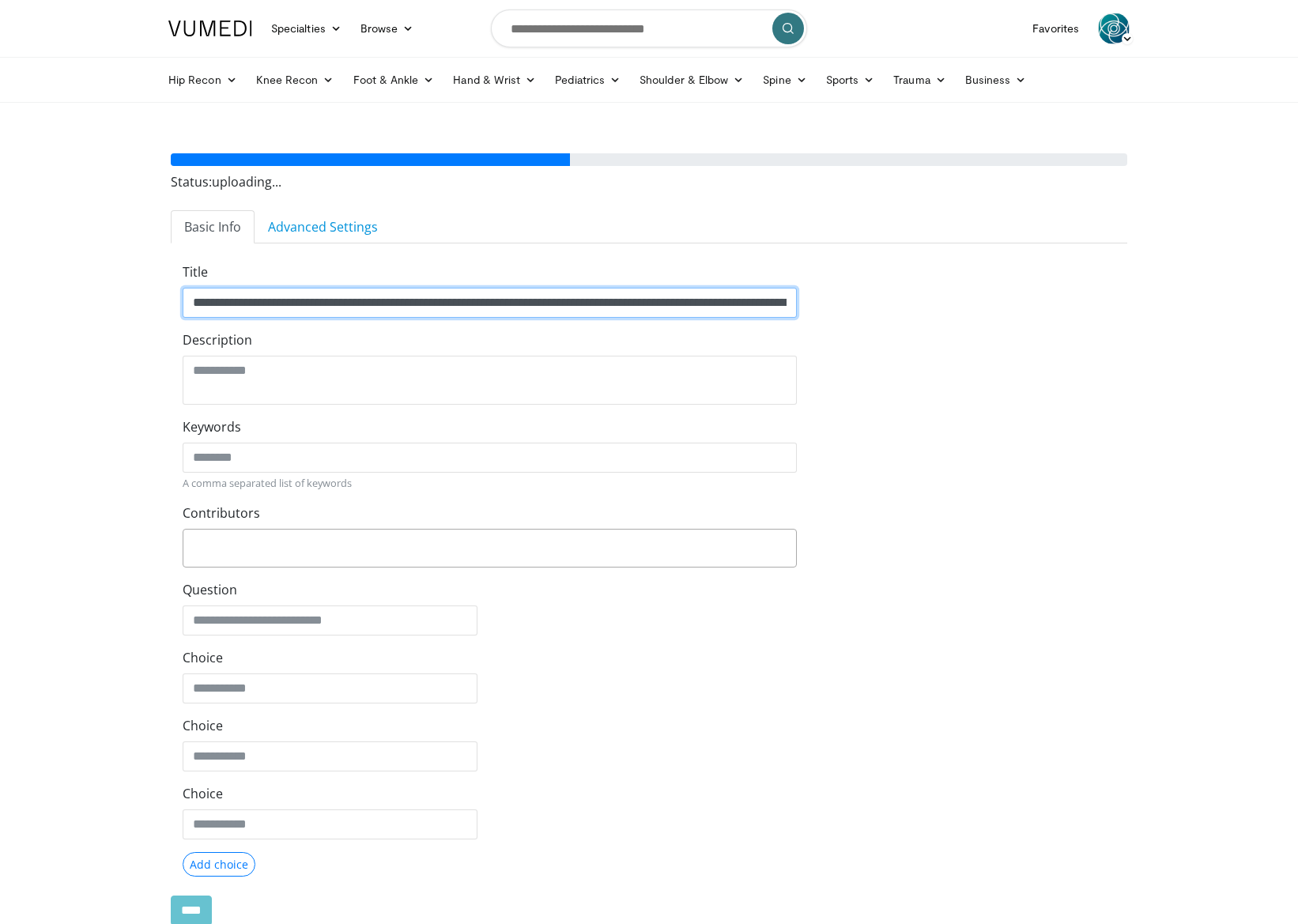 scroll, scrollTop: 0, scrollLeft: 355, axis: horizontal 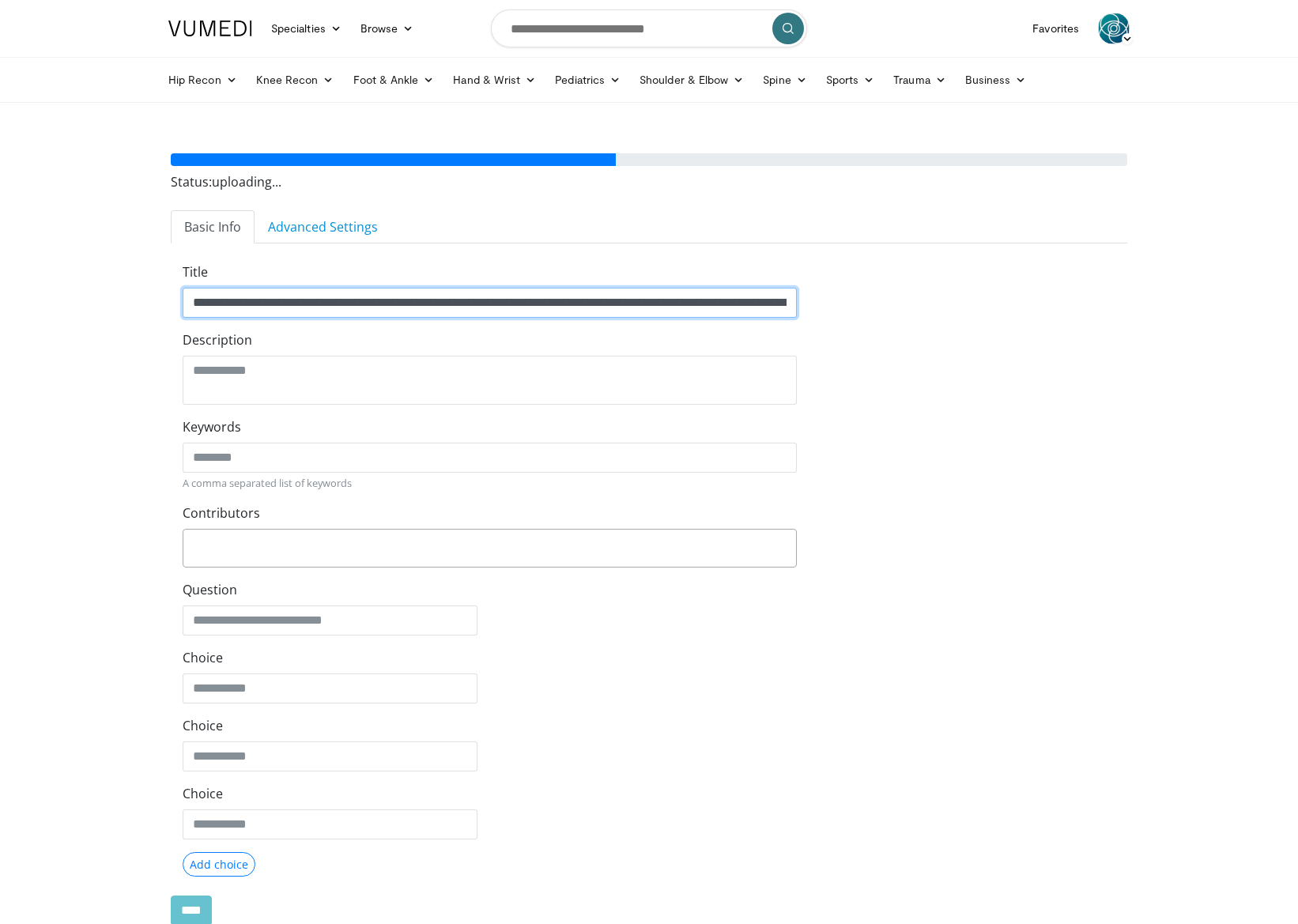 drag, startPoint x: 265, startPoint y: 306, endPoint x: 104, endPoint y: 300, distance: 161.11176 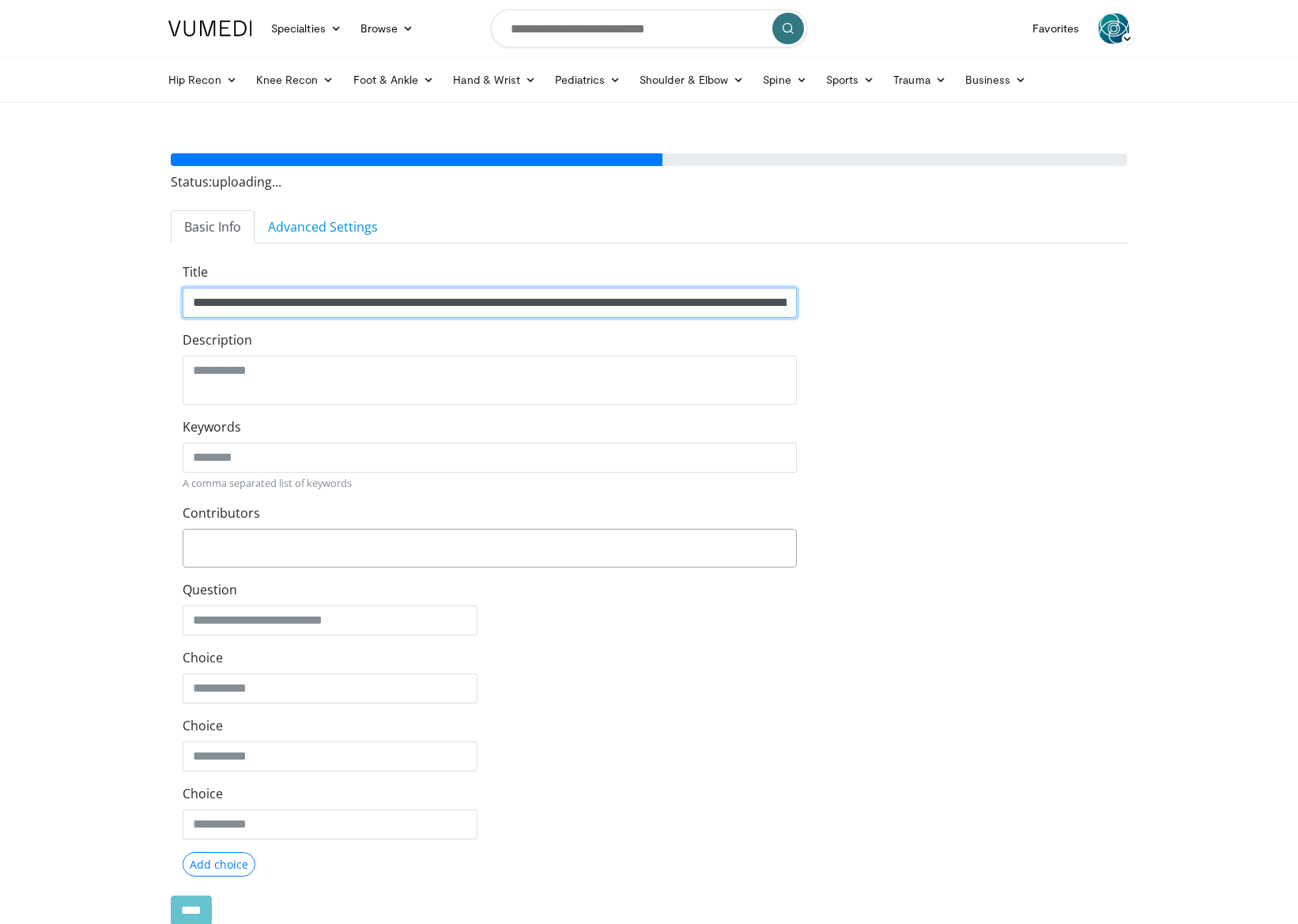 type on "**********" 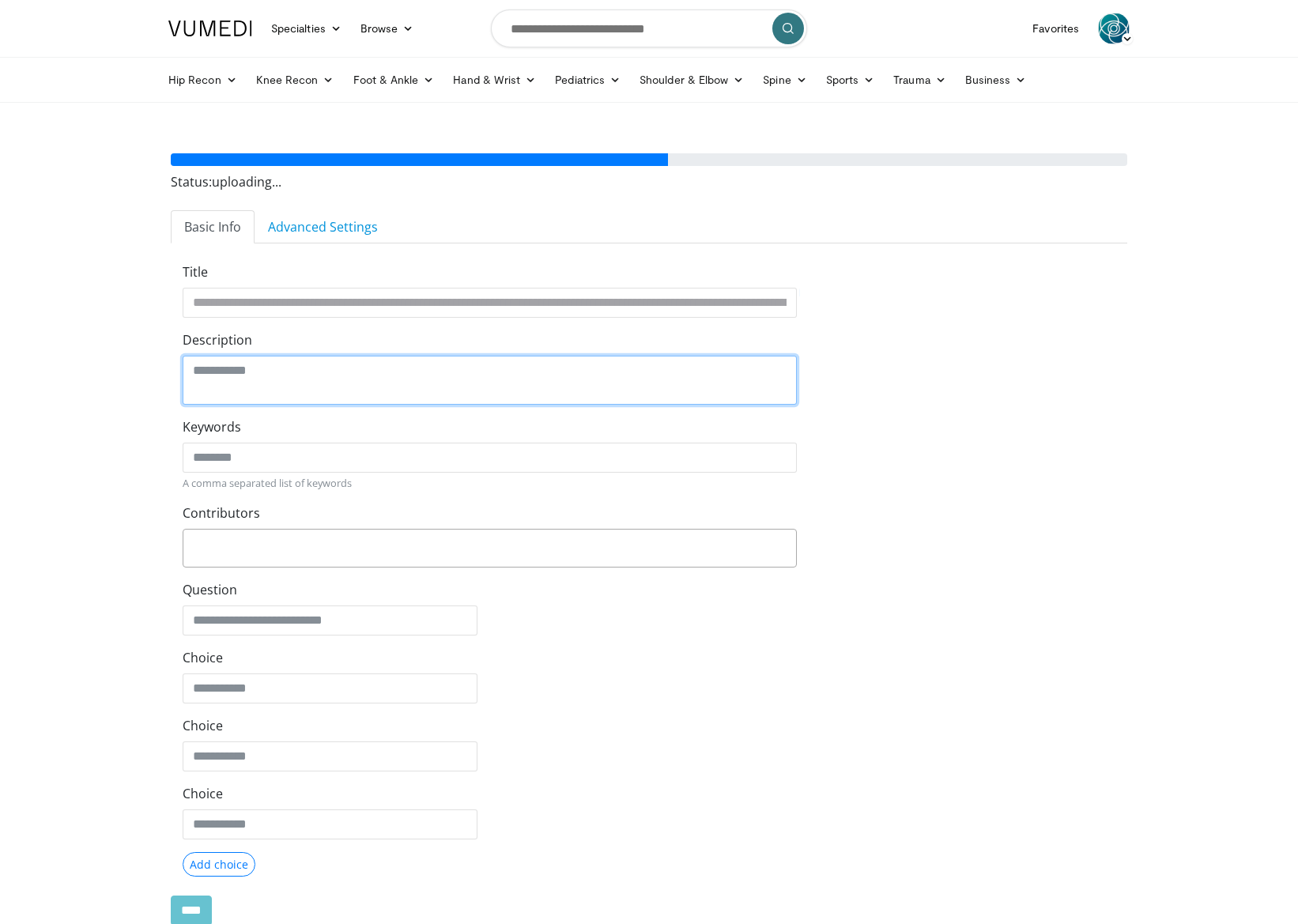click on "Description" at bounding box center (489, 380) 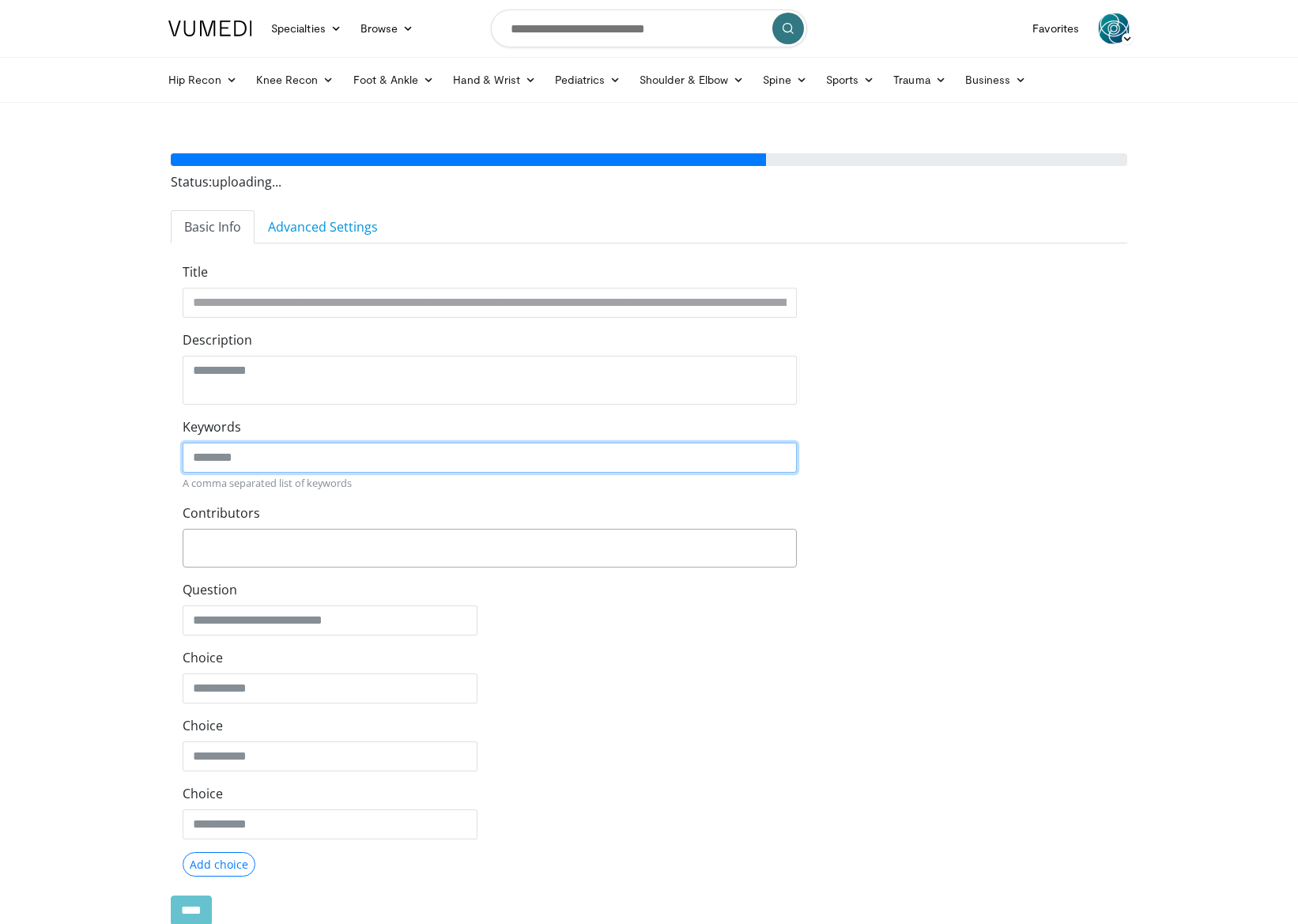 click on "Keywords" 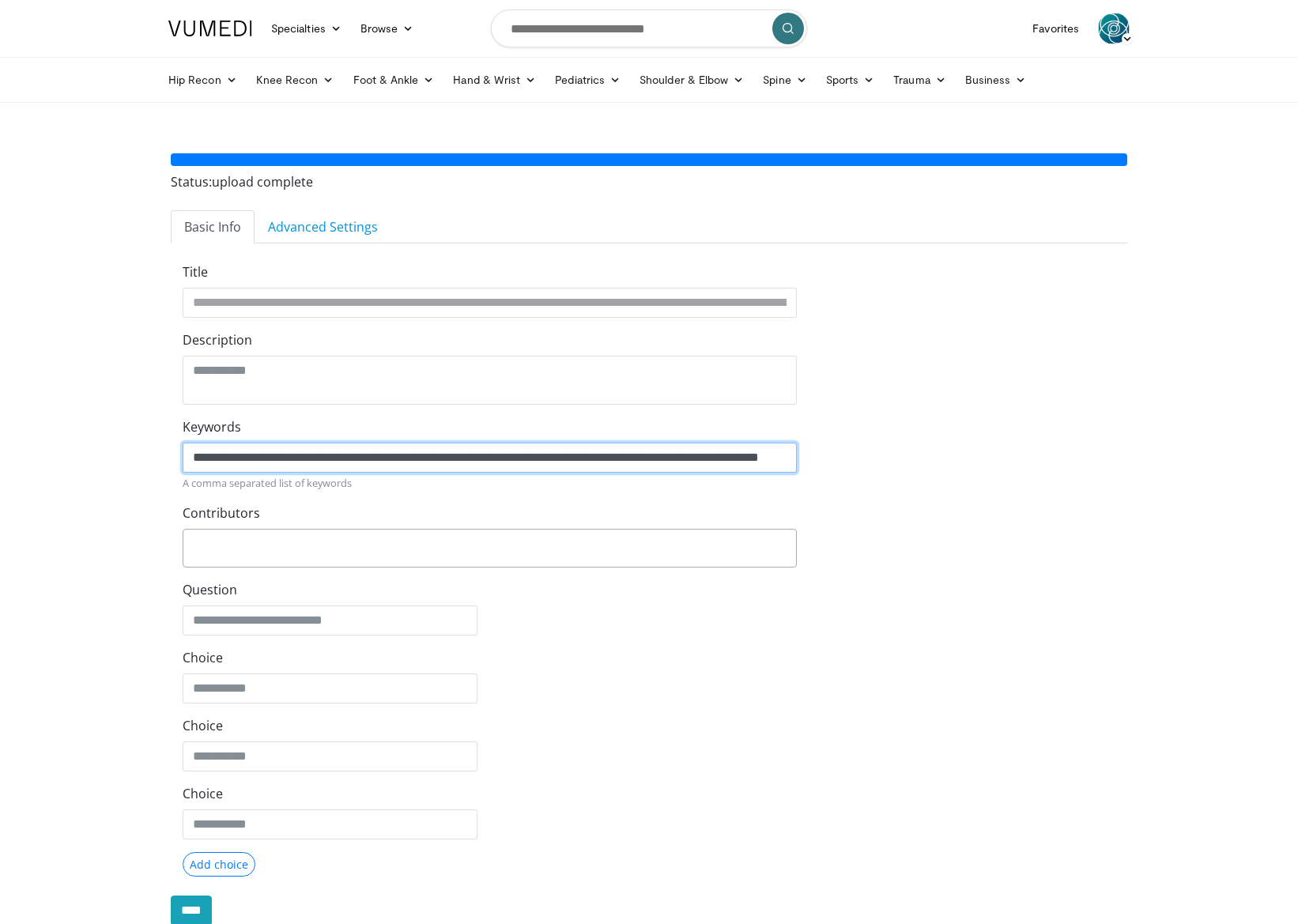 scroll, scrollTop: 0, scrollLeft: 54, axis: horizontal 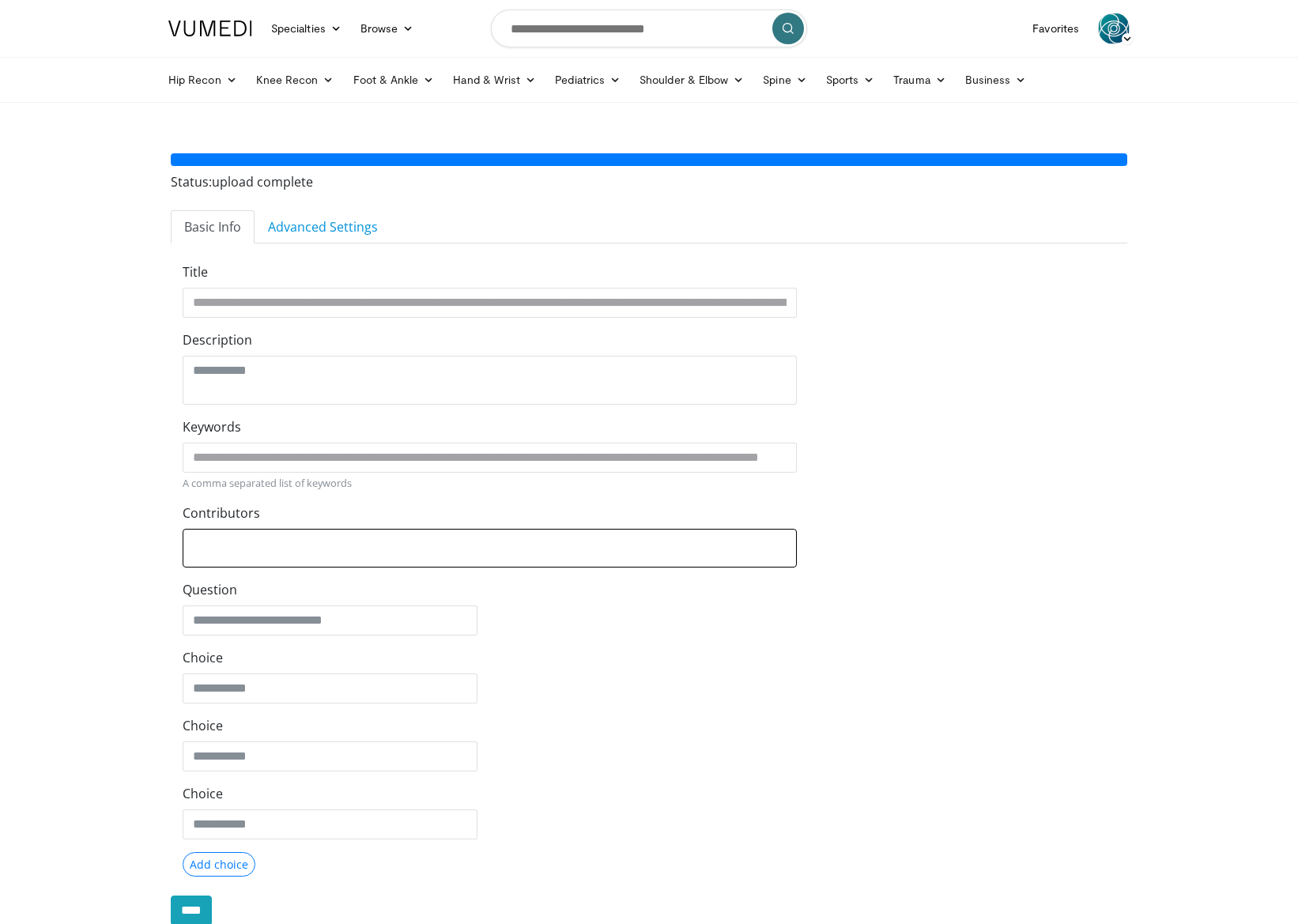 click at bounding box center (489, 545) 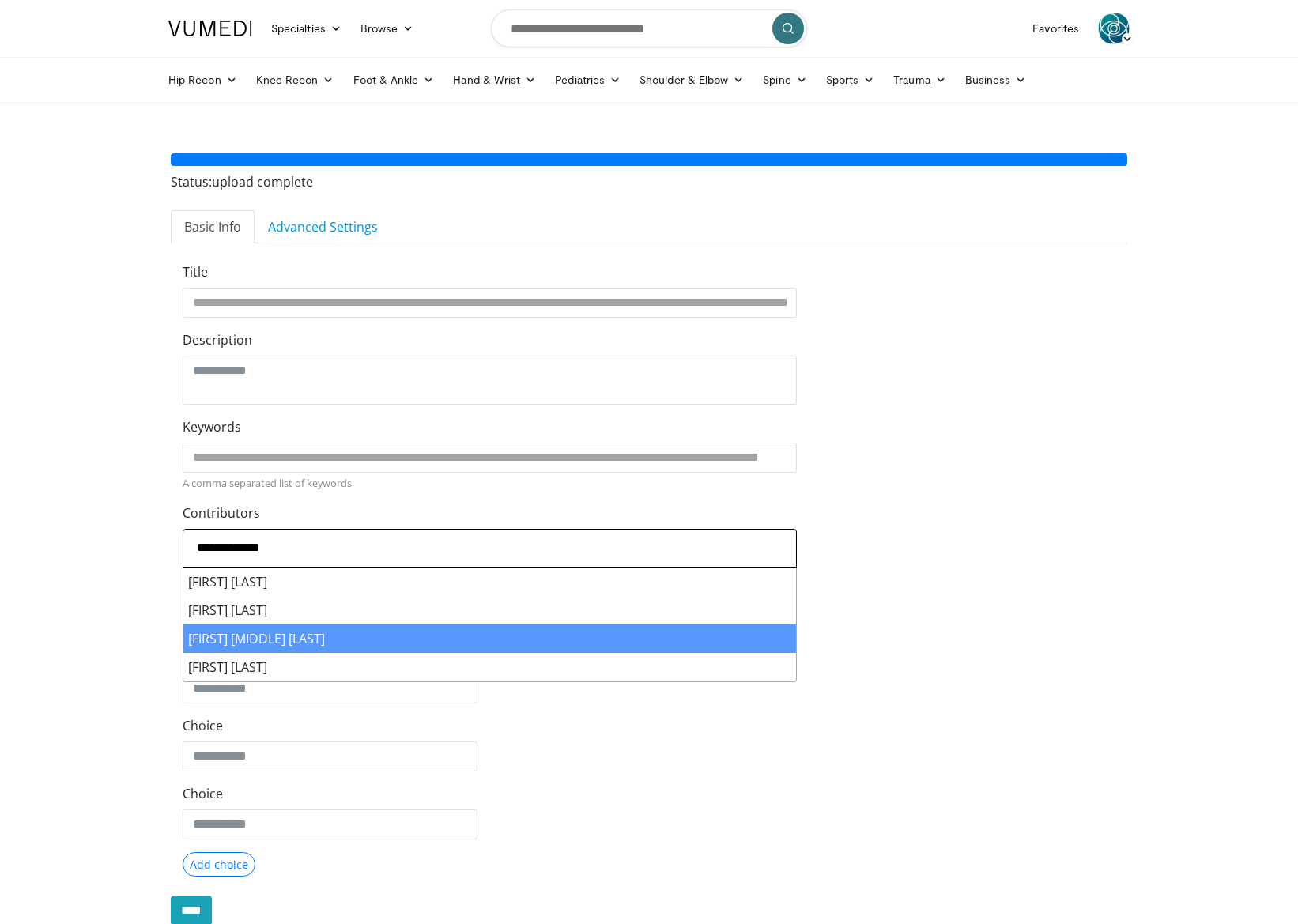 type on "**********" 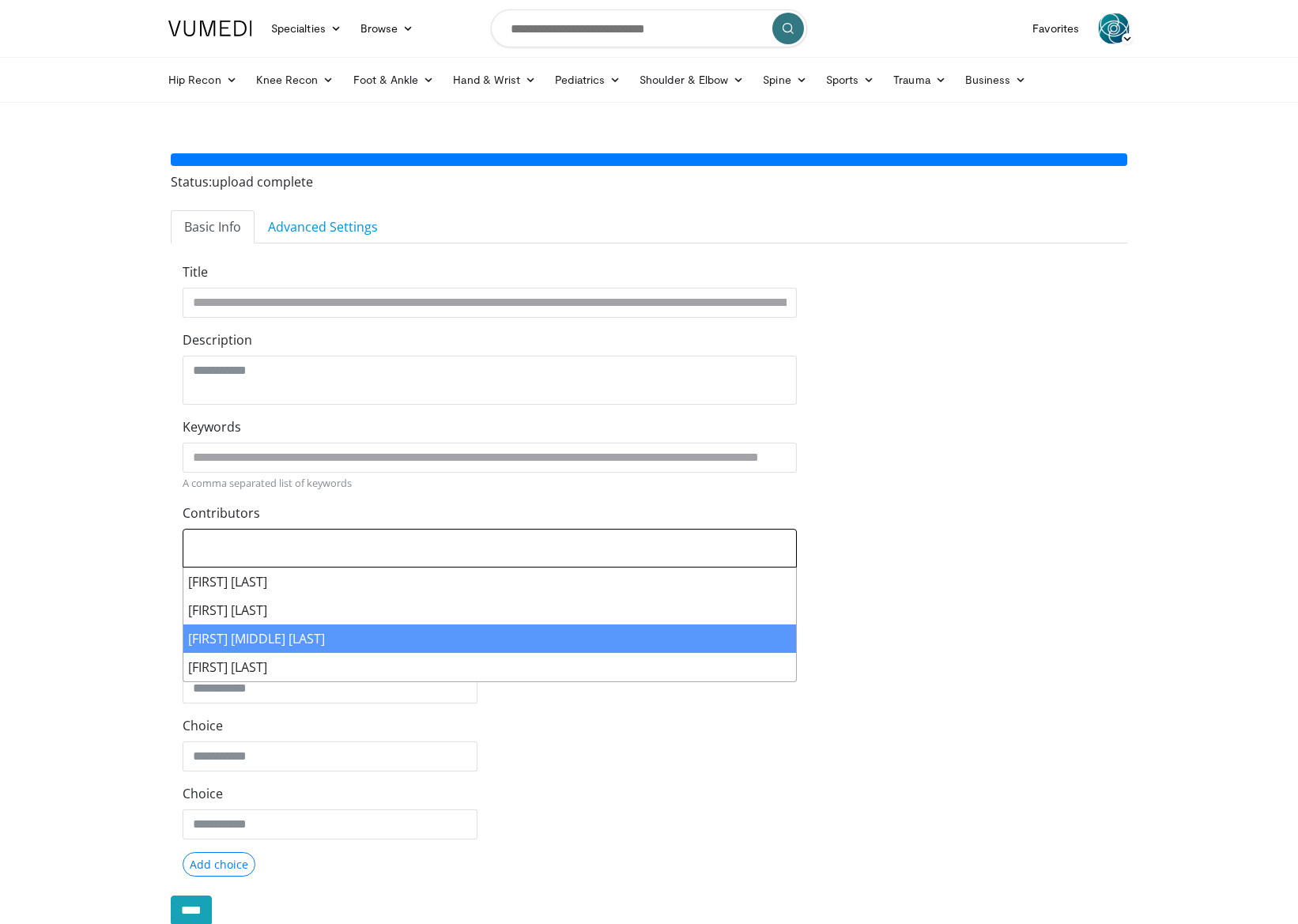 select on "*****" 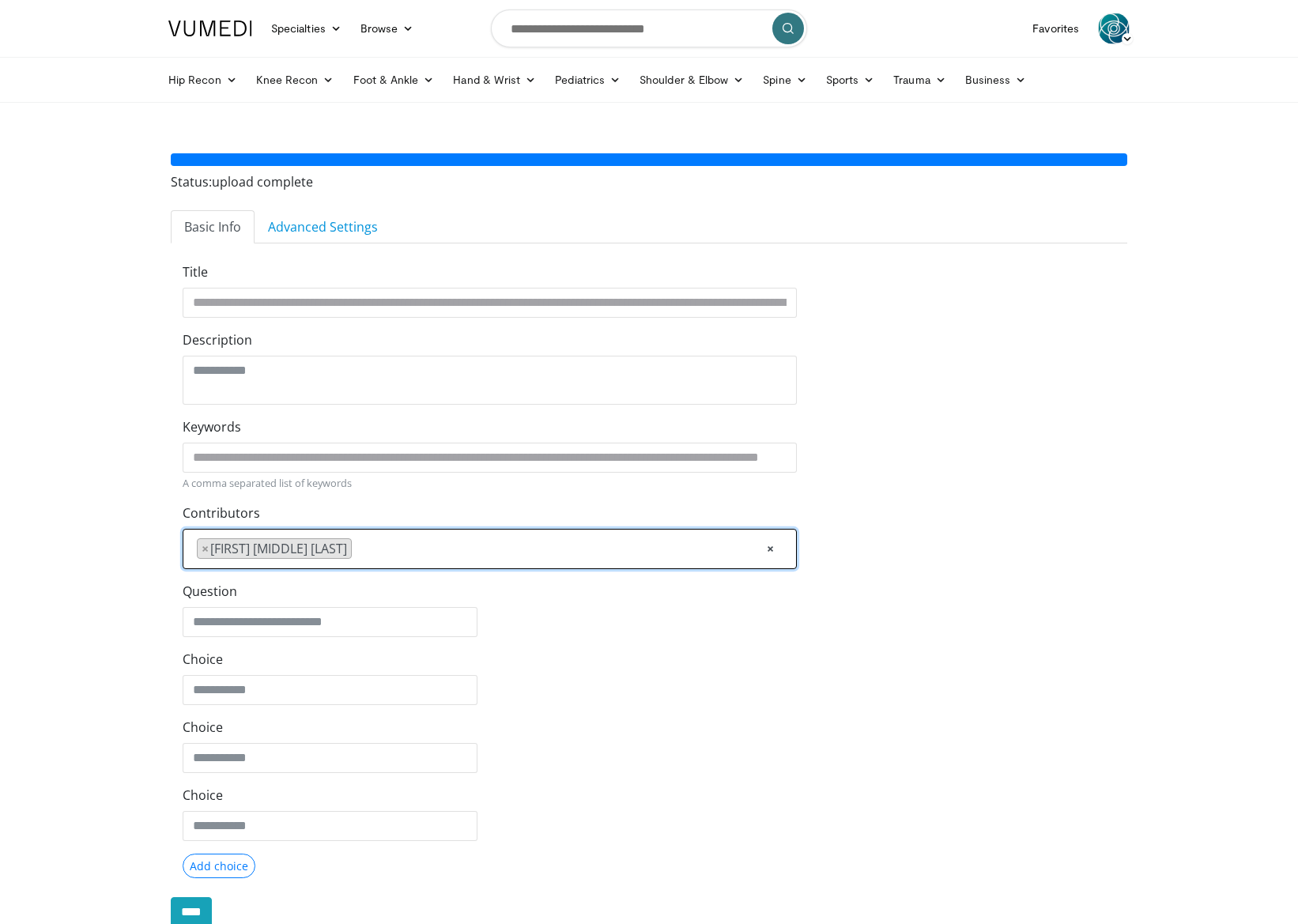 click on "× × Jesse B. Jupiter" at bounding box center (489, 546) 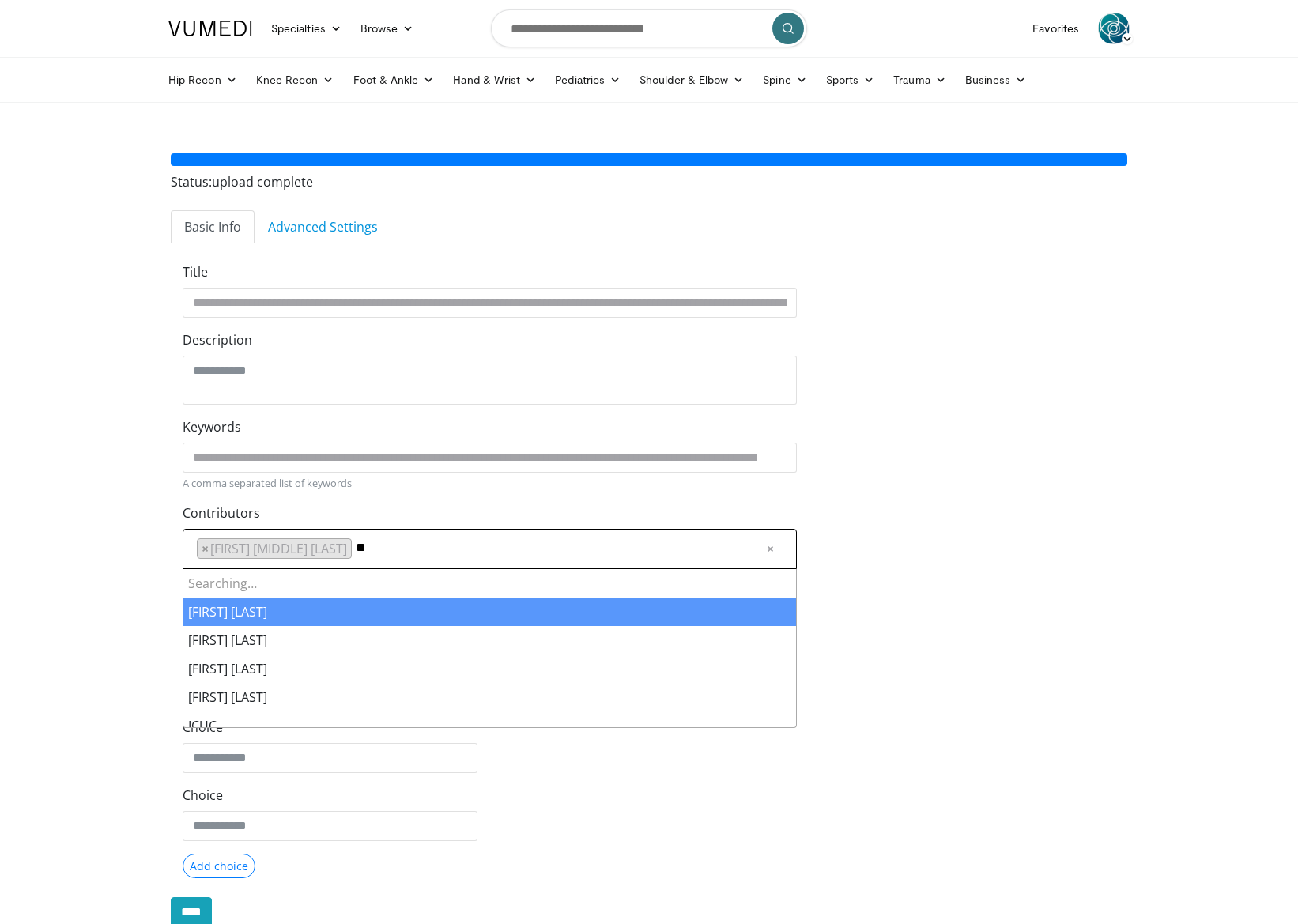 type on "*" 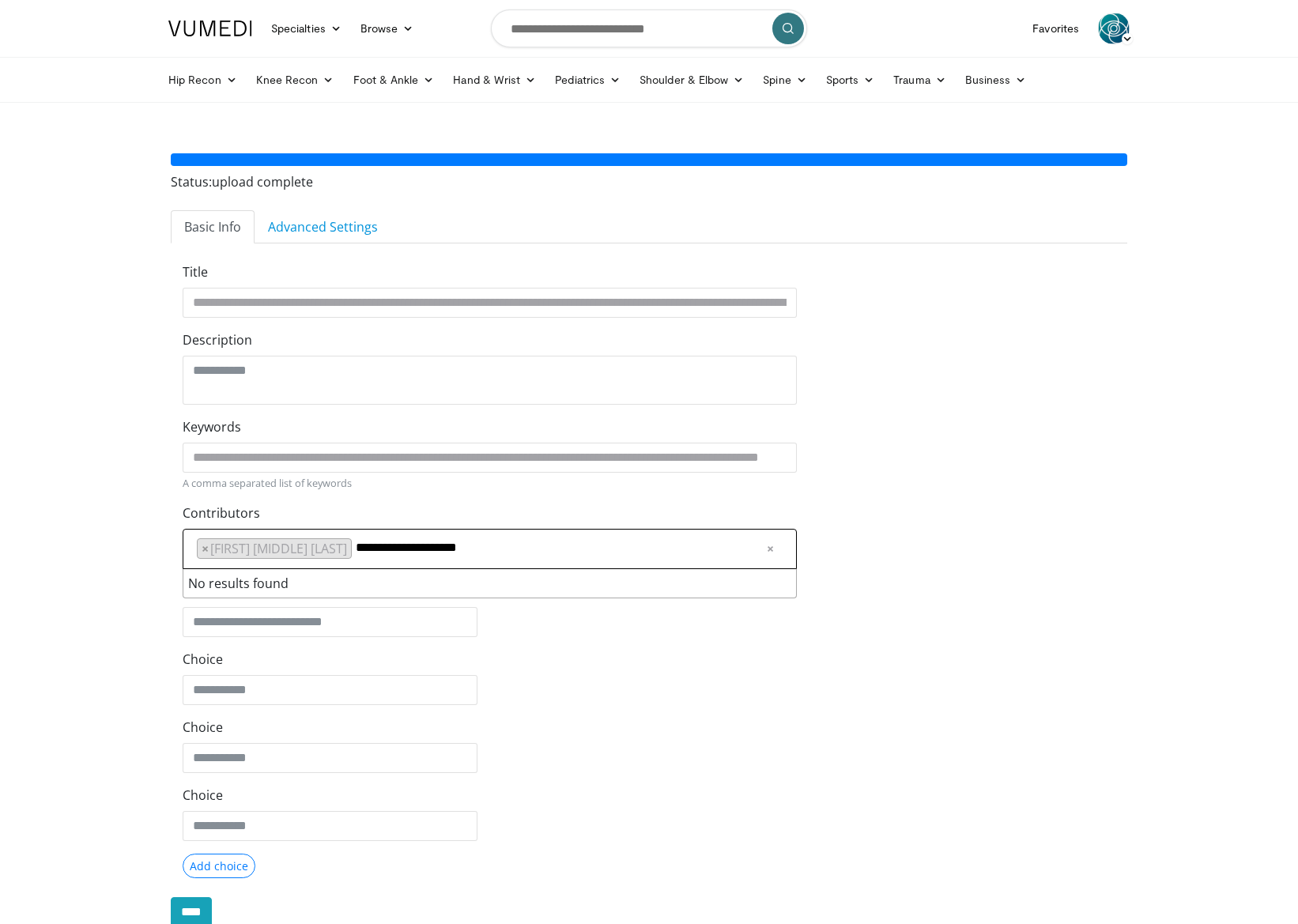 type on "**********" 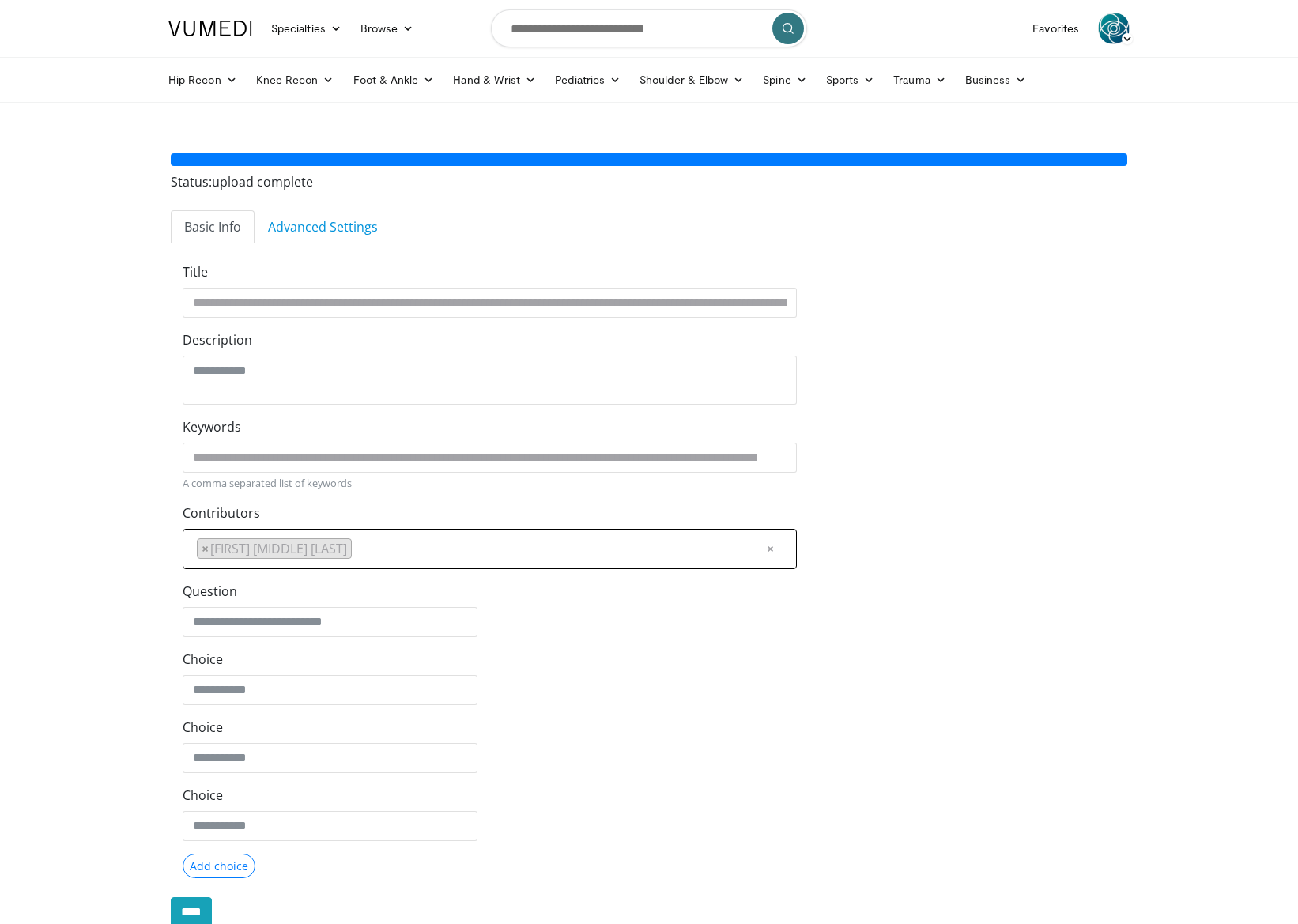 click on "Specialties
Adult & Family Medicine
Allergy, Asthma, Immunology
Anesthesiology
Cardiology
Dental
Dermatology
Endocrinology
Gastroenterology & Hepatology
General Surgery
Hematology & Oncology
Infectious Disease
Nephrology
Neurology
Neurosurgery
Obstetrics & Gynecology
Ophthalmology
Oral Maxillofacial
Orthopaedics
Otolaryngology
Pediatrics
Plastic Surgery
Podiatry
Psychiatry
Pulmonology
Radiation Oncology
Radiology
Rheumatology
Urology" at bounding box center (649, 541) 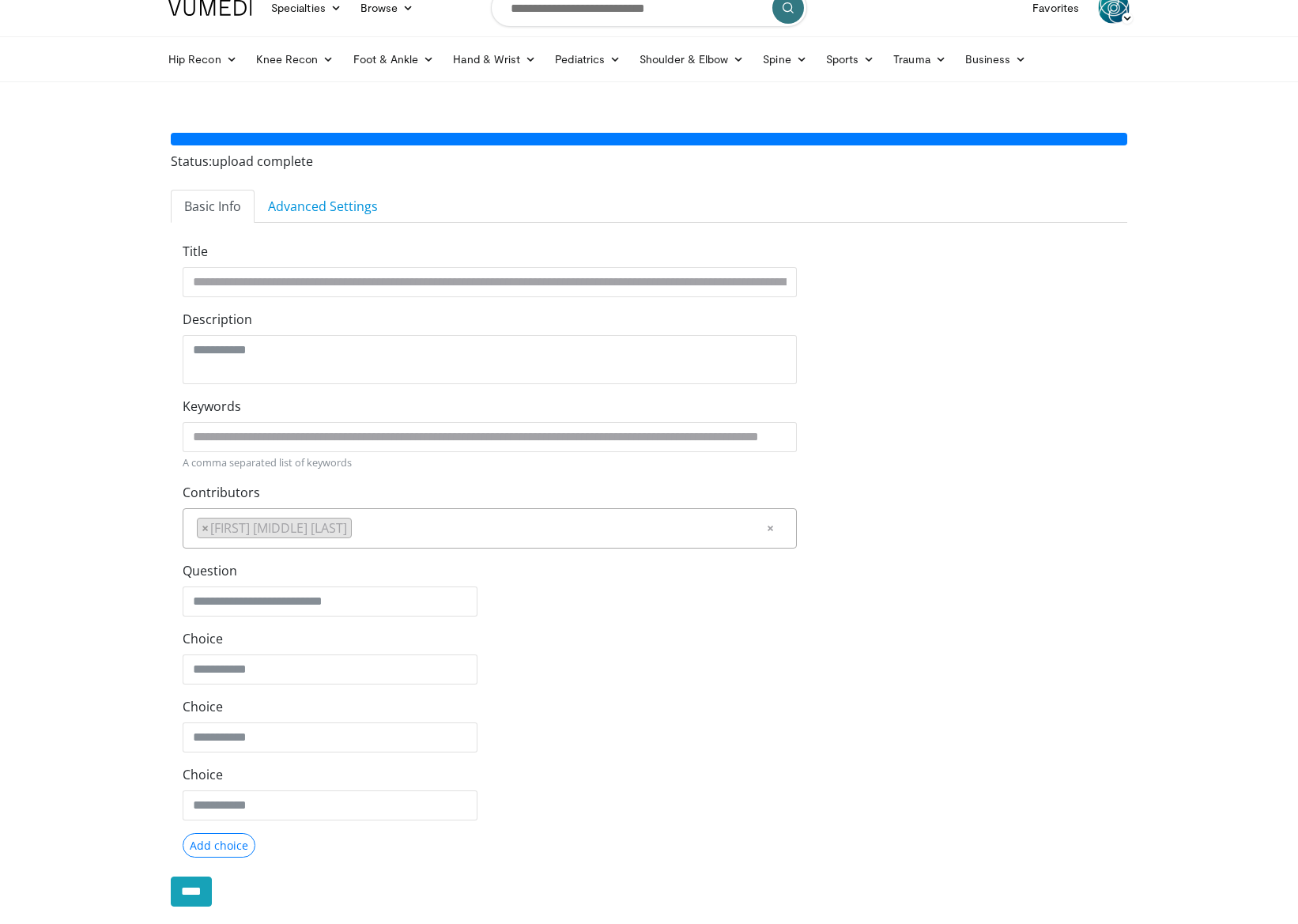 scroll, scrollTop: 51, scrollLeft: 0, axis: vertical 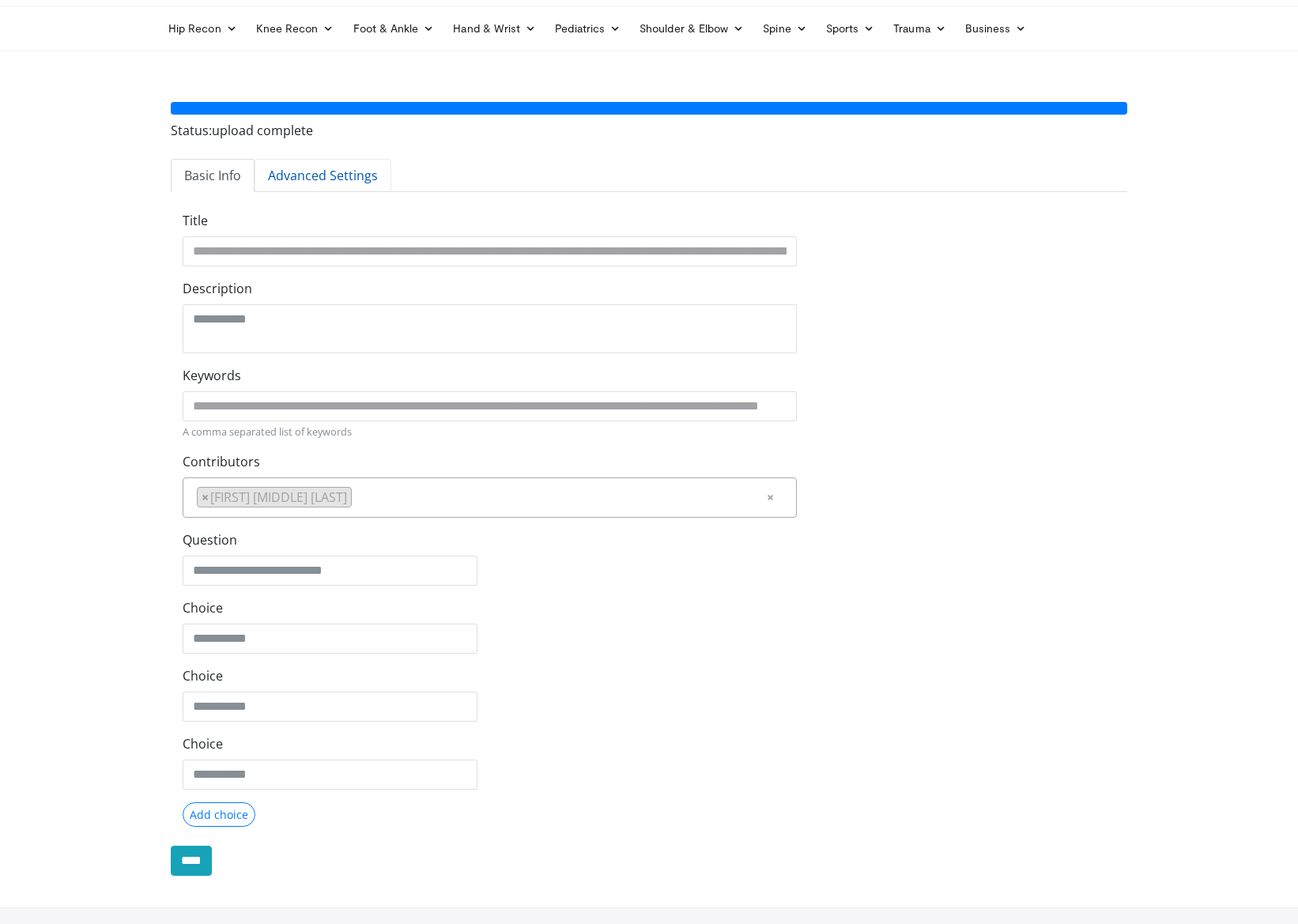 click on "Advanced Settings" at bounding box center [323, 175] 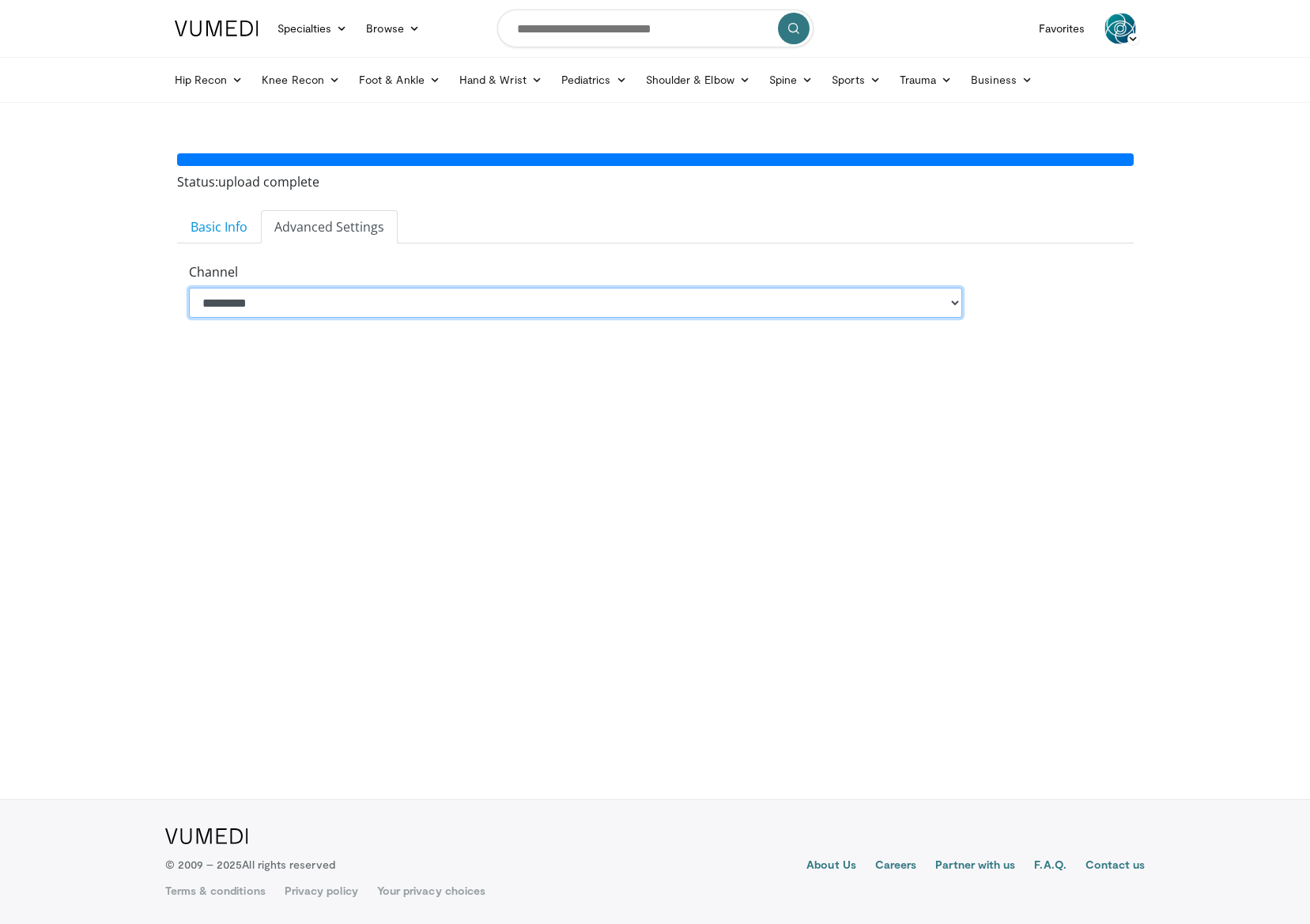 click on "*********
****" at bounding box center (576, 303) 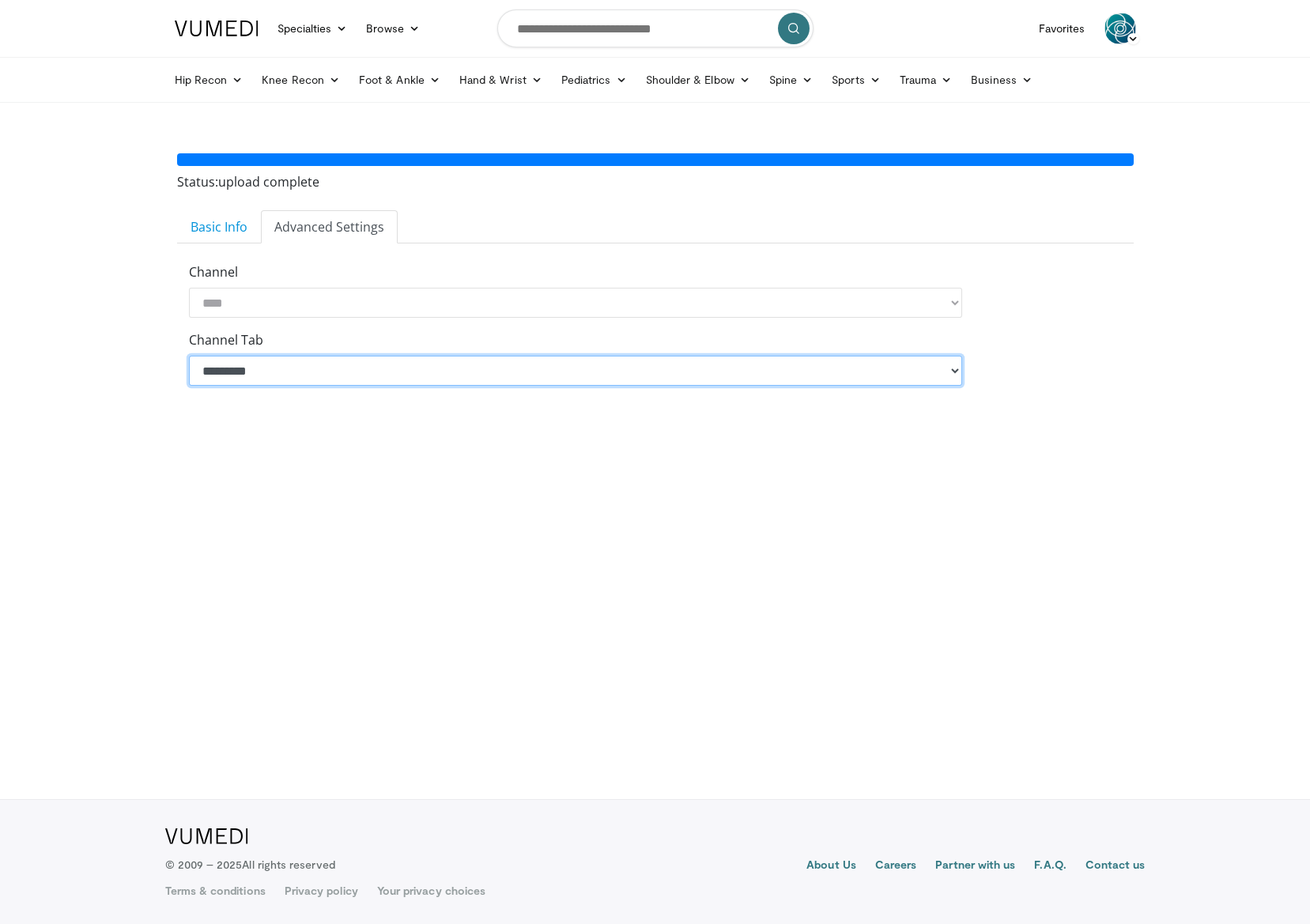 click on "**********" at bounding box center (576, 371) 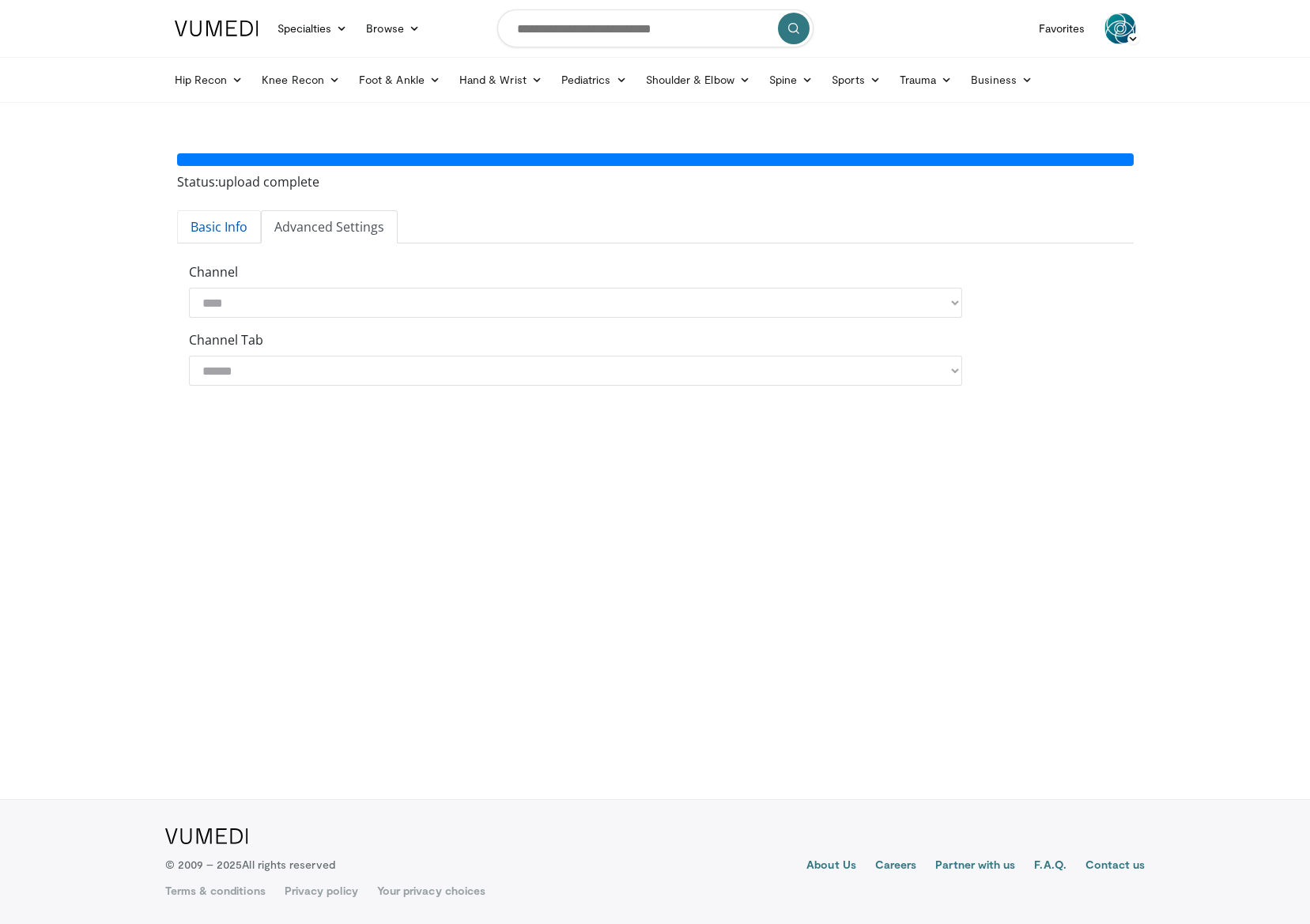 click on "Basic Info" at bounding box center [219, 227] 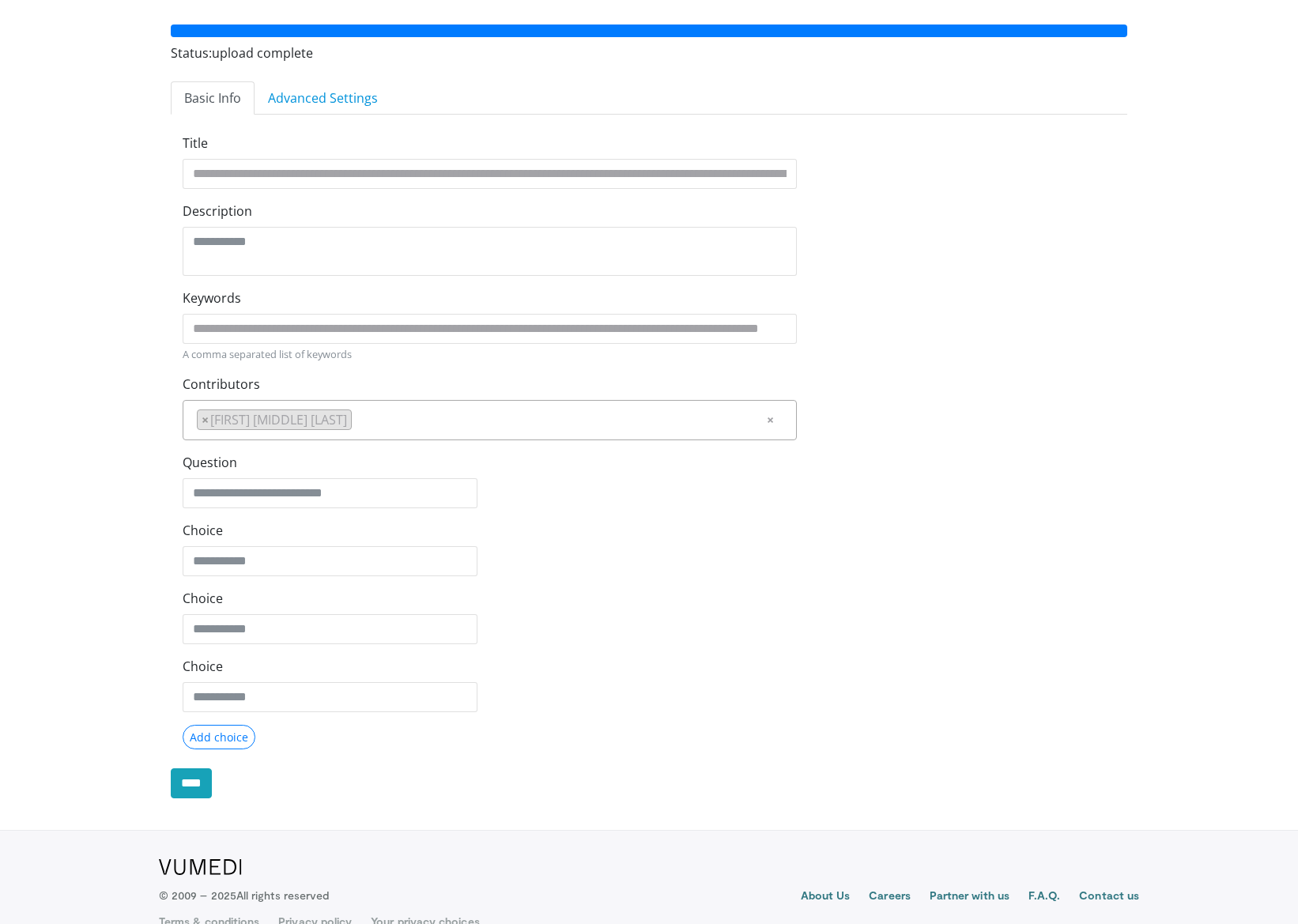 scroll, scrollTop: 92, scrollLeft: 0, axis: vertical 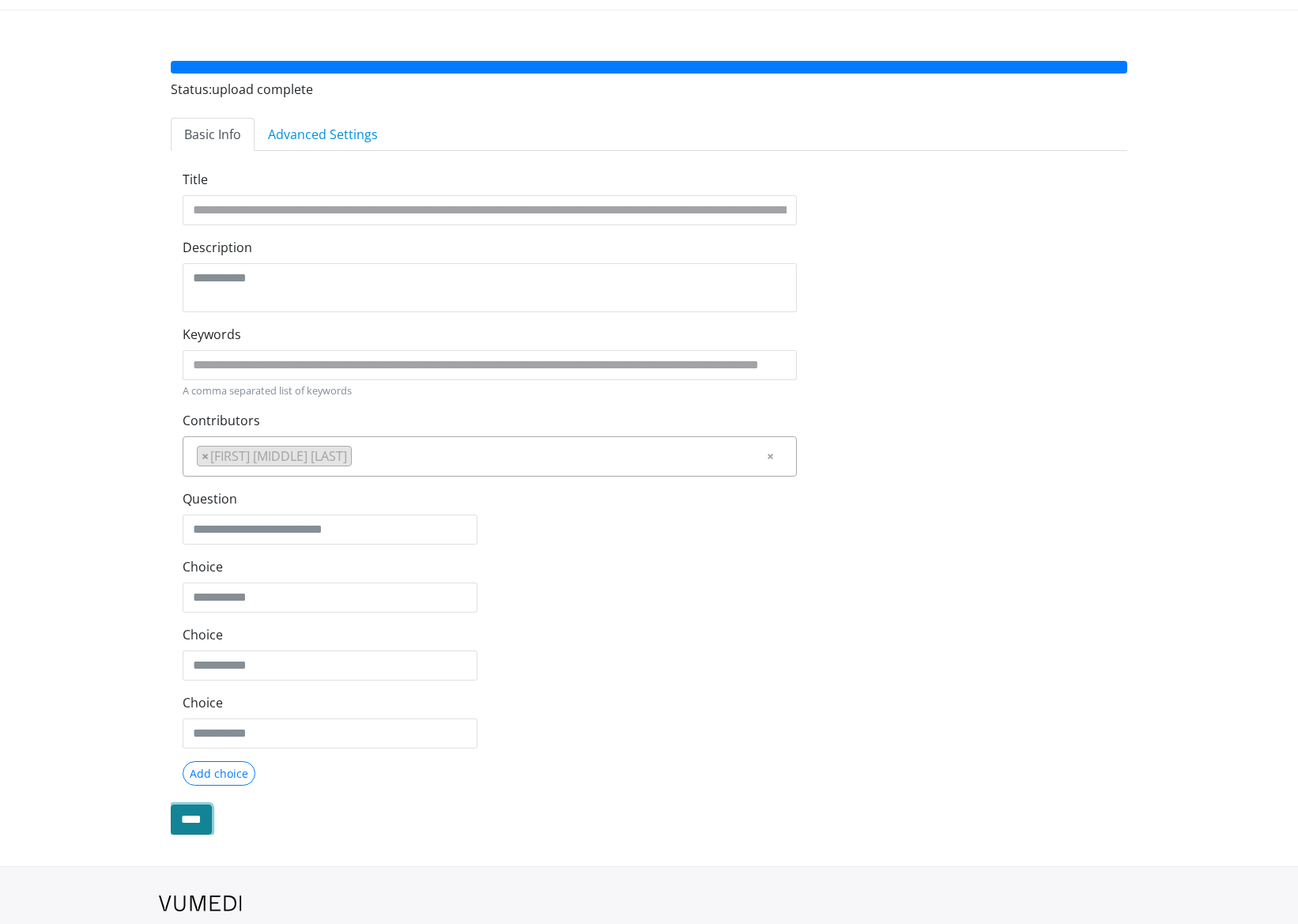 click on "****" at bounding box center [191, 820] 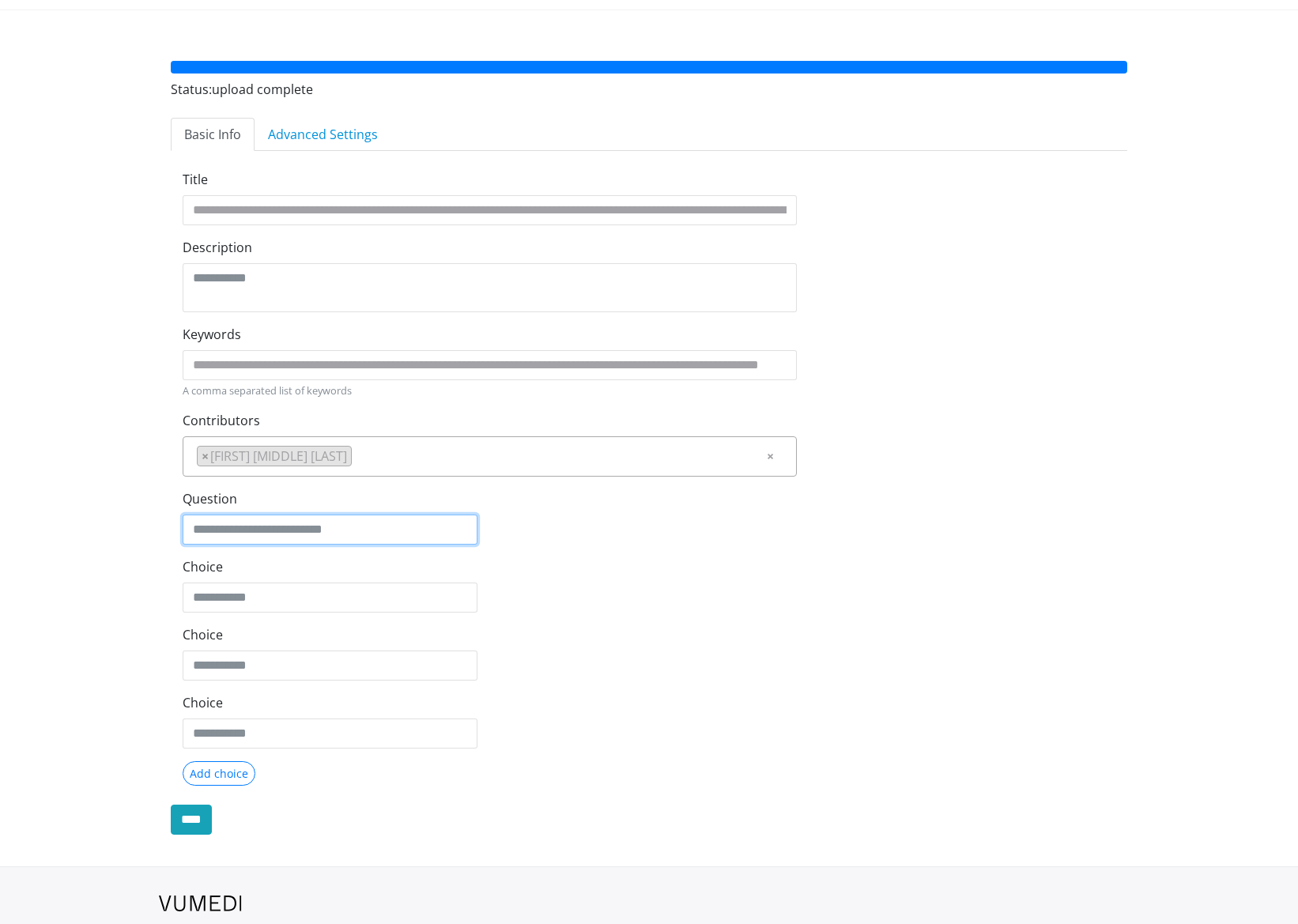 click on "Question" at bounding box center (330, 530) 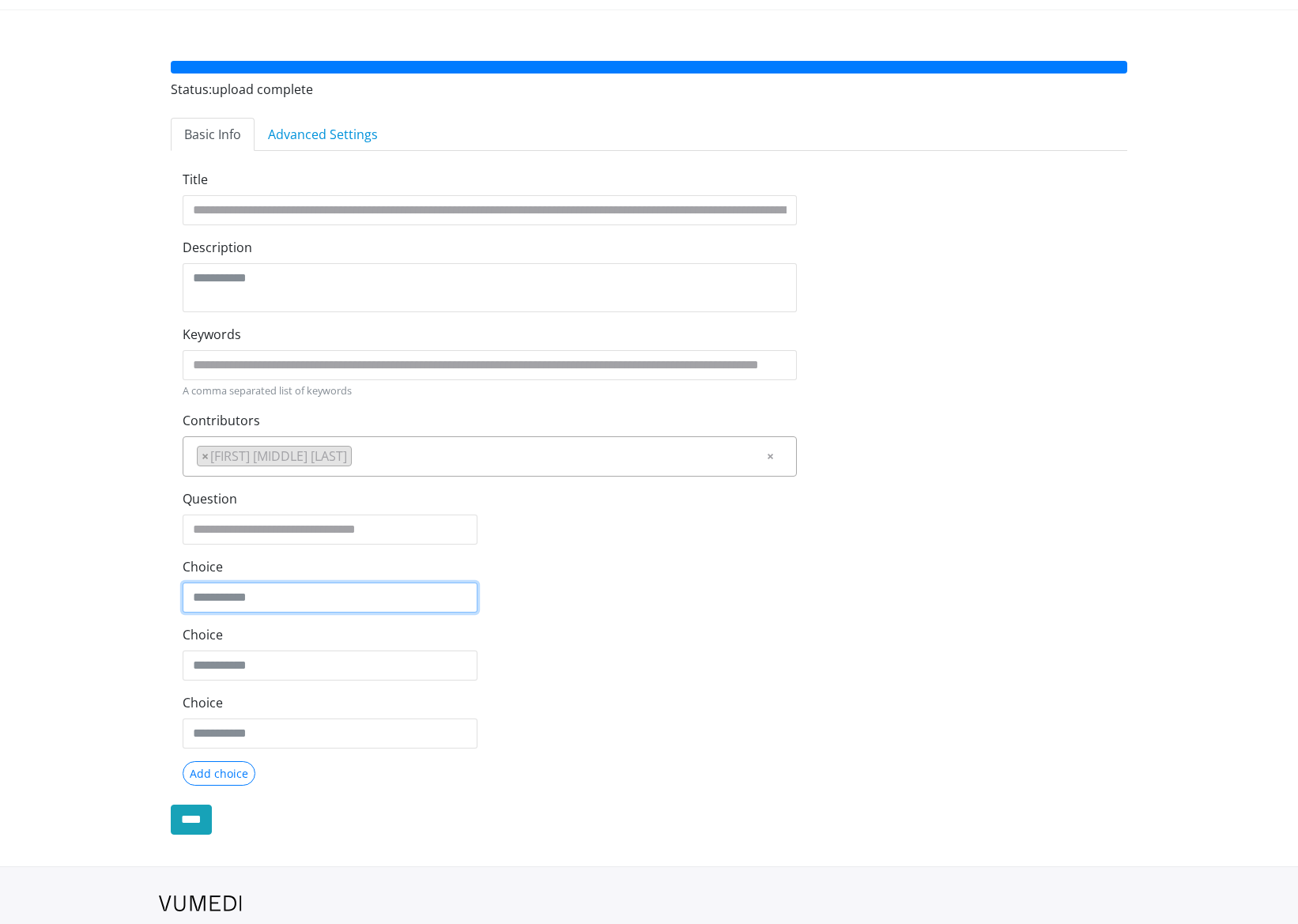 click on "Choice" at bounding box center [330, 598] 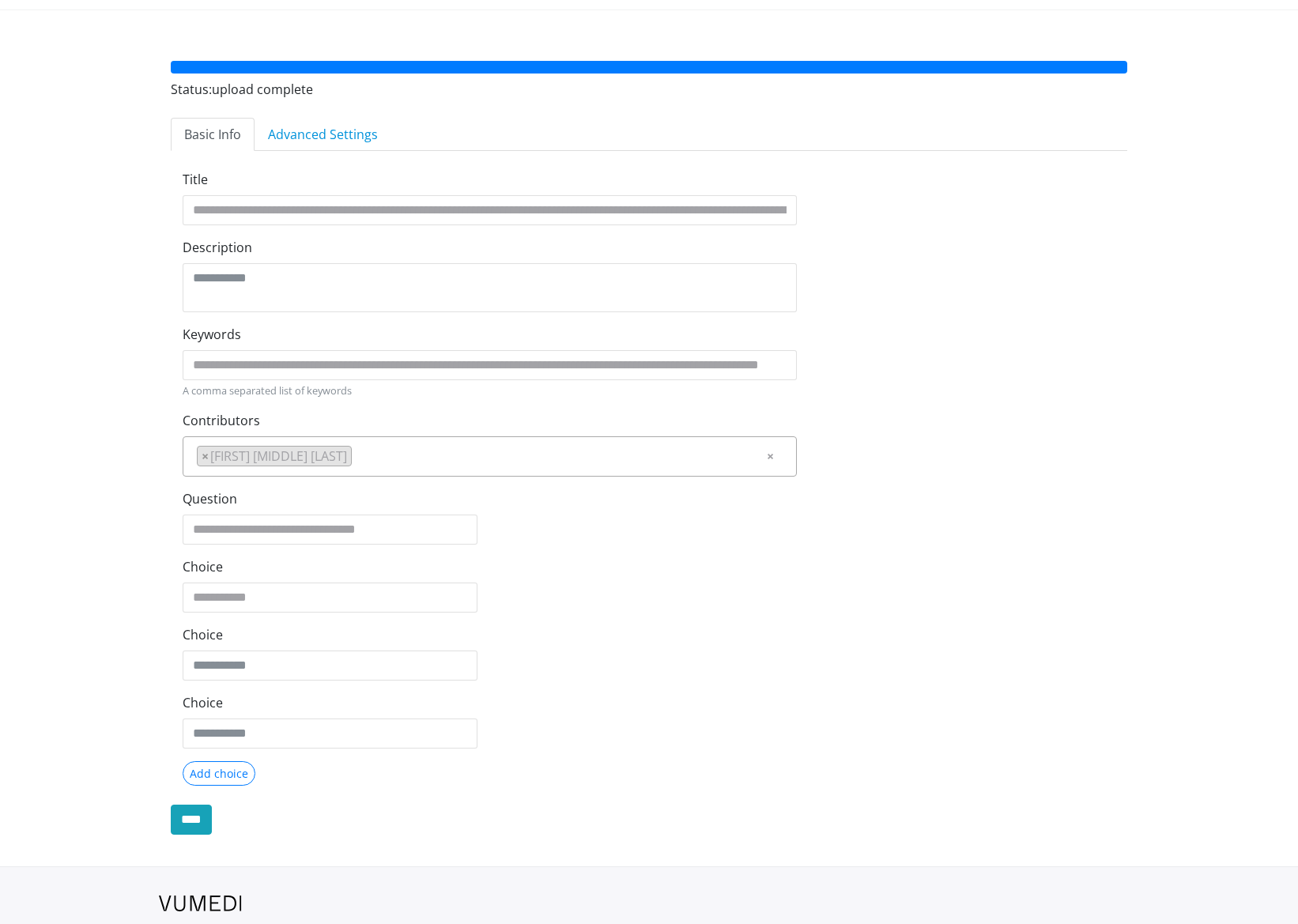 click on "Choice" at bounding box center (330, 653) 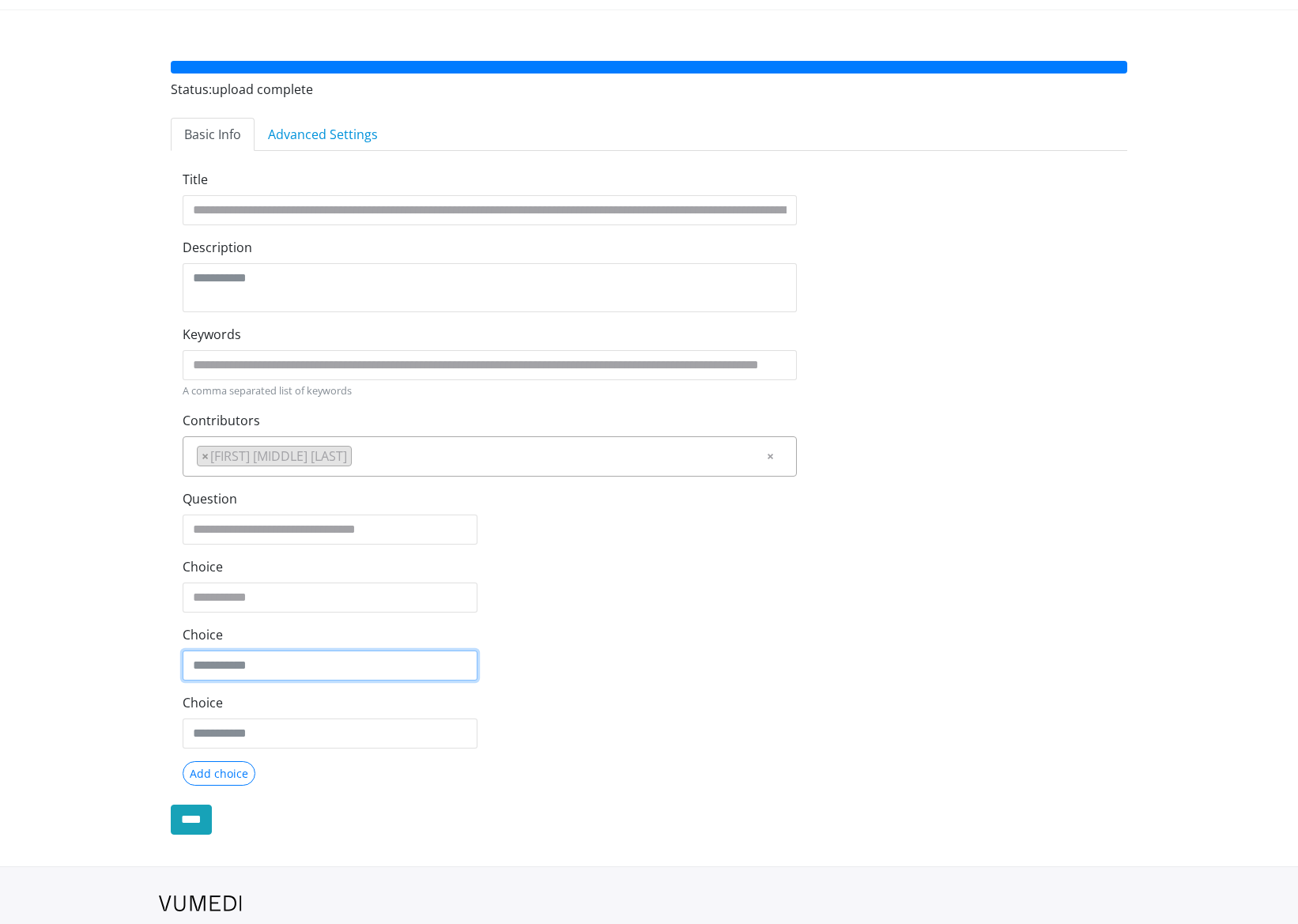 click on "Choice" at bounding box center (330, 666) 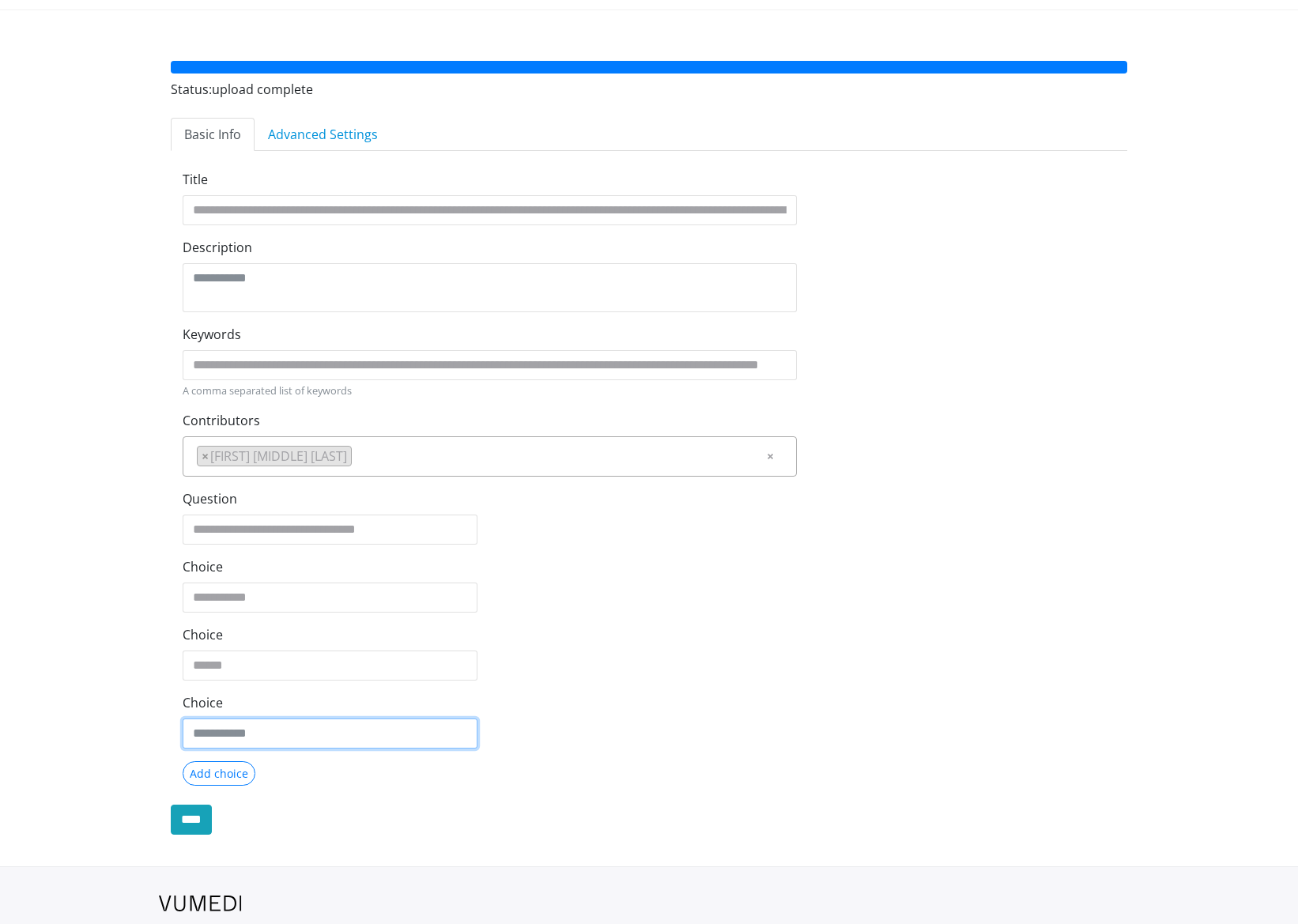 click on "Choice" at bounding box center [330, 666] 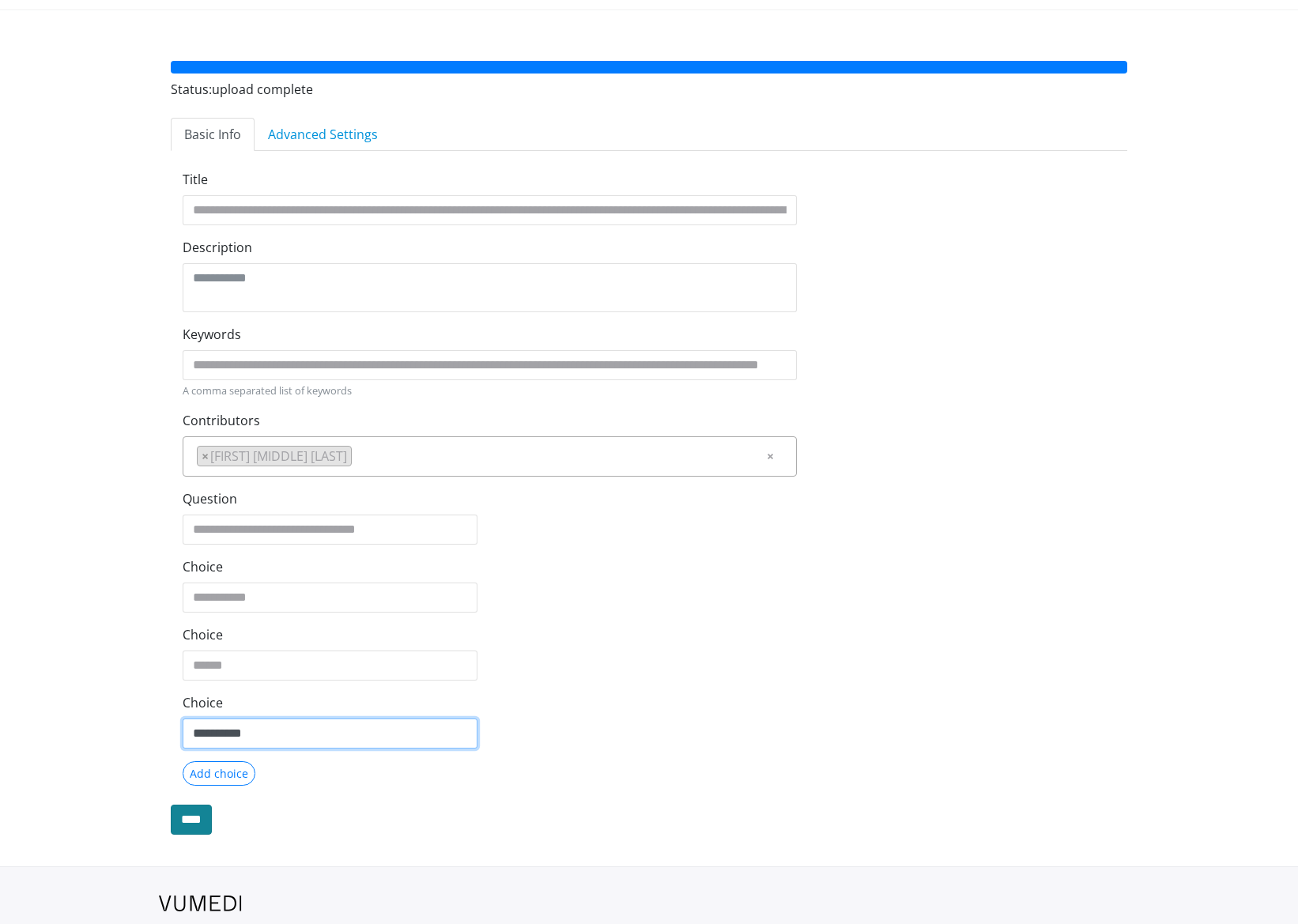 type on "**********" 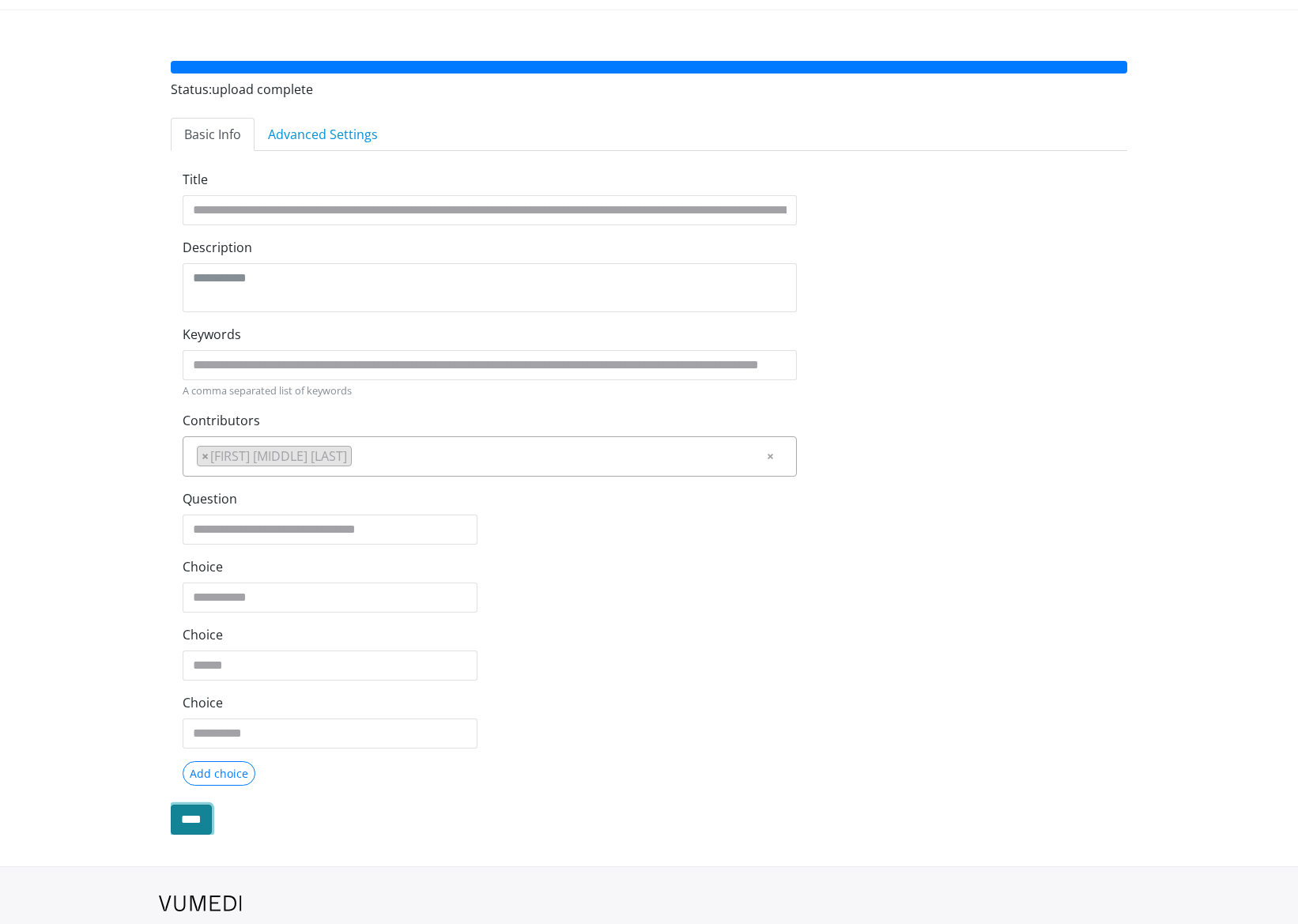 click on "****" at bounding box center [191, 820] 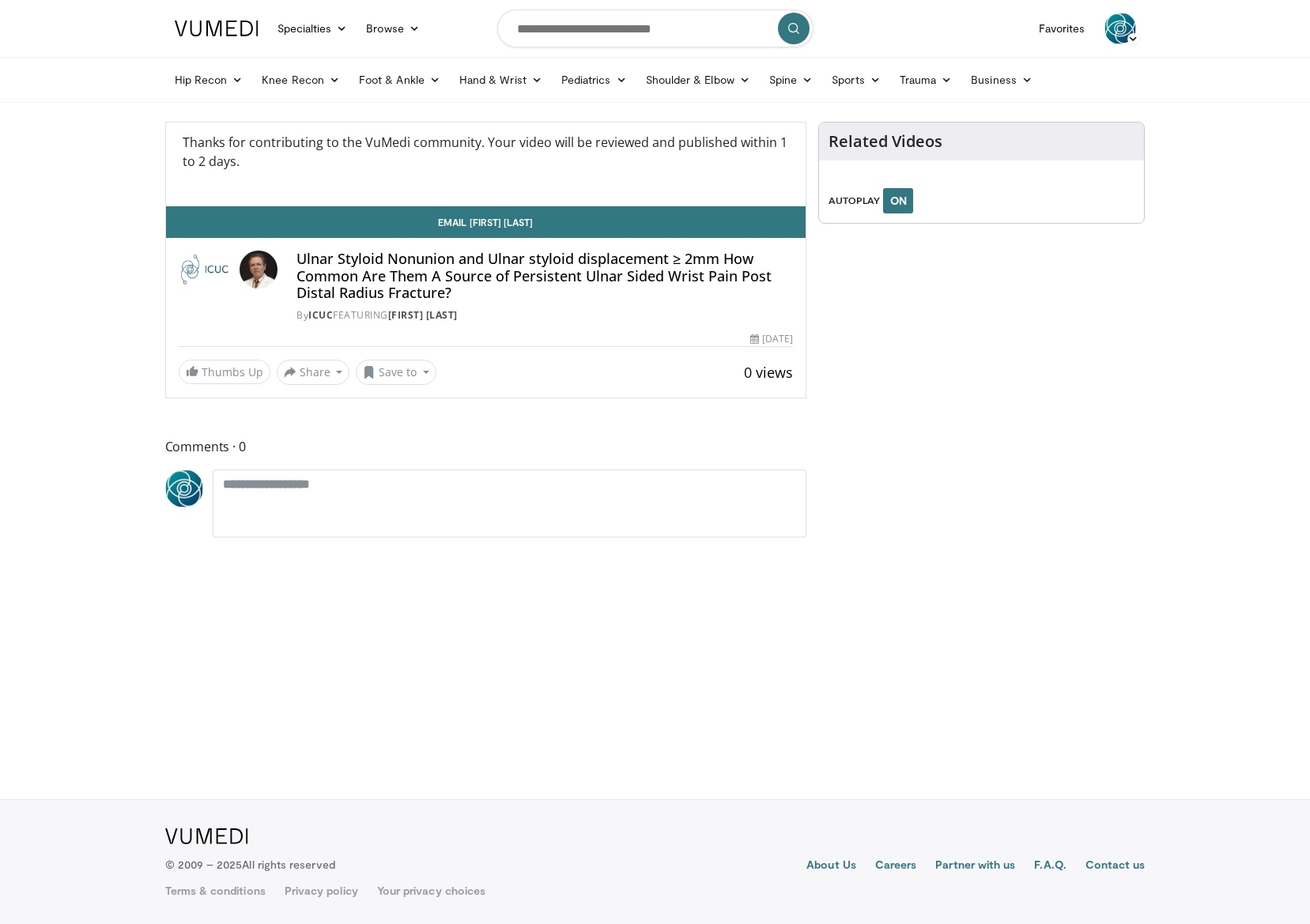 scroll, scrollTop: 0, scrollLeft: 0, axis: both 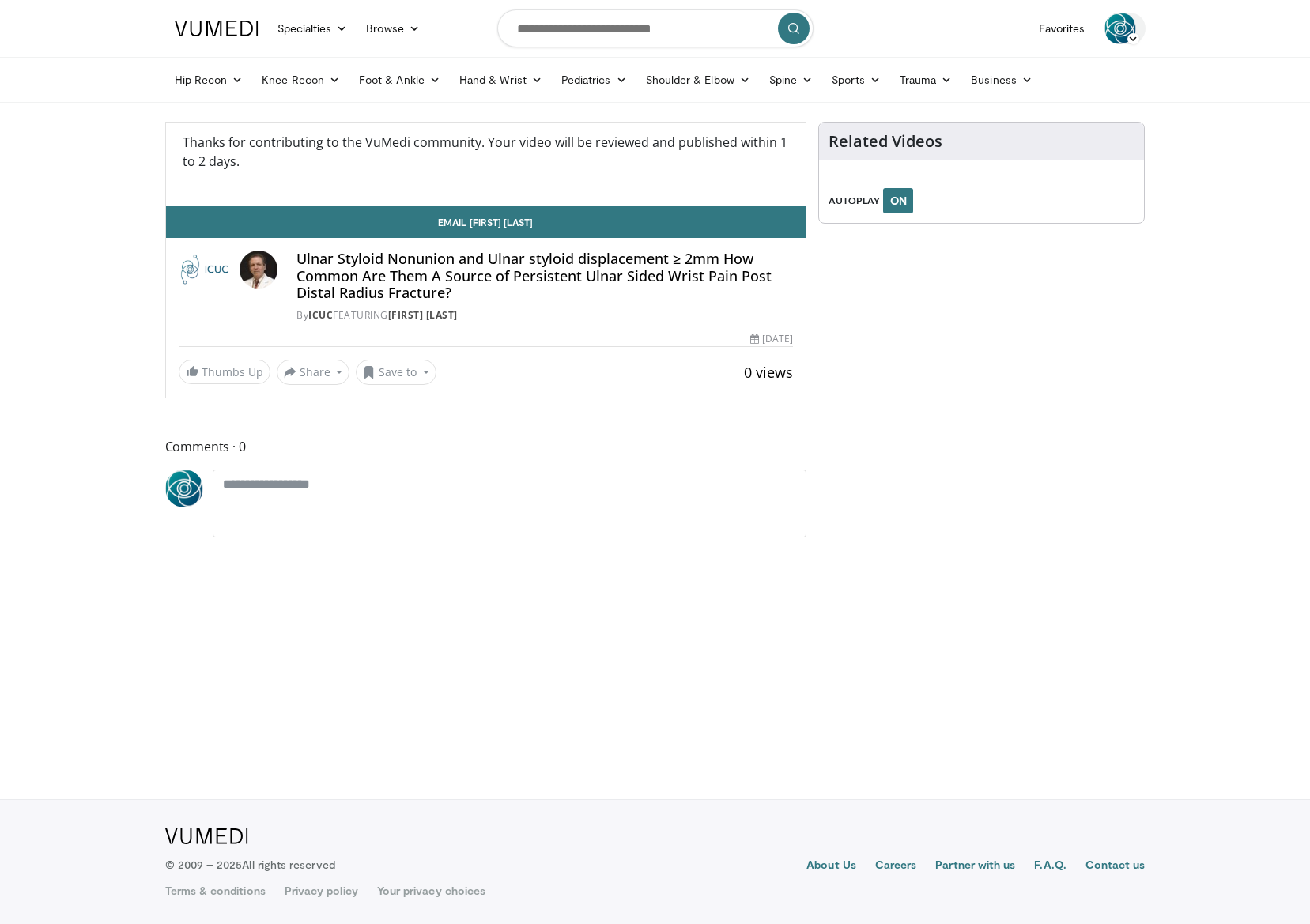 click on "ICUC" at bounding box center [1125, 28] 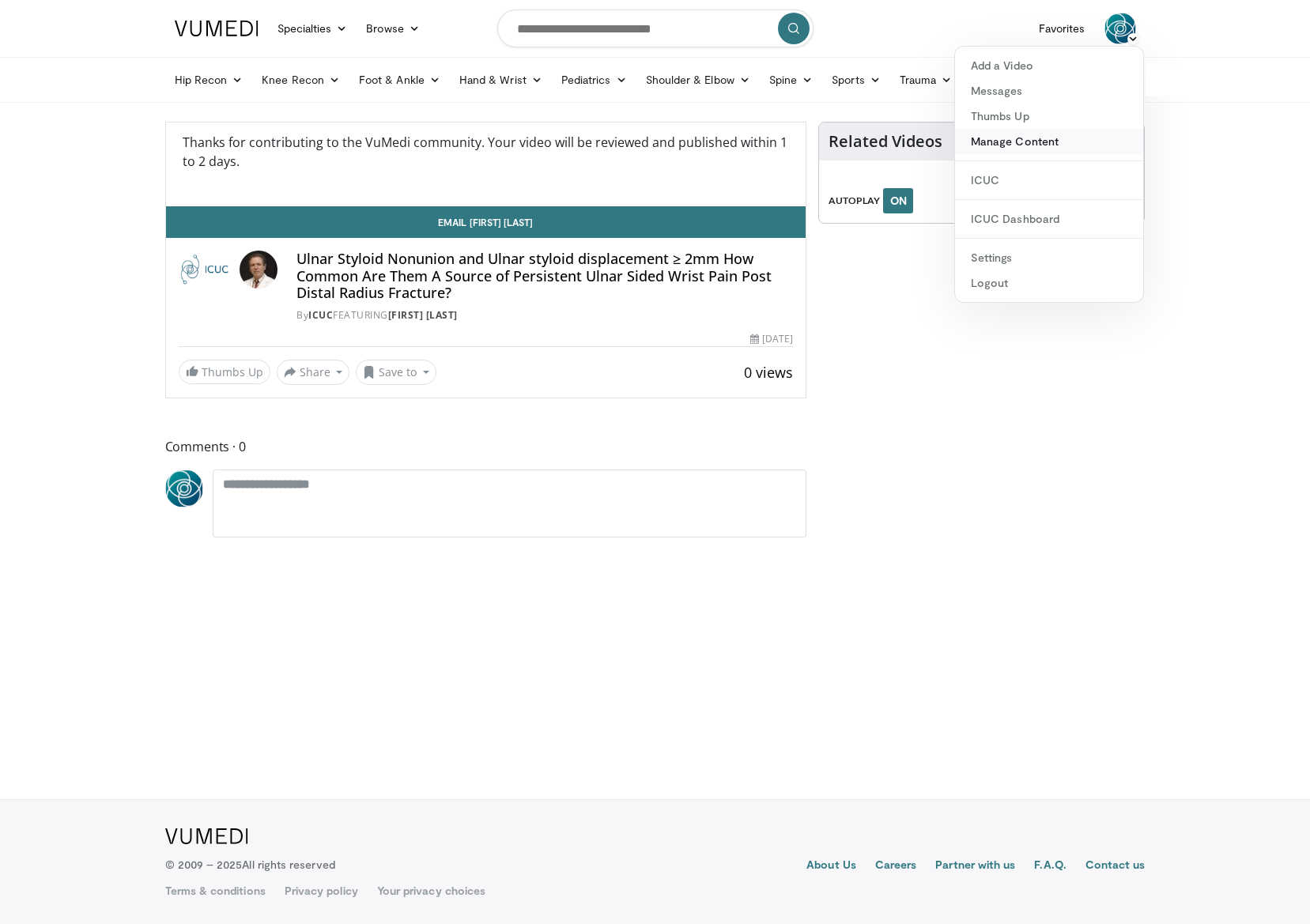 click on "Manage Content" at bounding box center (1049, 141) 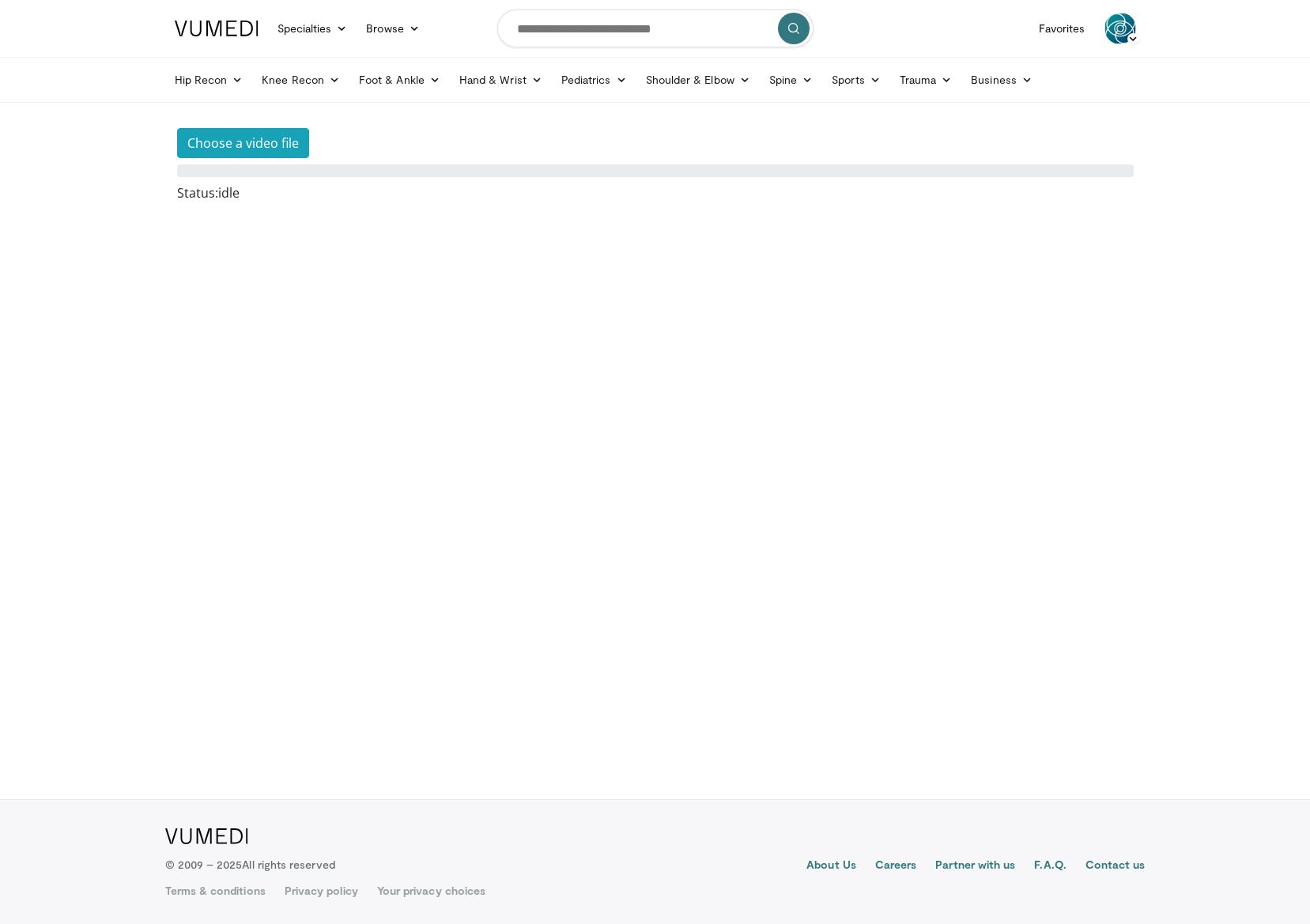 scroll, scrollTop: 0, scrollLeft: 0, axis: both 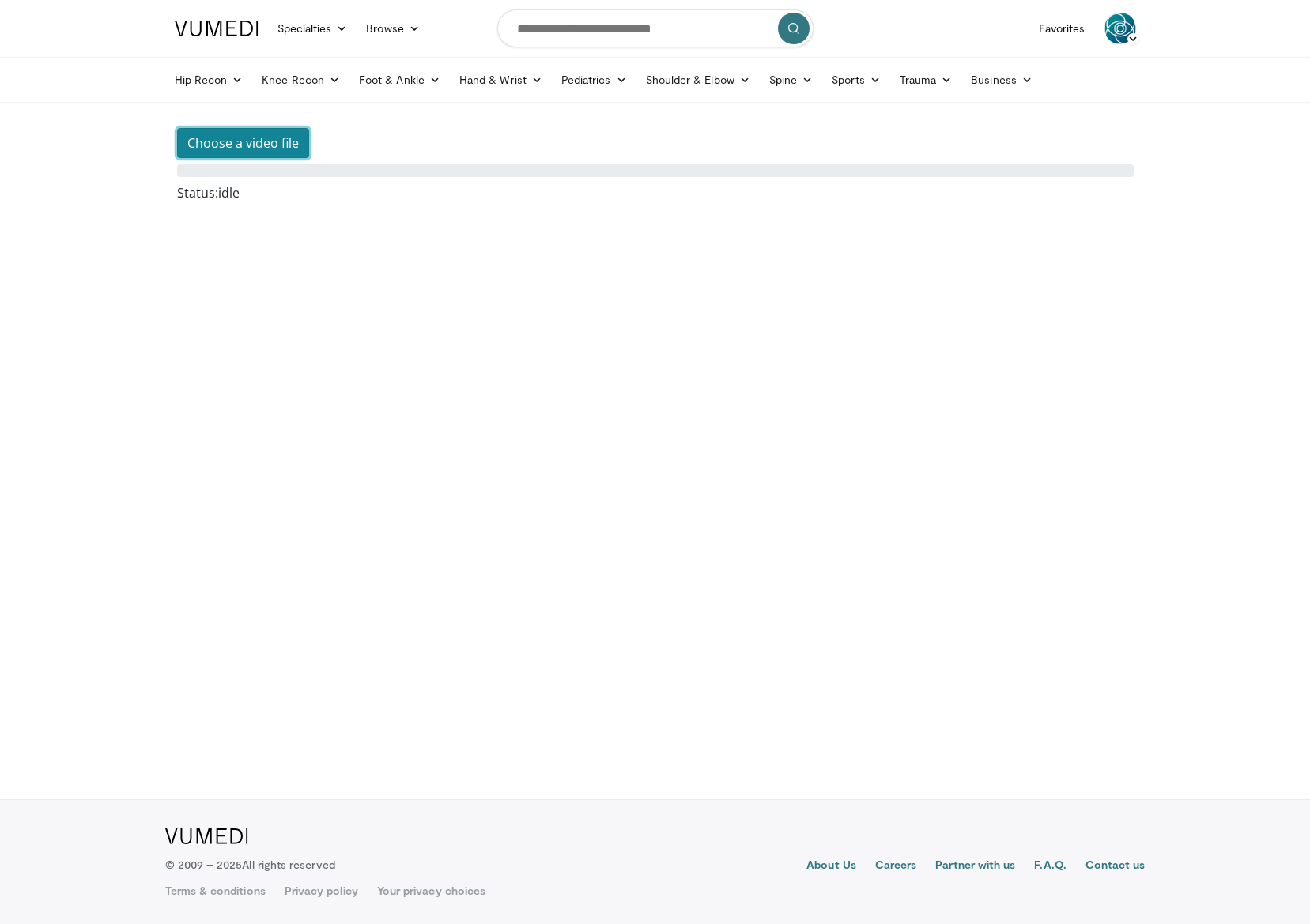 click on "Choose a video file" at bounding box center [243, 143] 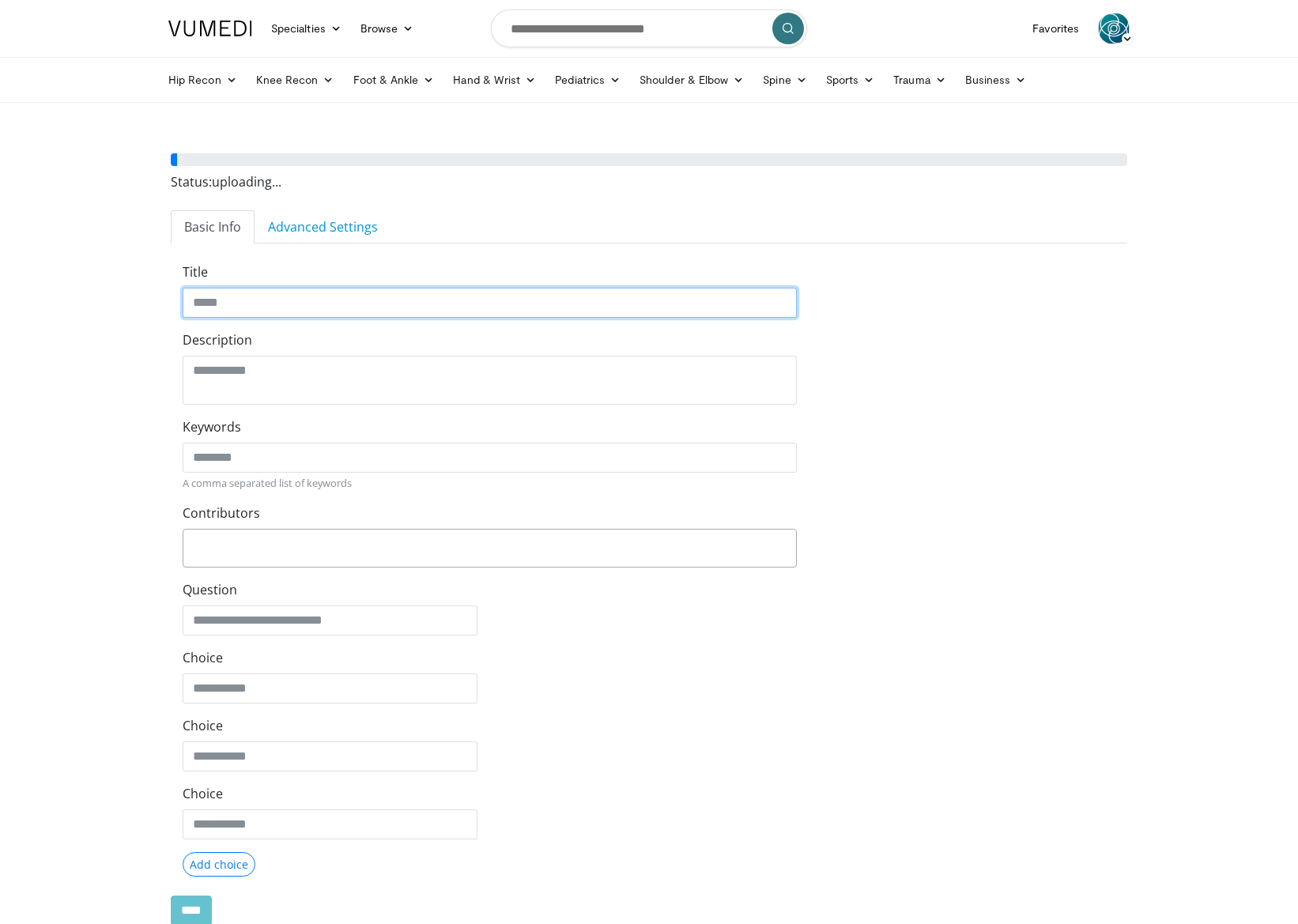 click on "Title" at bounding box center [489, 303] 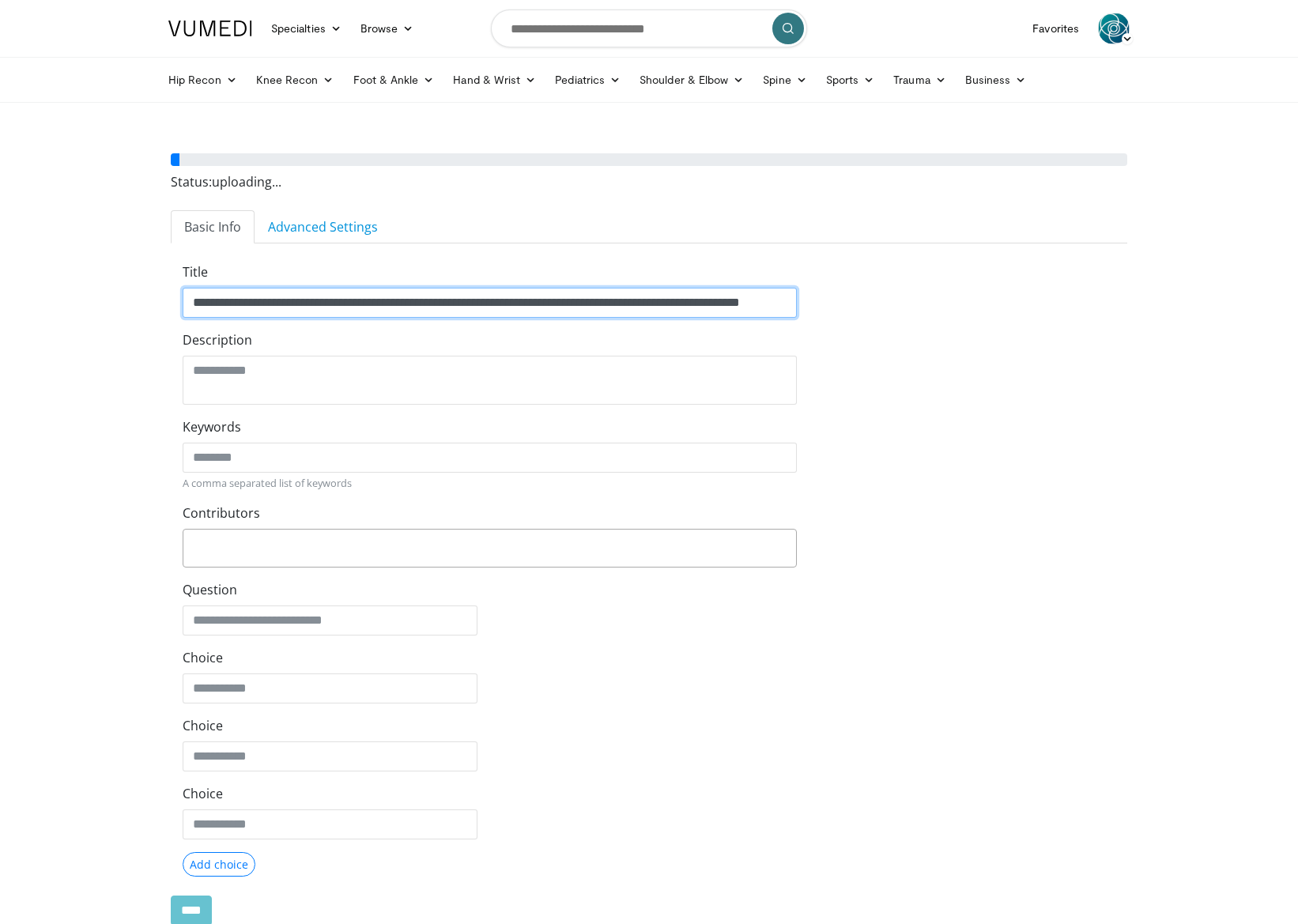 scroll, scrollTop: 0, scrollLeft: 84, axis: horizontal 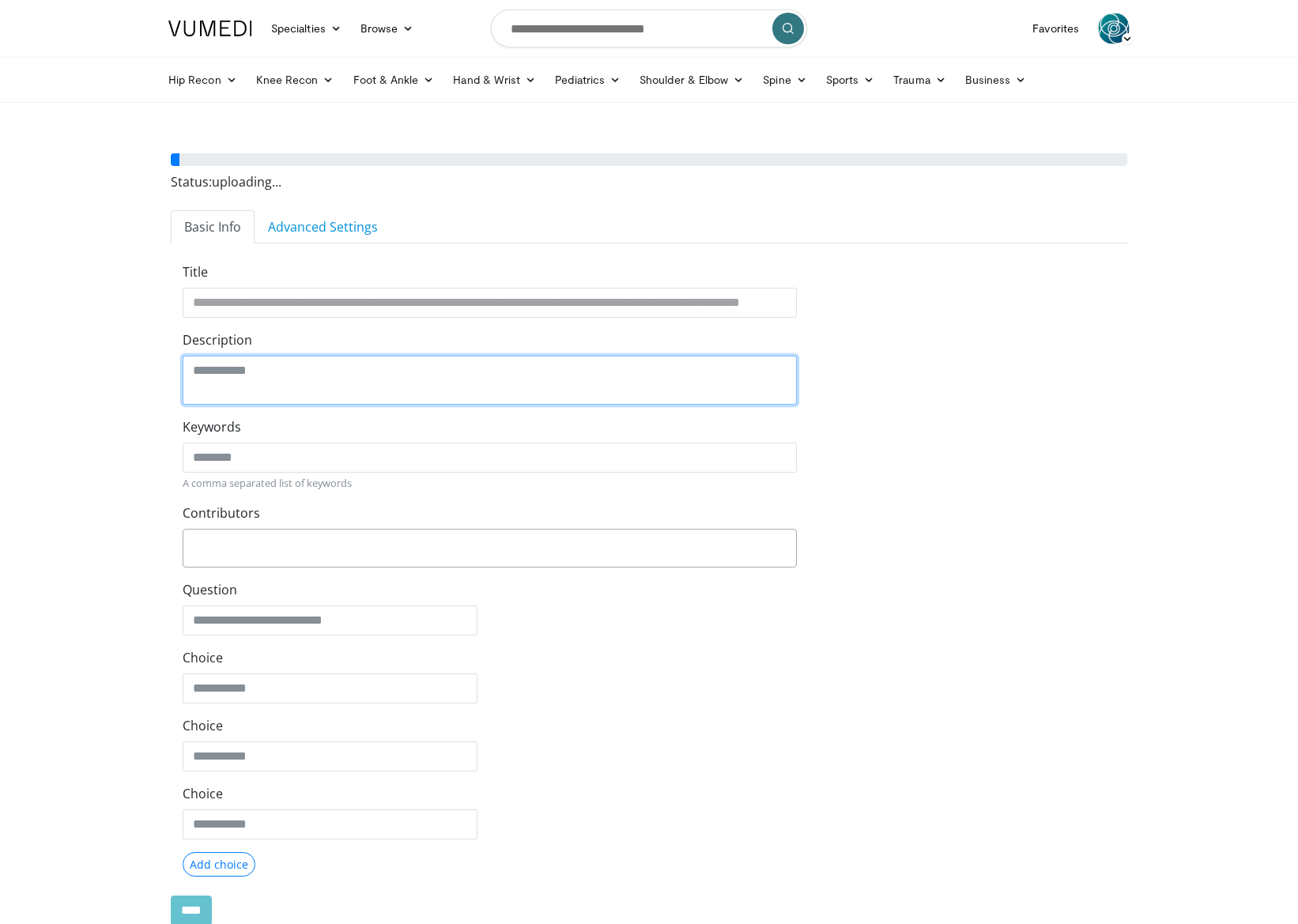 click on "Description" at bounding box center [489, 380] 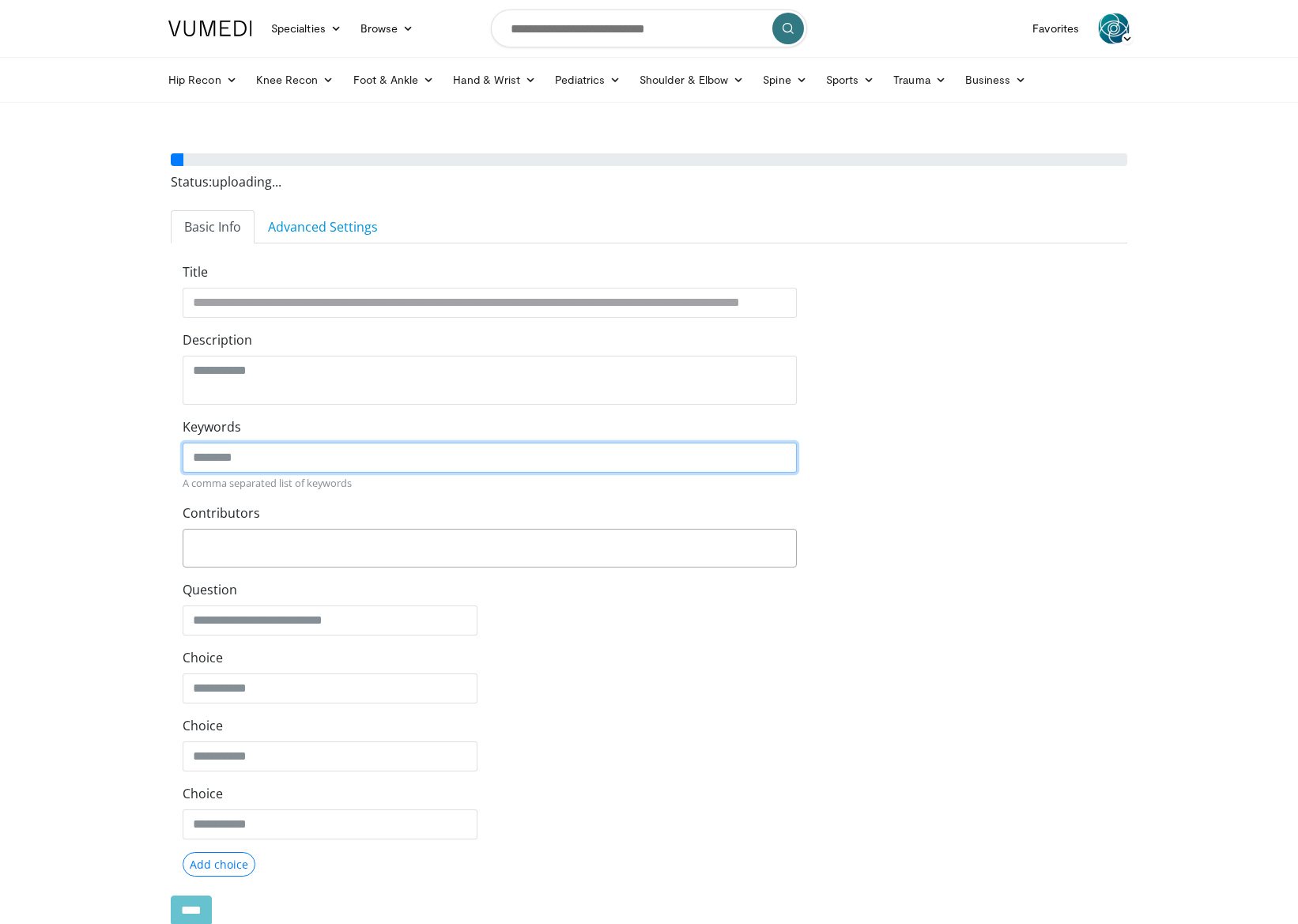 click on "Keywords" 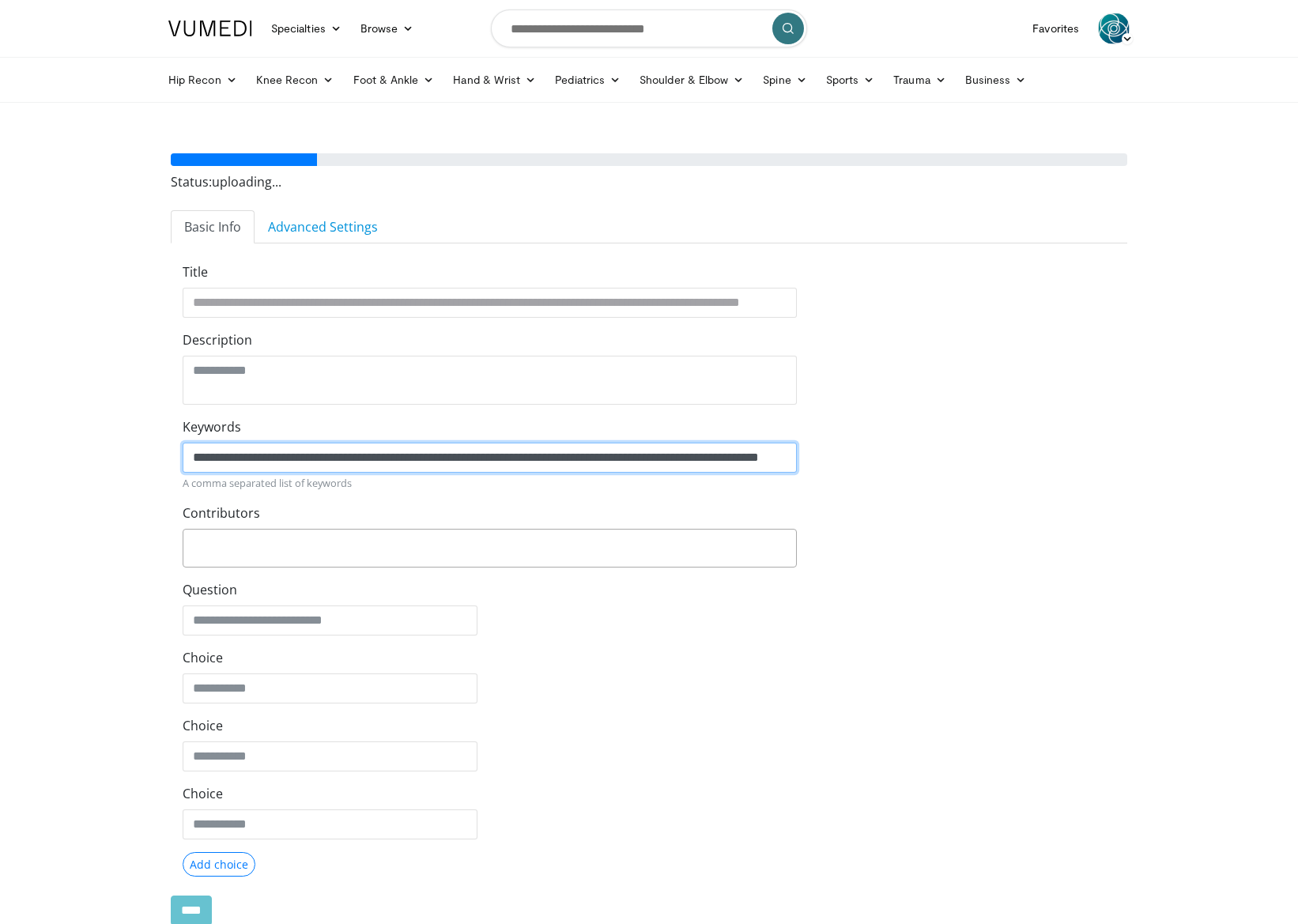 click on "**********" 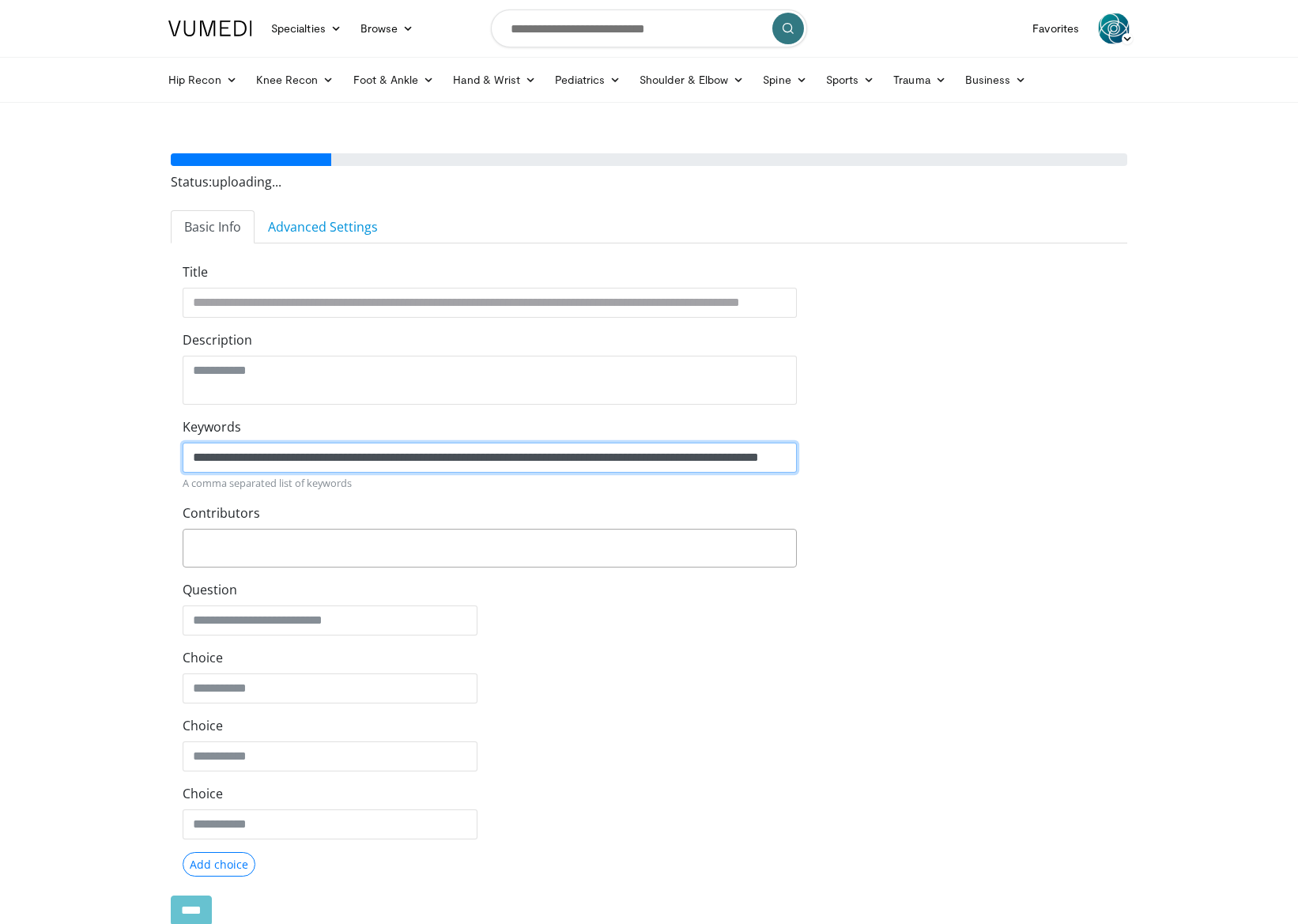 scroll, scrollTop: 0, scrollLeft: 54, axis: horizontal 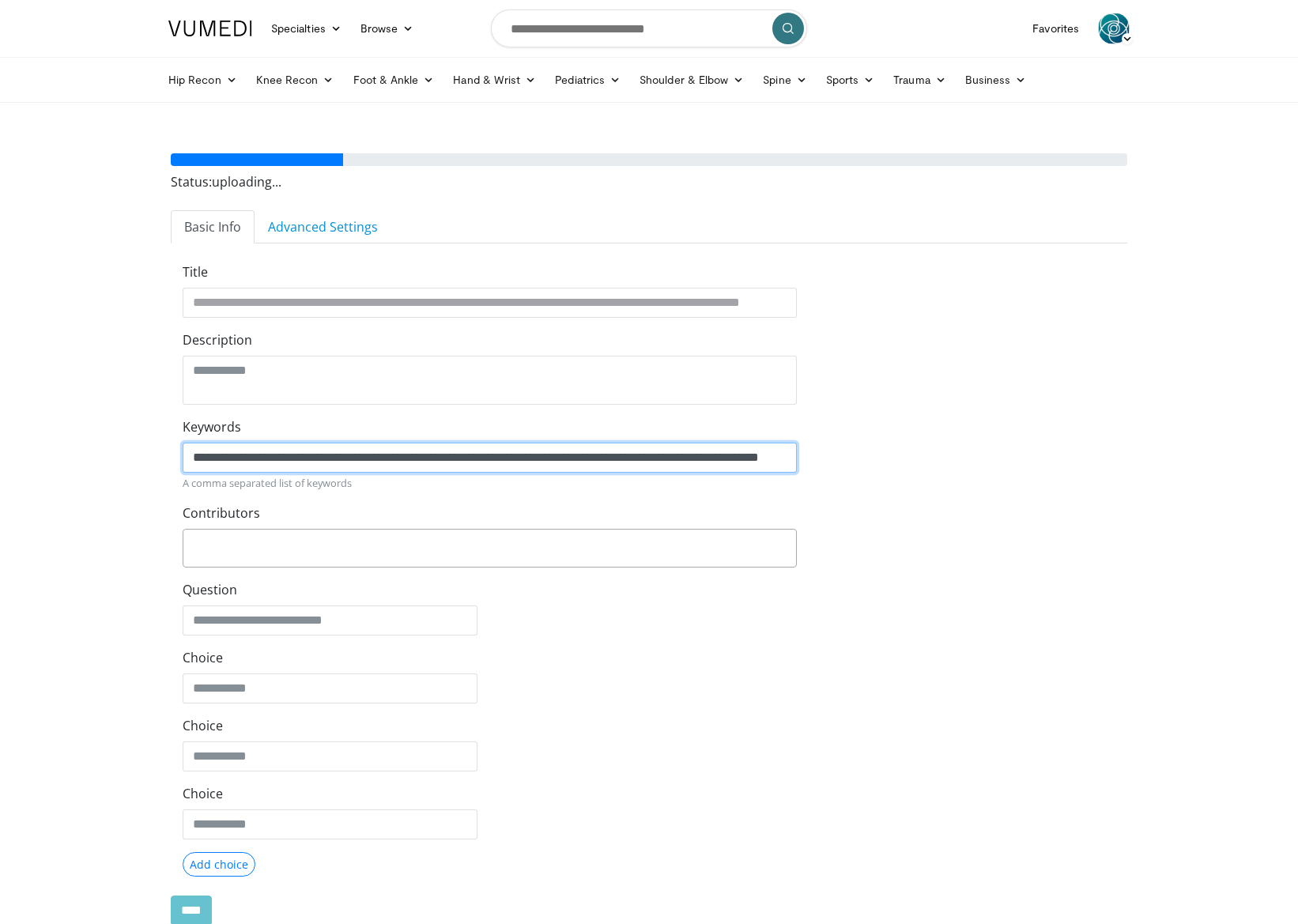 drag, startPoint x: 765, startPoint y: 458, endPoint x: 920, endPoint y: 457, distance: 155.00323 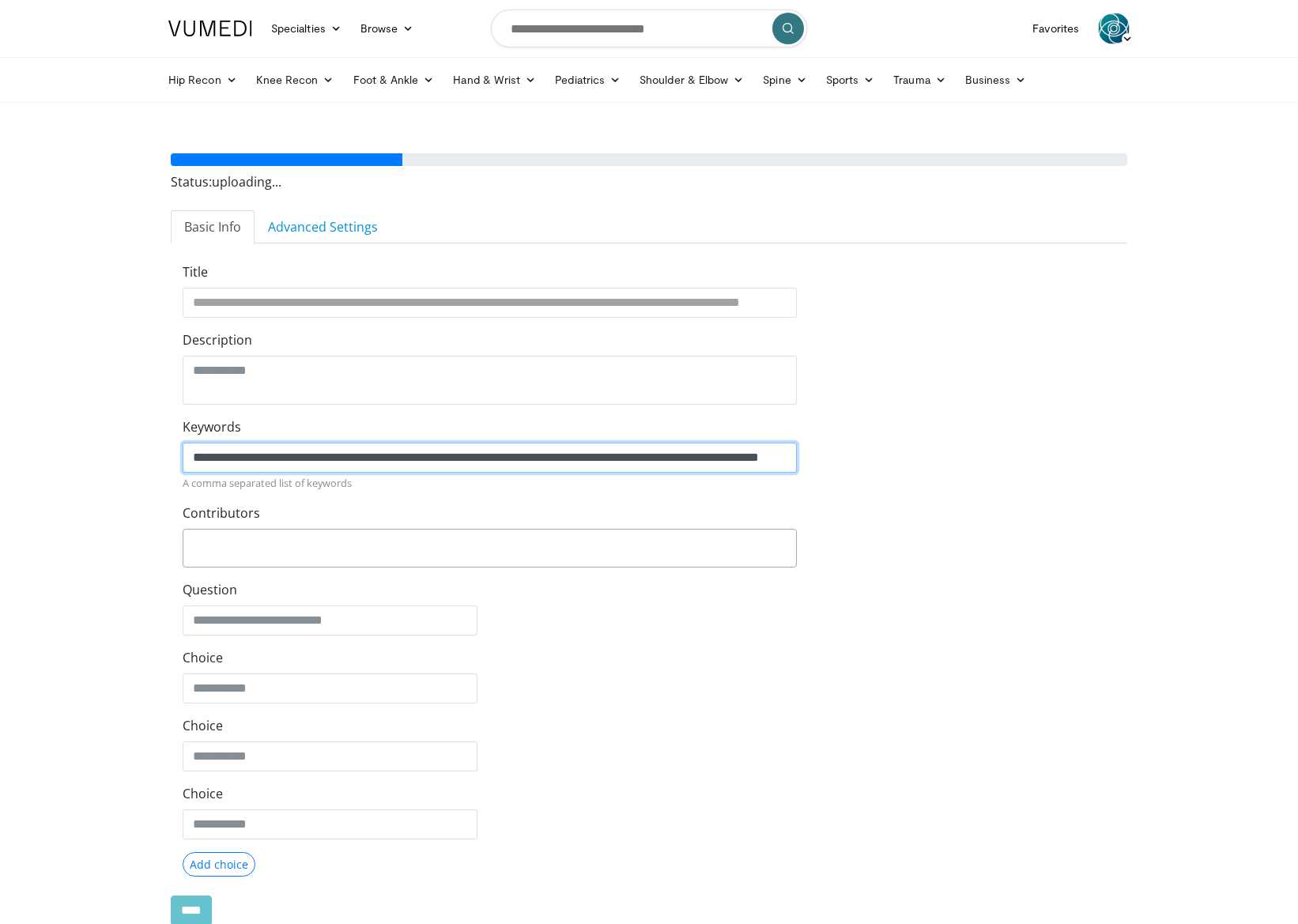 click on "**********" 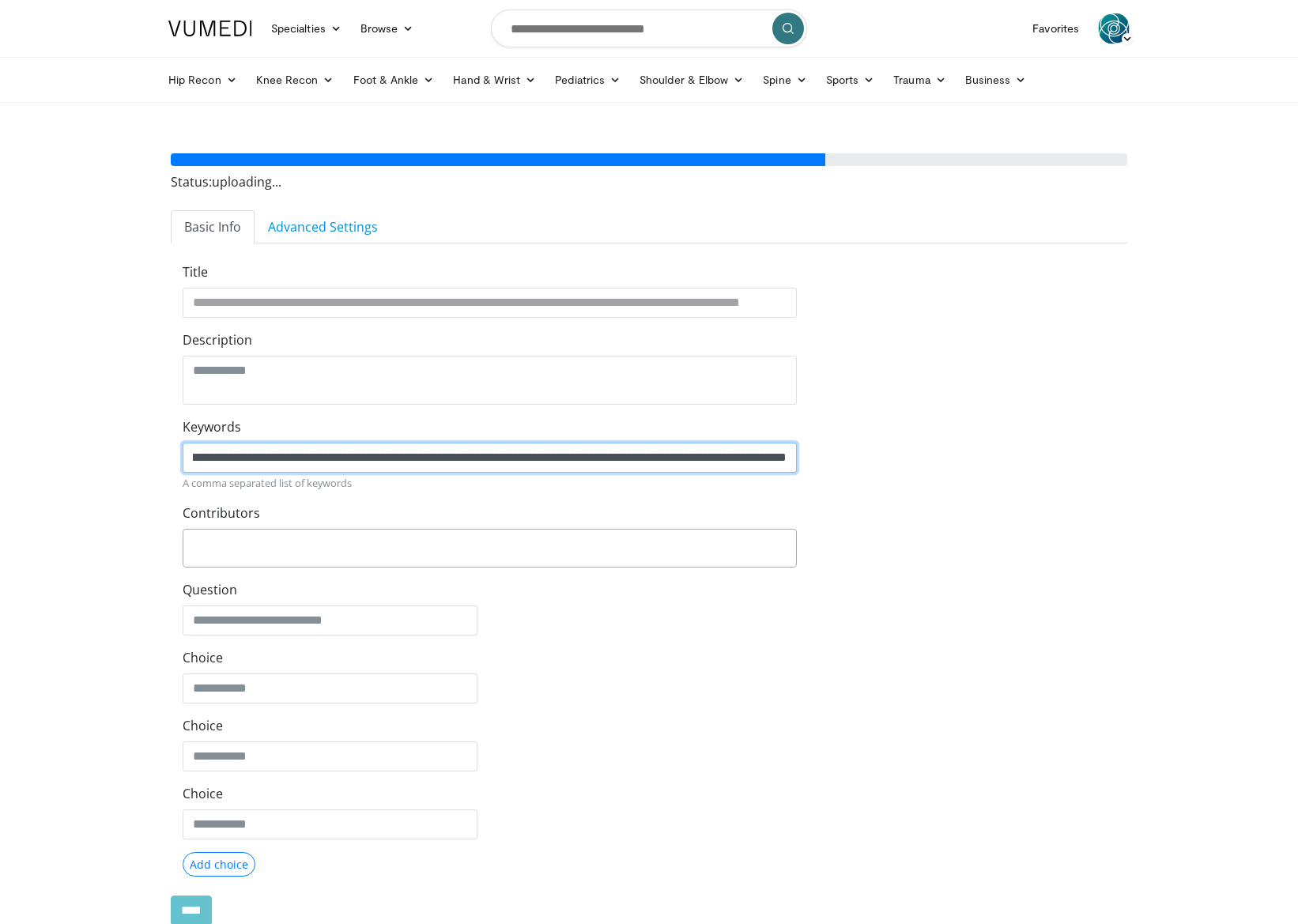 scroll, scrollTop: 0, scrollLeft: 193, axis: horizontal 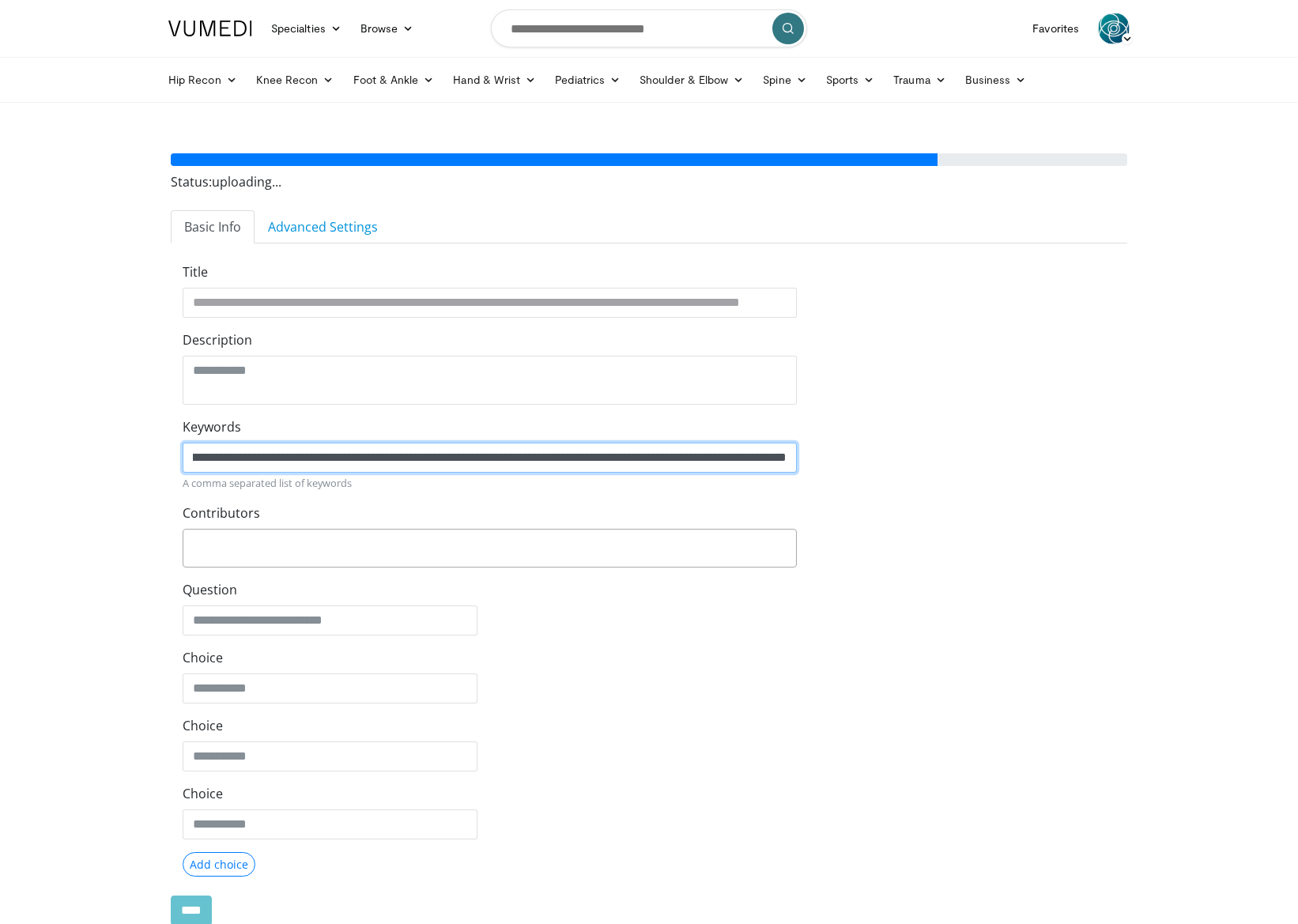 type on "**********" 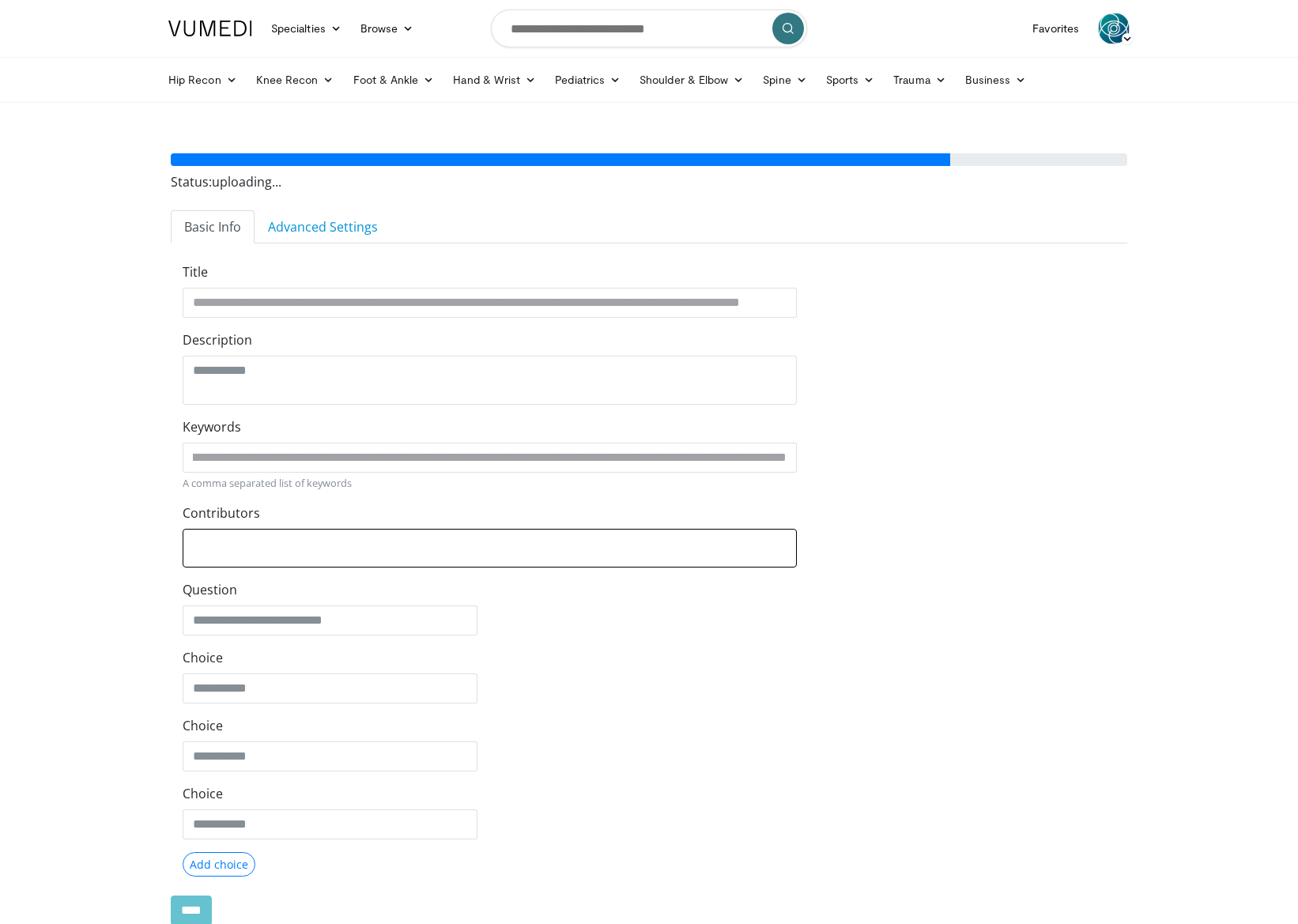 click at bounding box center [489, 545] 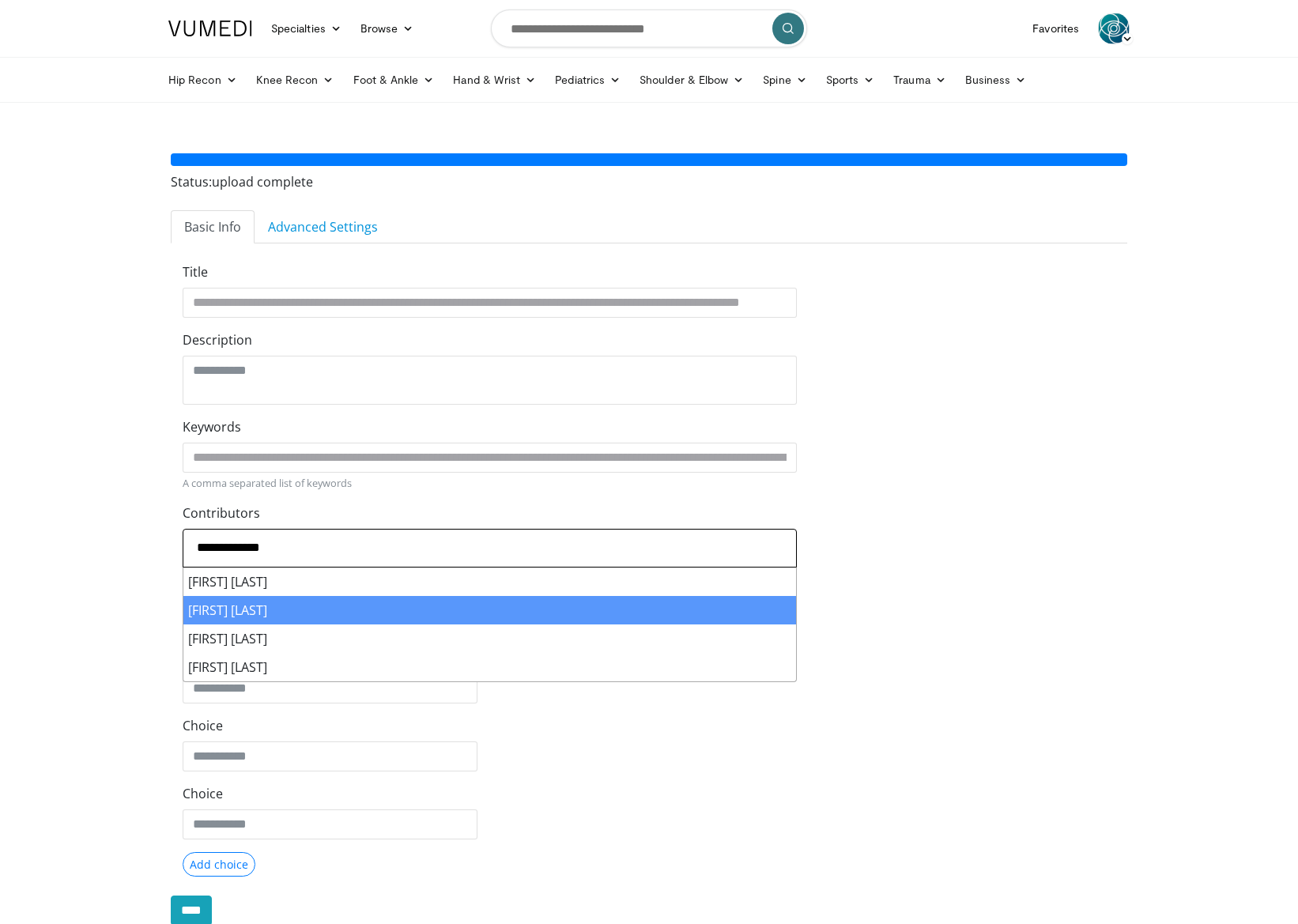 type on "**********" 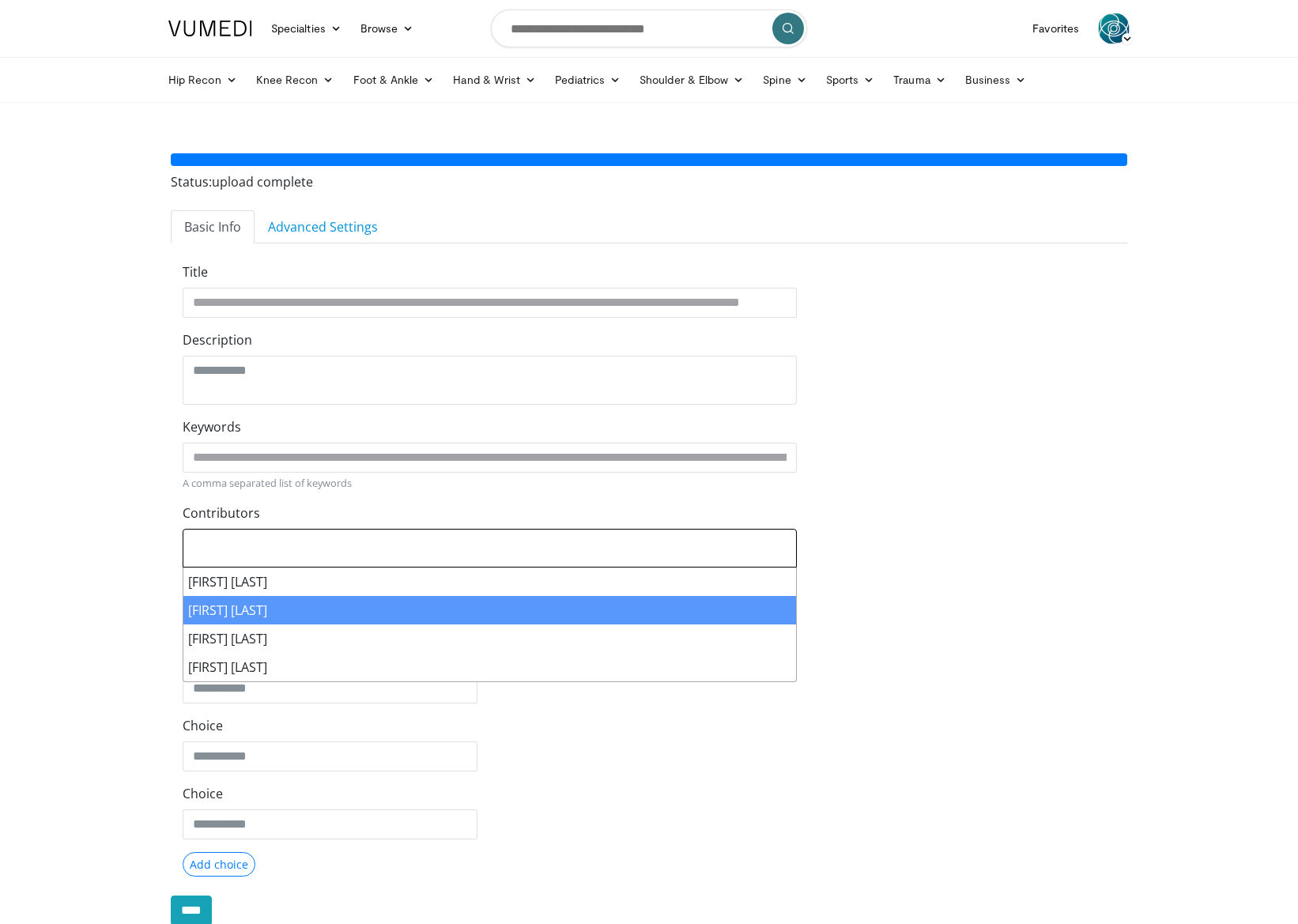 select on "*****" 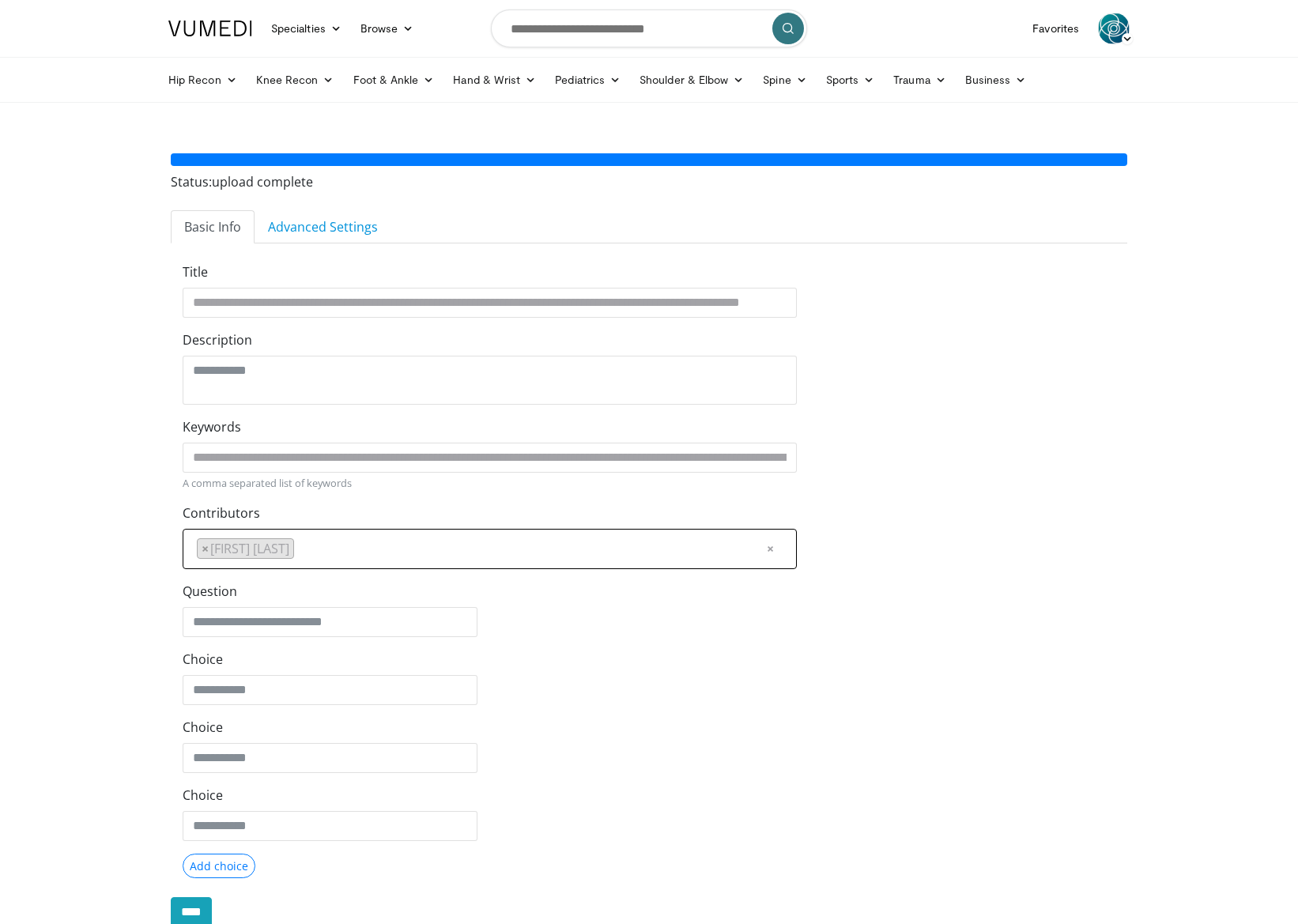 click on "Specialties
Adult & Family Medicine
Allergy, Asthma, Immunology
Anesthesiology
Cardiology
Dental
Dermatology
Endocrinology
Gastroenterology & Hepatology
General Surgery
Hematology & Oncology
Infectious Disease
Nephrology
Neurology
Neurosurgery
Obstetrics & Gynecology
Ophthalmology
Oral Maxillofacial
Orthopaedics
Otolaryngology
Pediatrics
Plastic Surgery
Podiatry
Psychiatry
Pulmonology
Radiation Oncology
Radiology
Rheumatology
Urology" at bounding box center [649, 541] 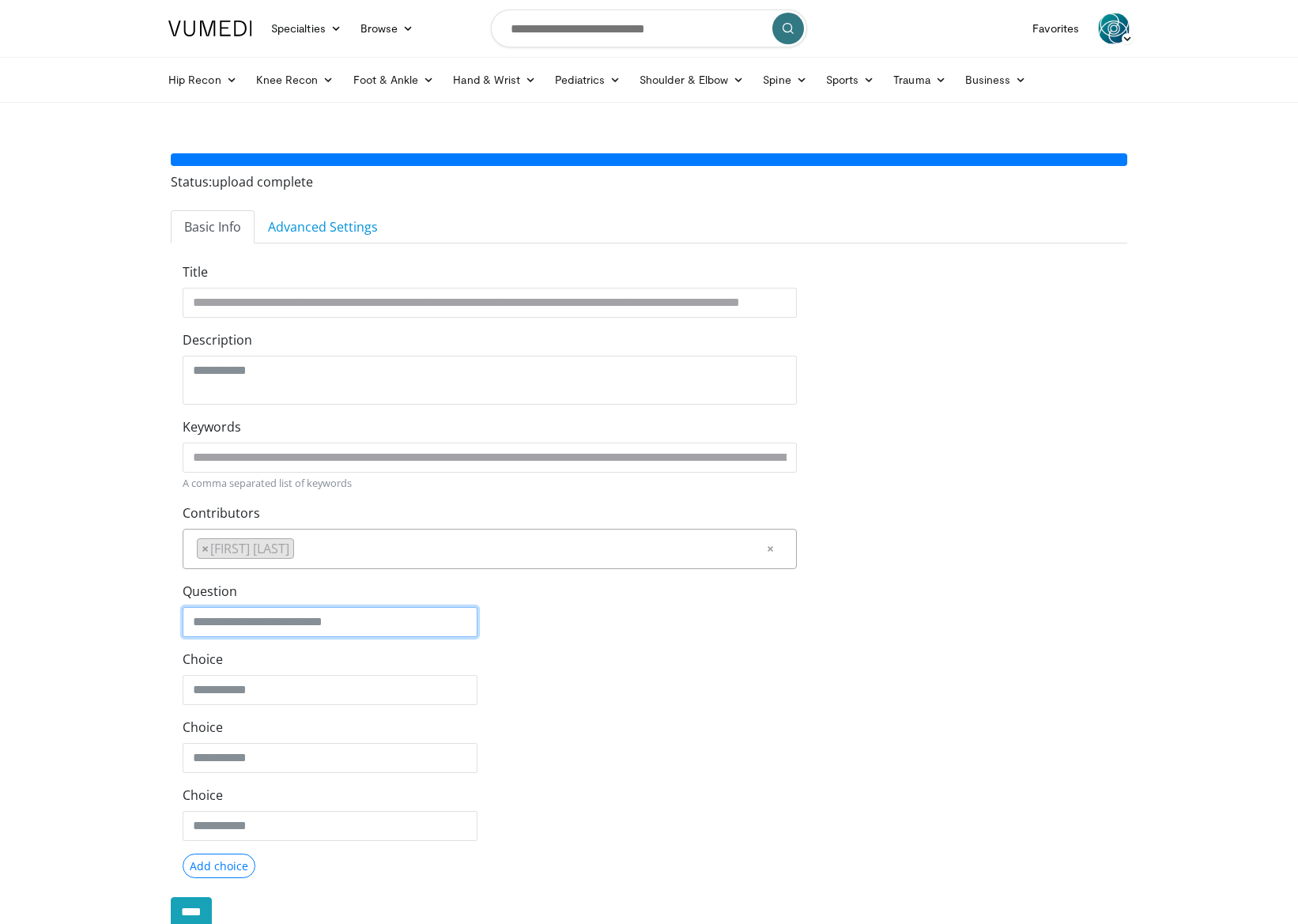 click on "Question" at bounding box center (330, 622) 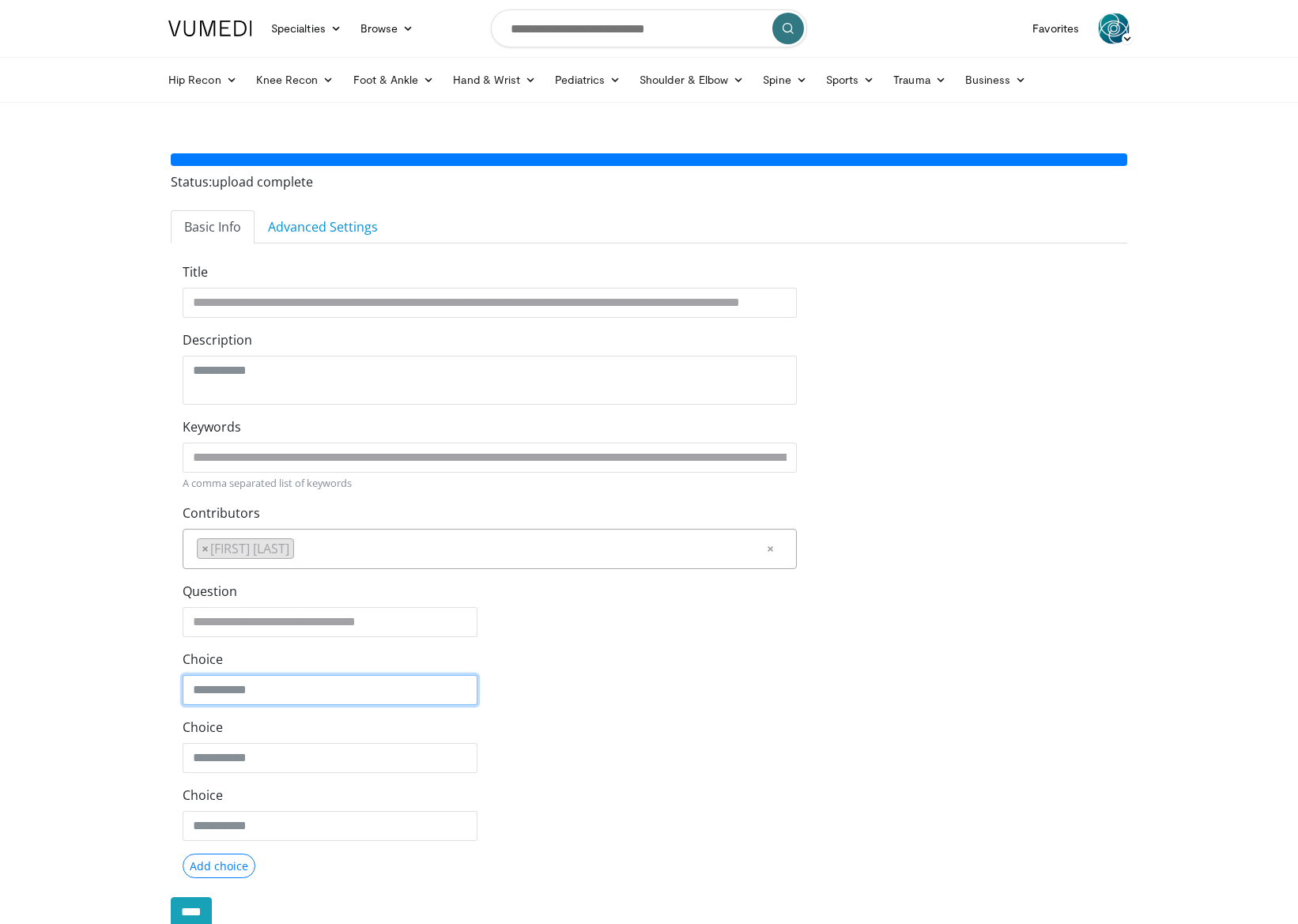 click on "Choice" at bounding box center (330, 690) 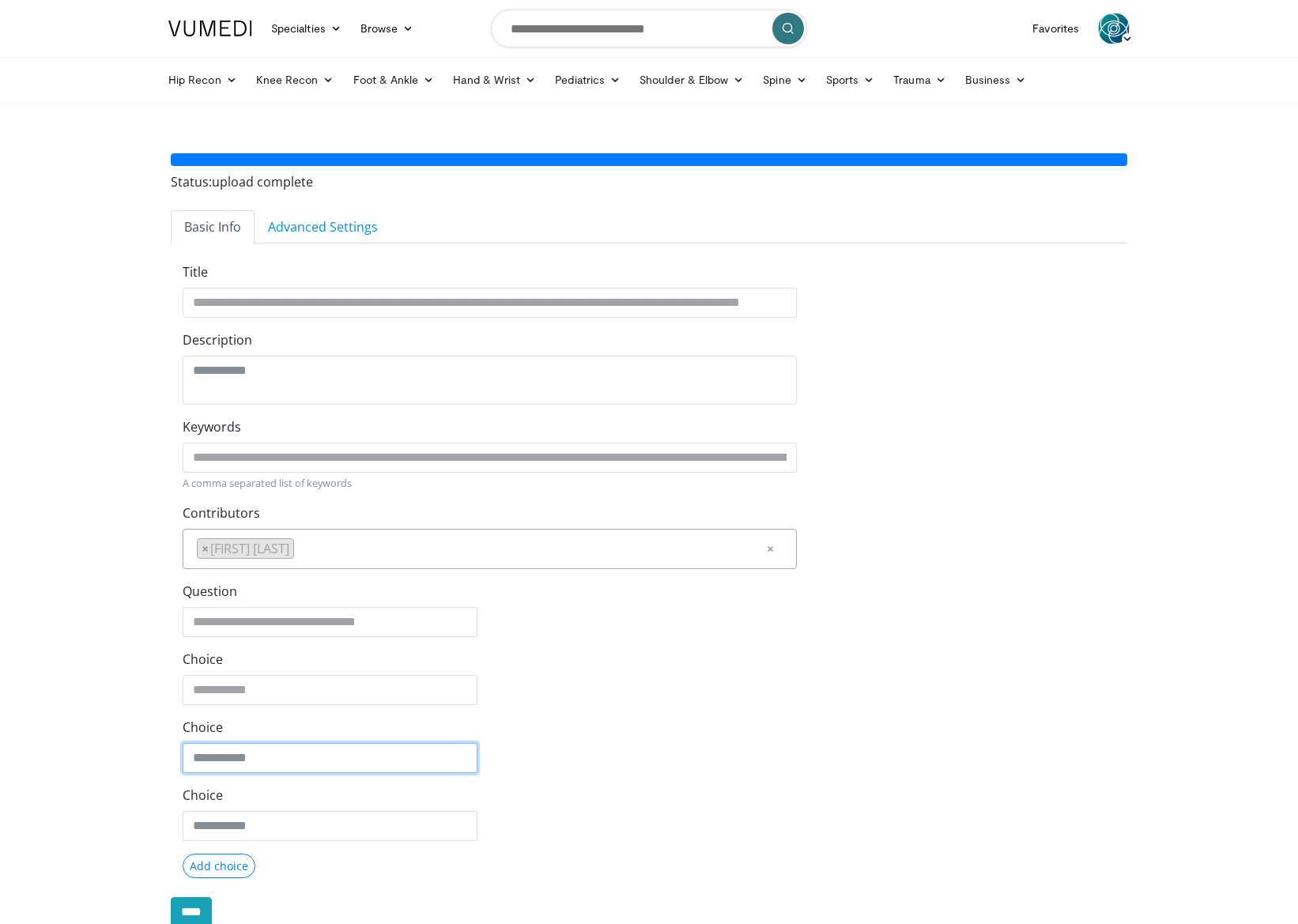 click on "Choice" at bounding box center (330, 758) 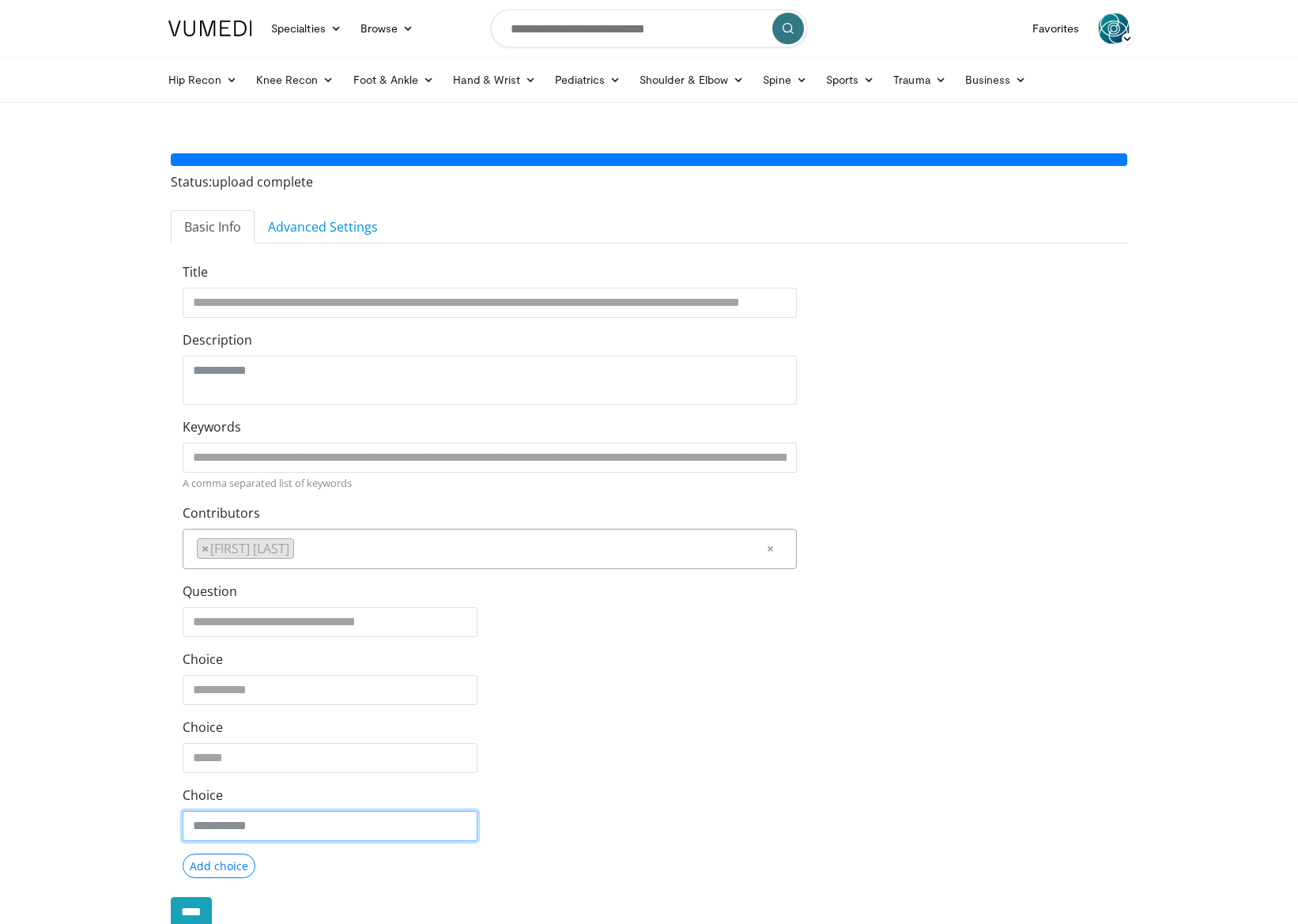 click on "Choice" at bounding box center (330, 758) 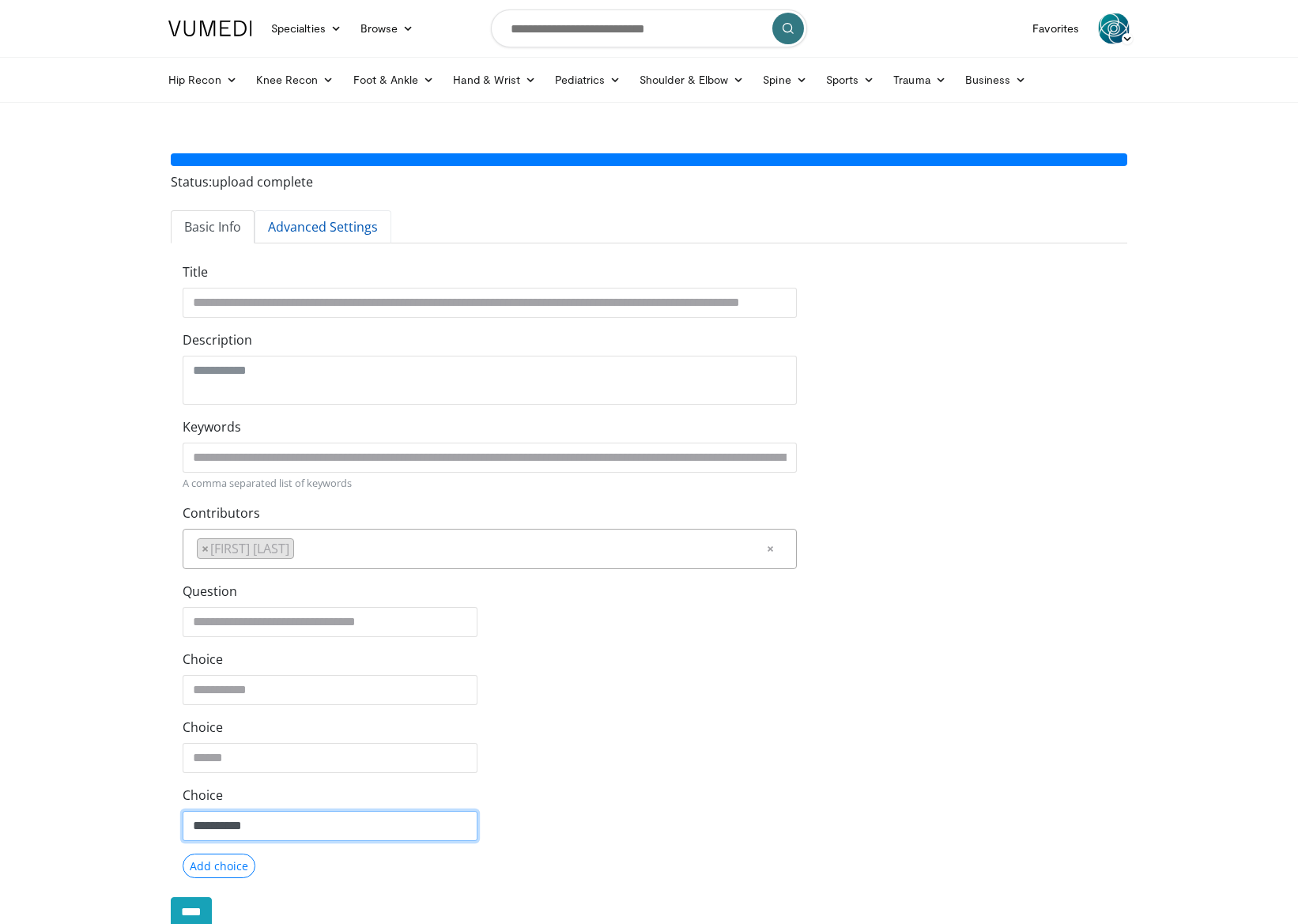 type on "**********" 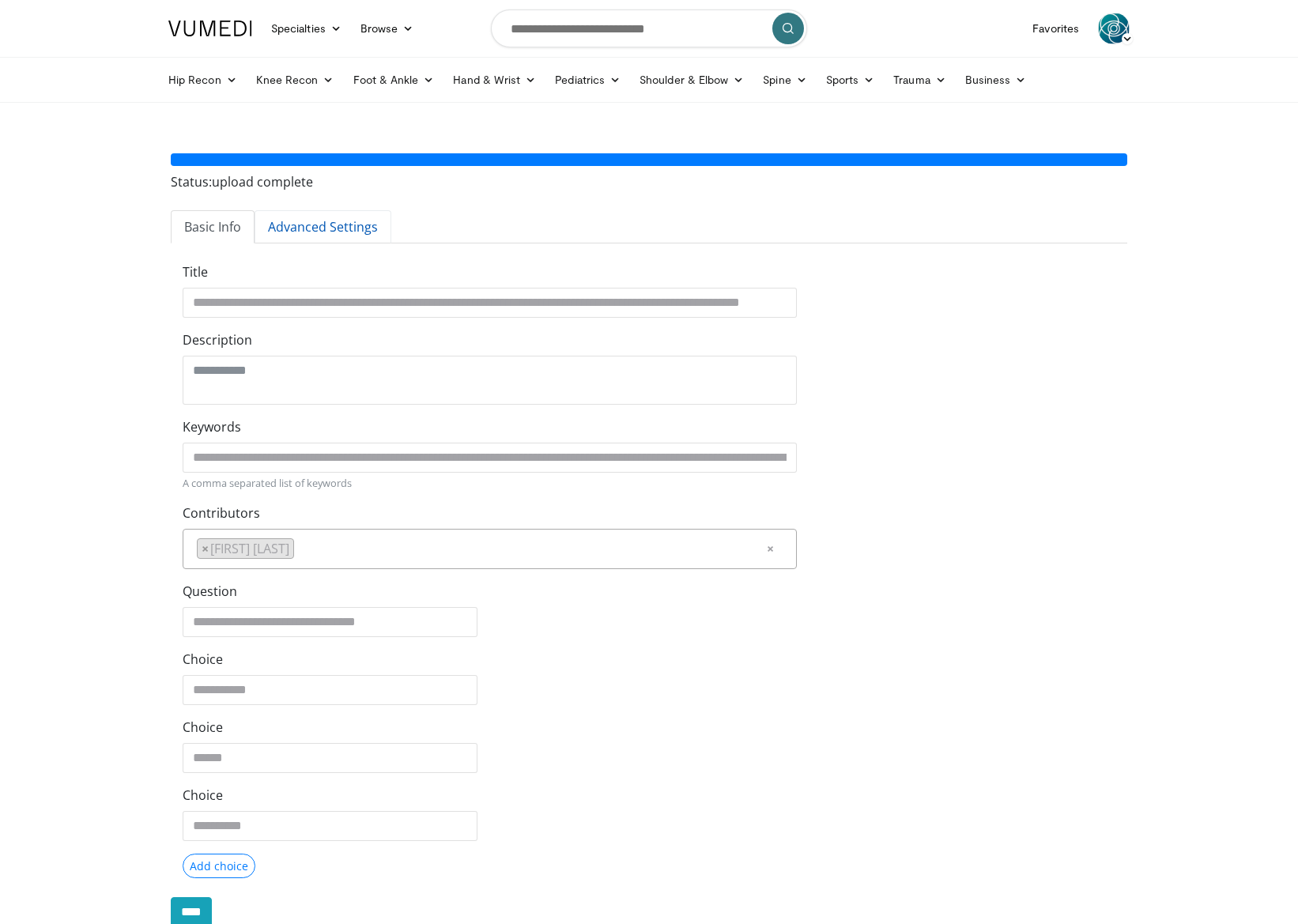 click on "Advanced Settings" at bounding box center [323, 227] 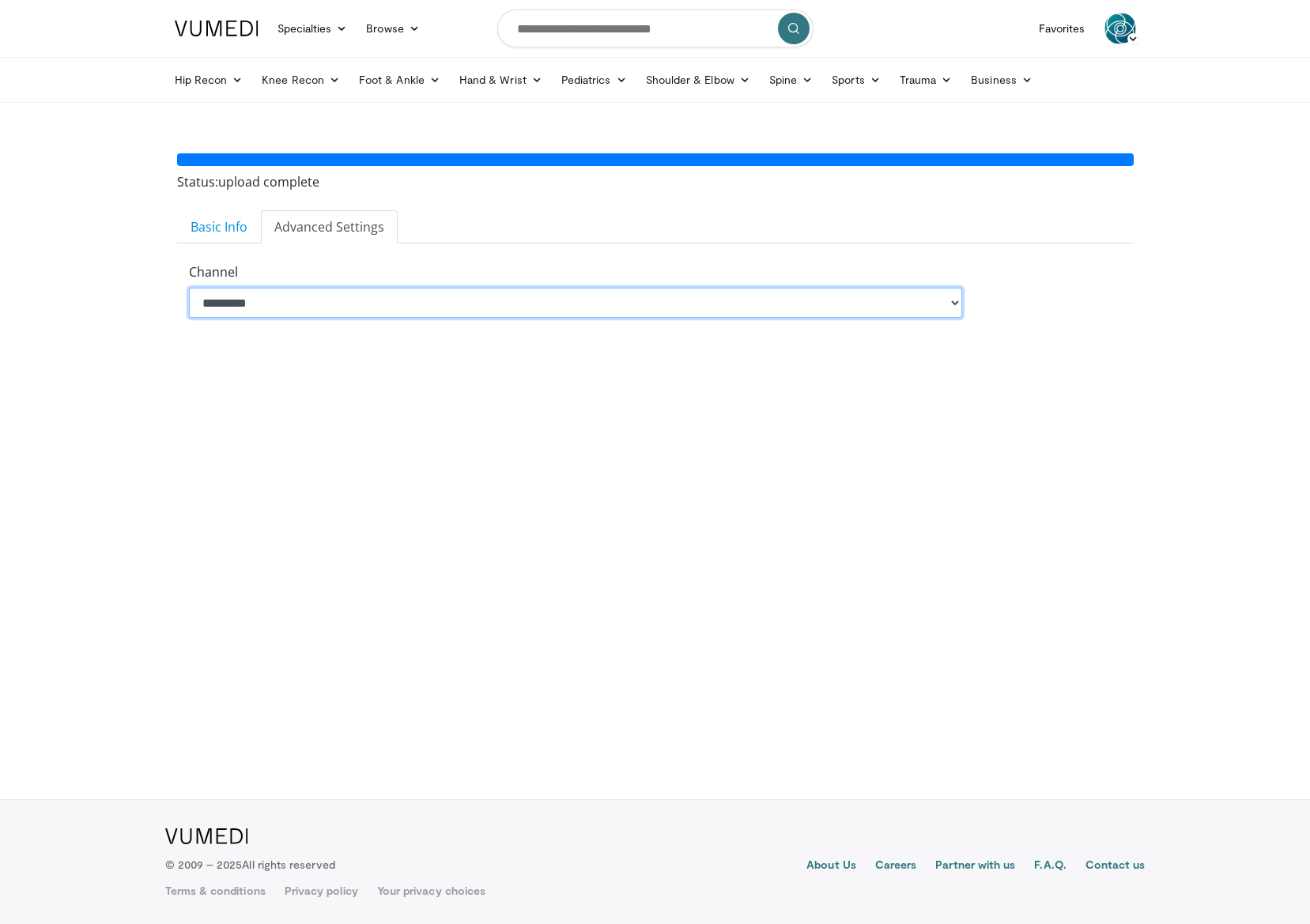 click on "*********
****" at bounding box center [576, 303] 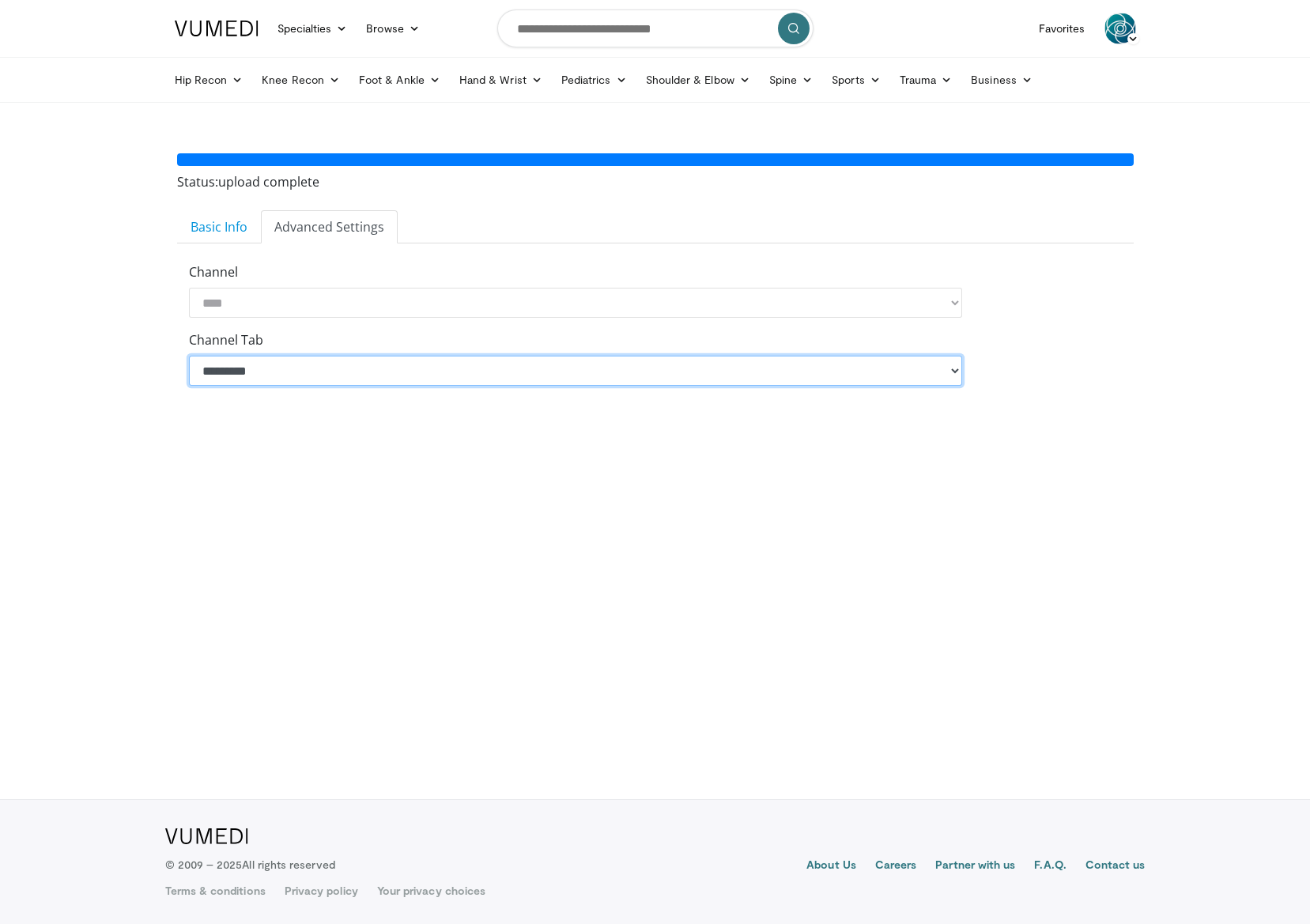 click on "**********" at bounding box center (576, 371) 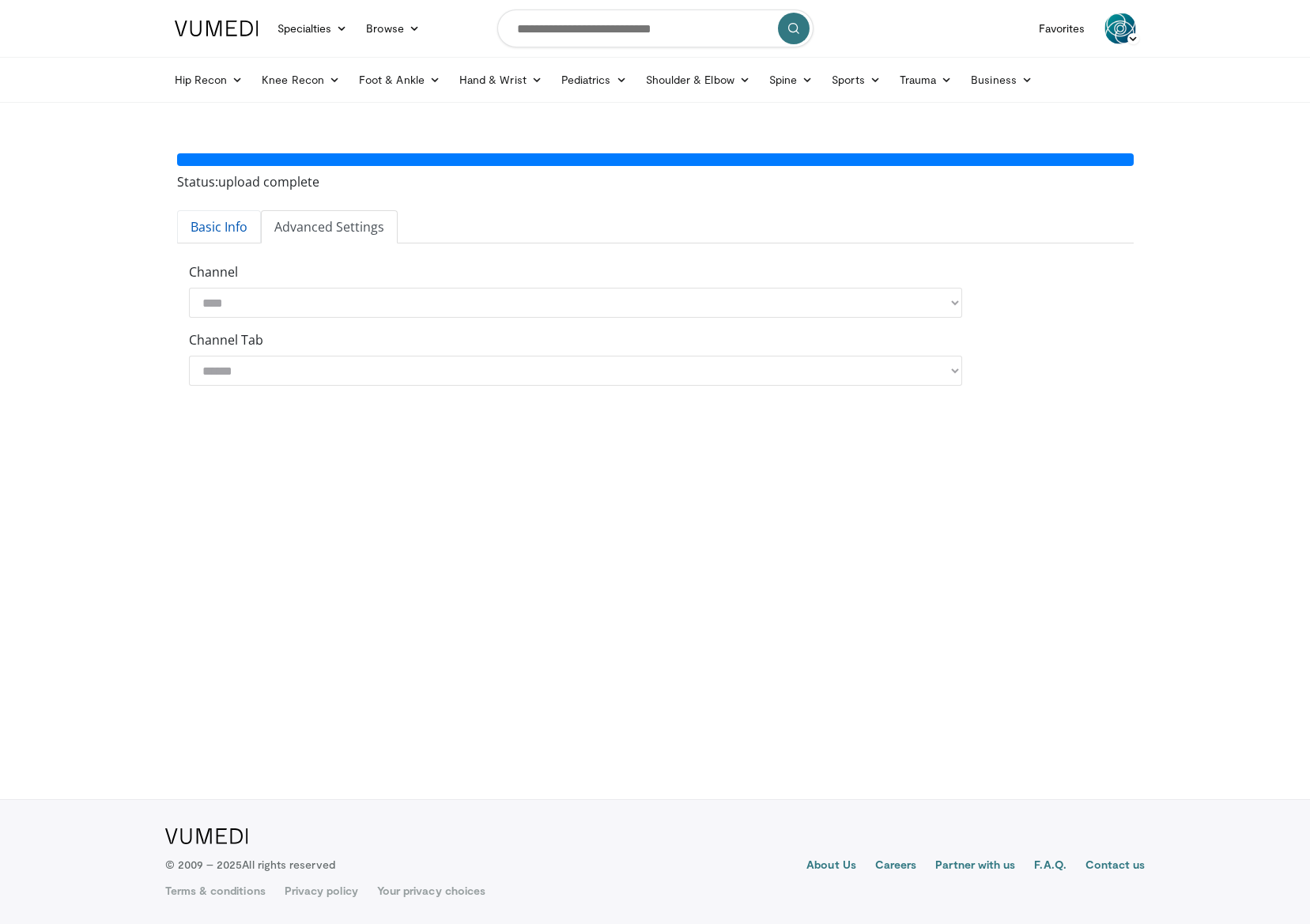 click on "Basic Info" at bounding box center (219, 227) 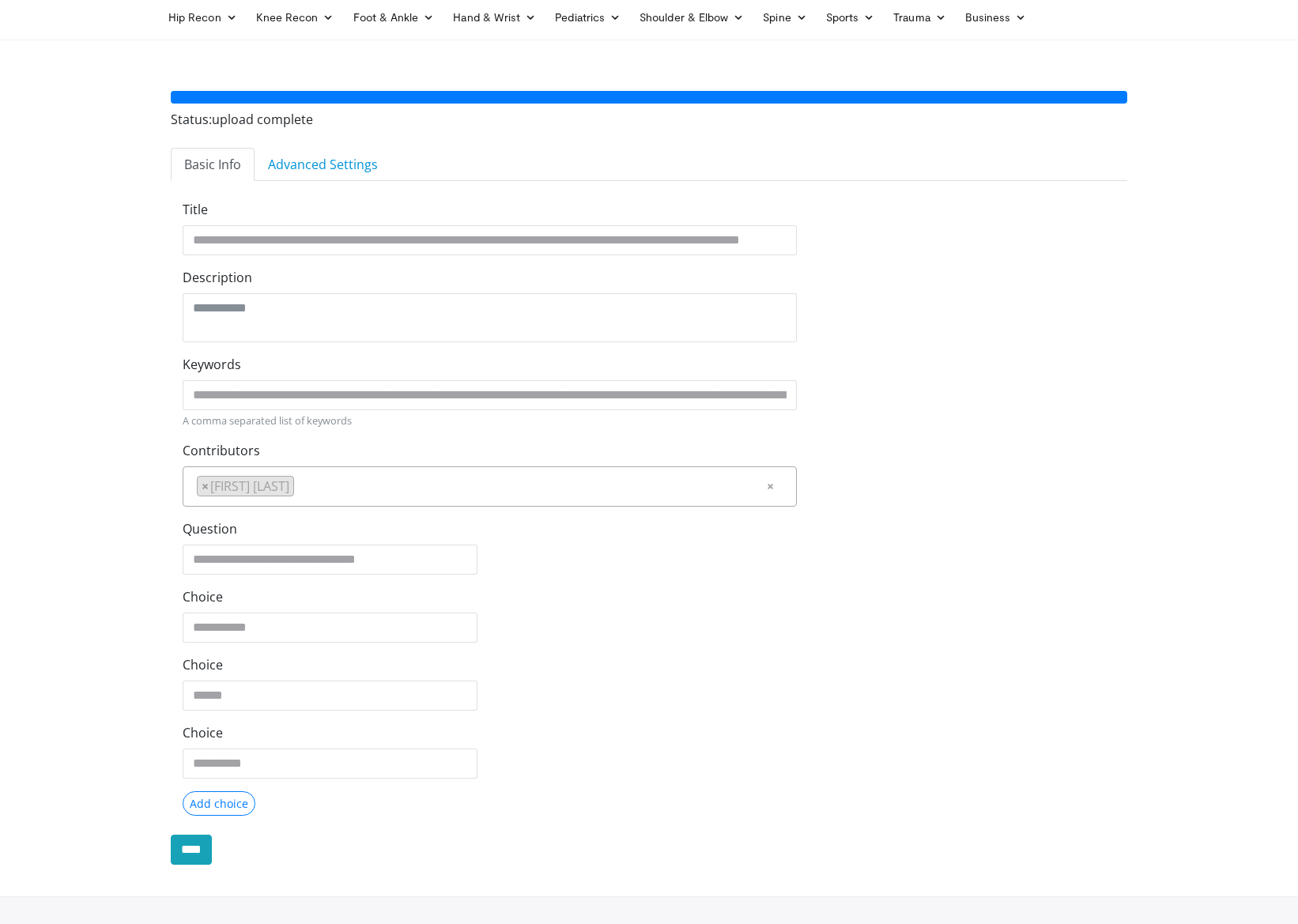 scroll, scrollTop: 160, scrollLeft: 0, axis: vertical 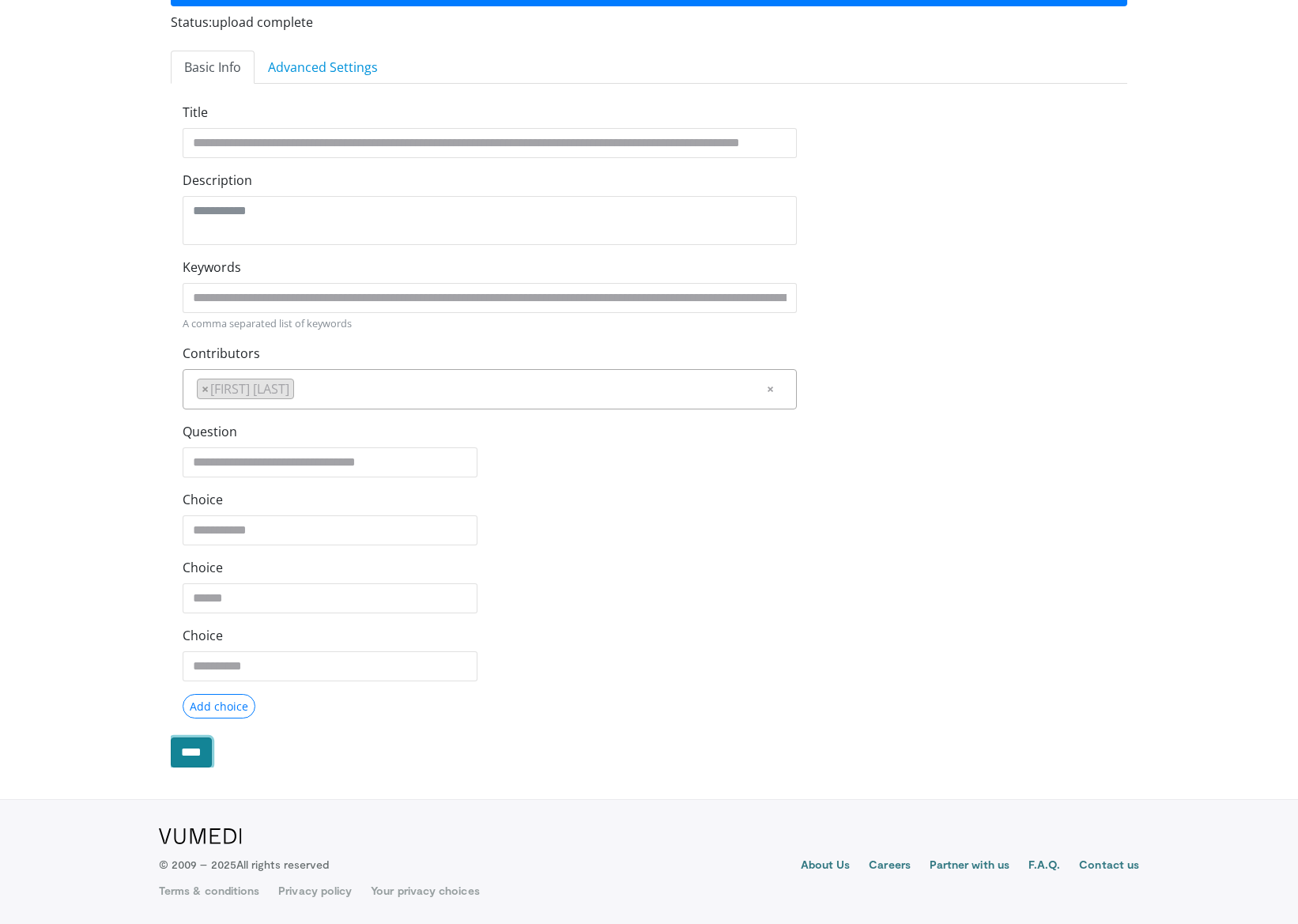 click on "****" at bounding box center [191, 752] 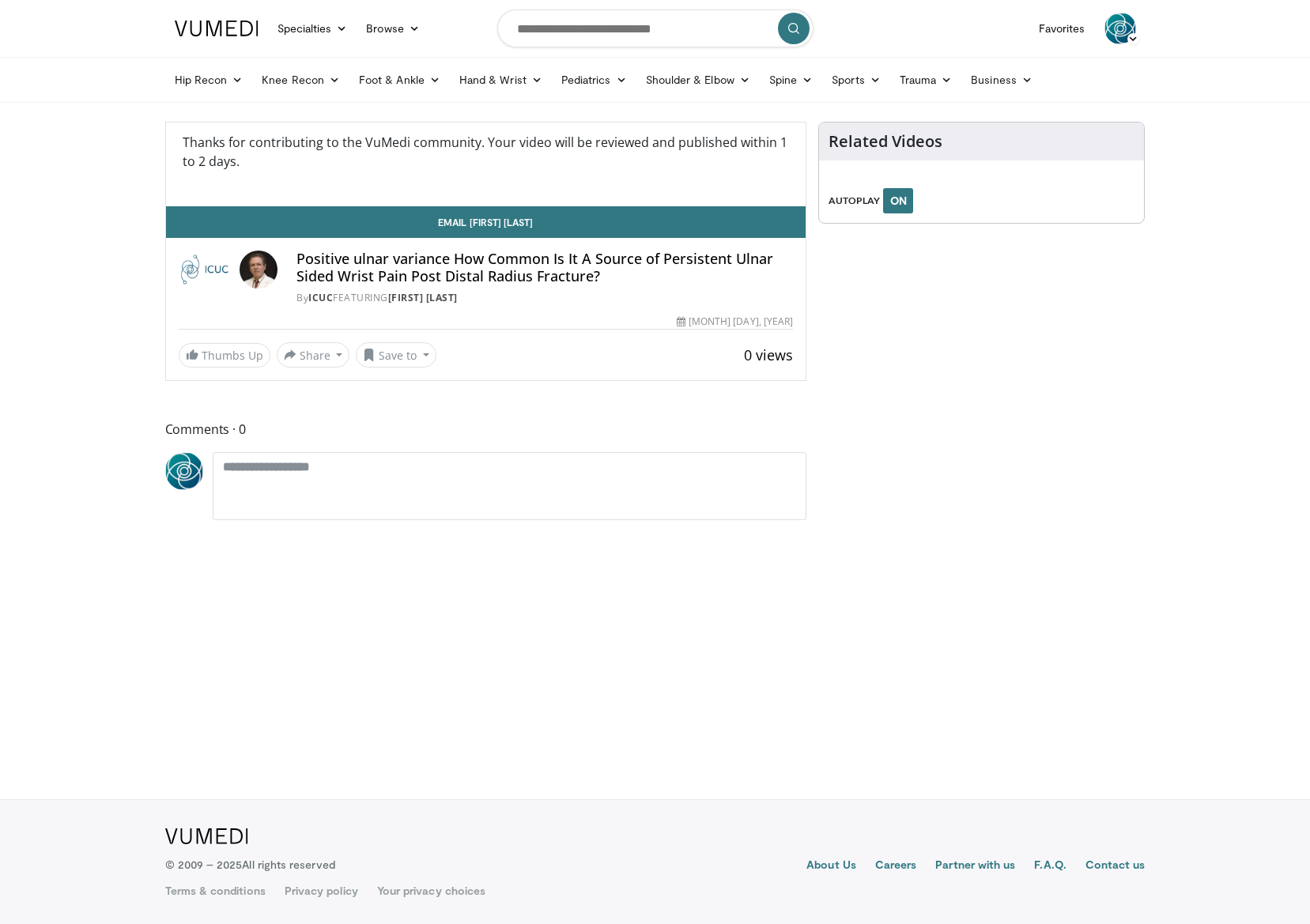 scroll, scrollTop: 0, scrollLeft: 0, axis: both 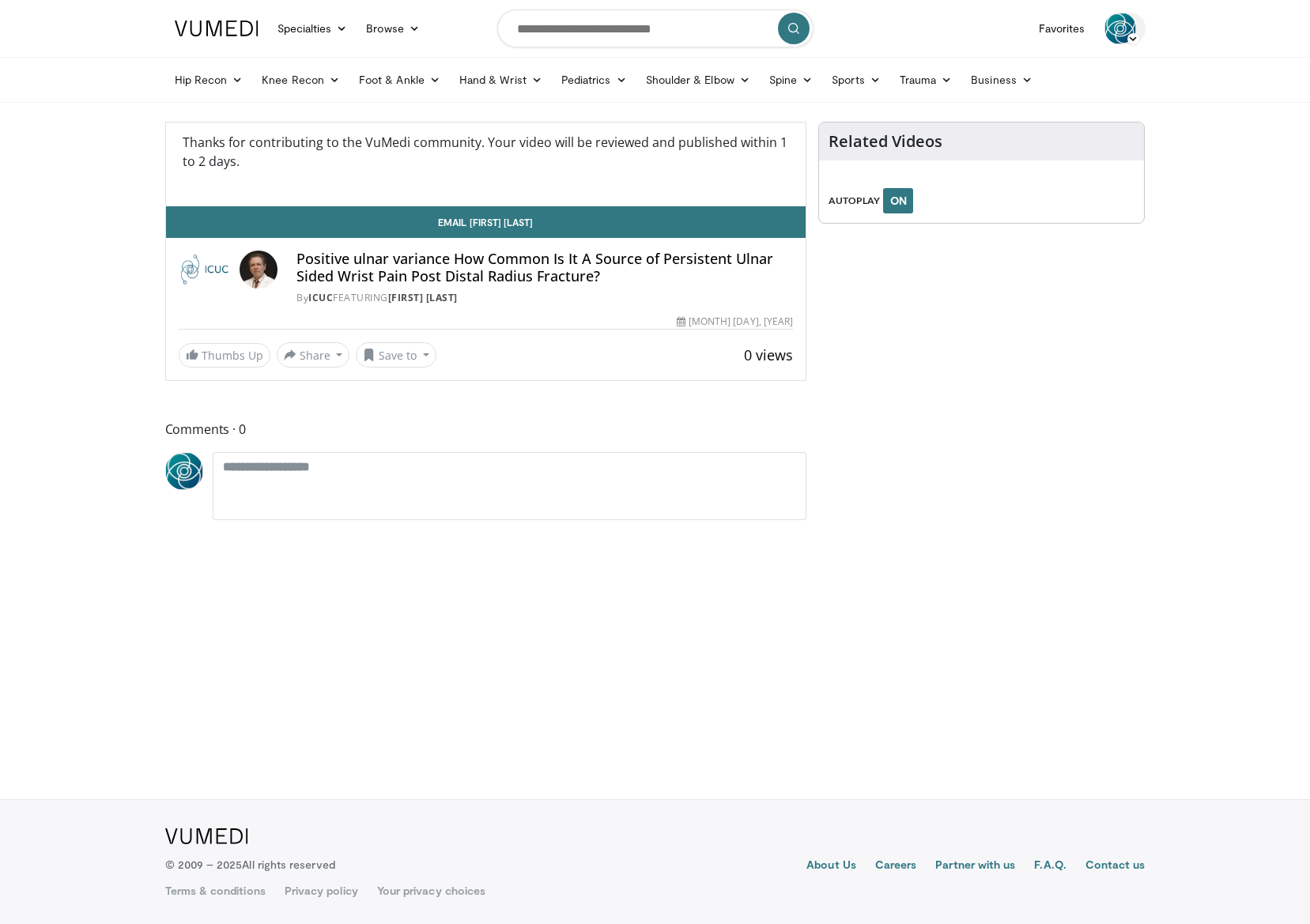 click at bounding box center [1120, 28] 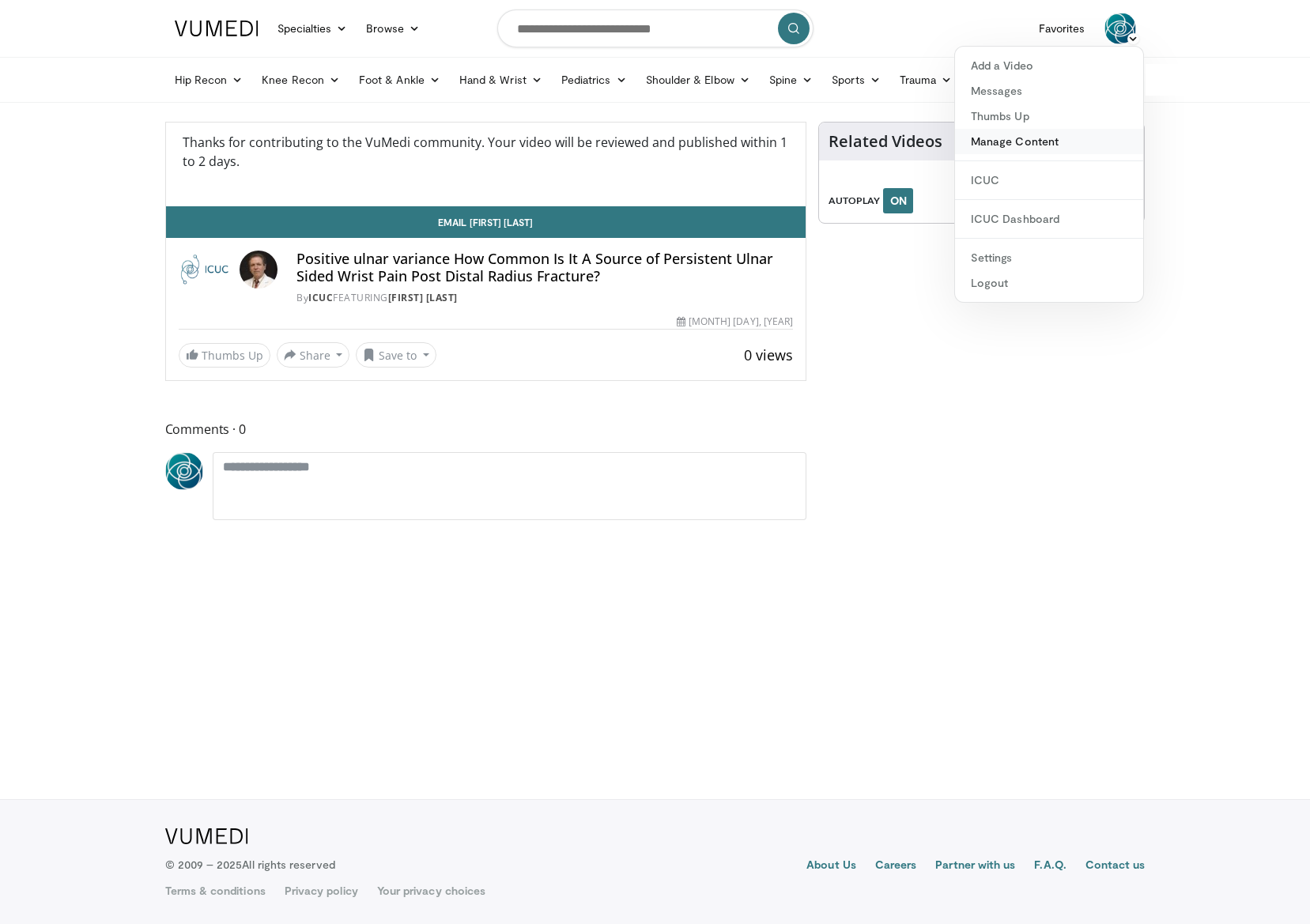 click on "Manage Content" at bounding box center [1049, 141] 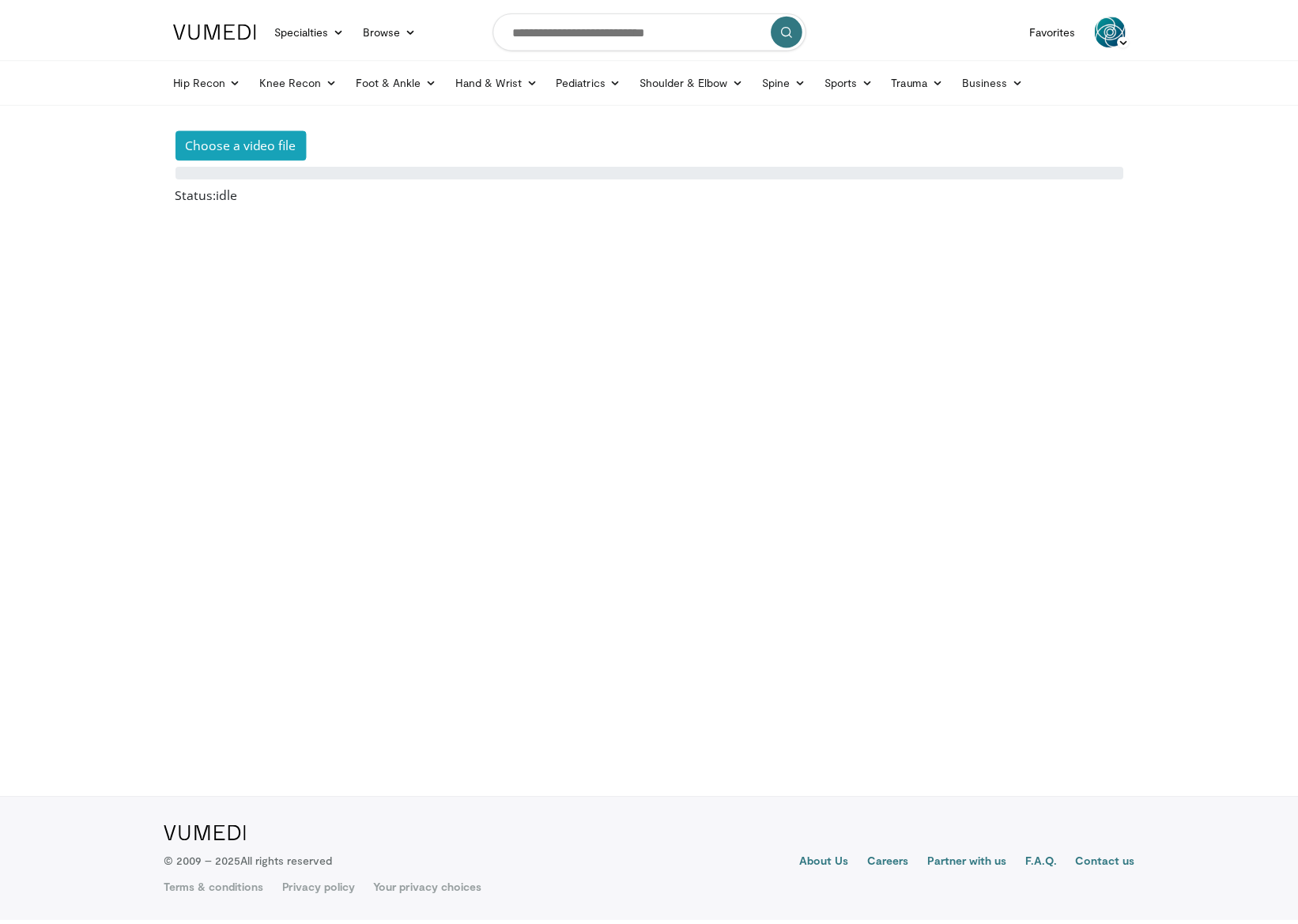 scroll, scrollTop: 0, scrollLeft: 0, axis: both 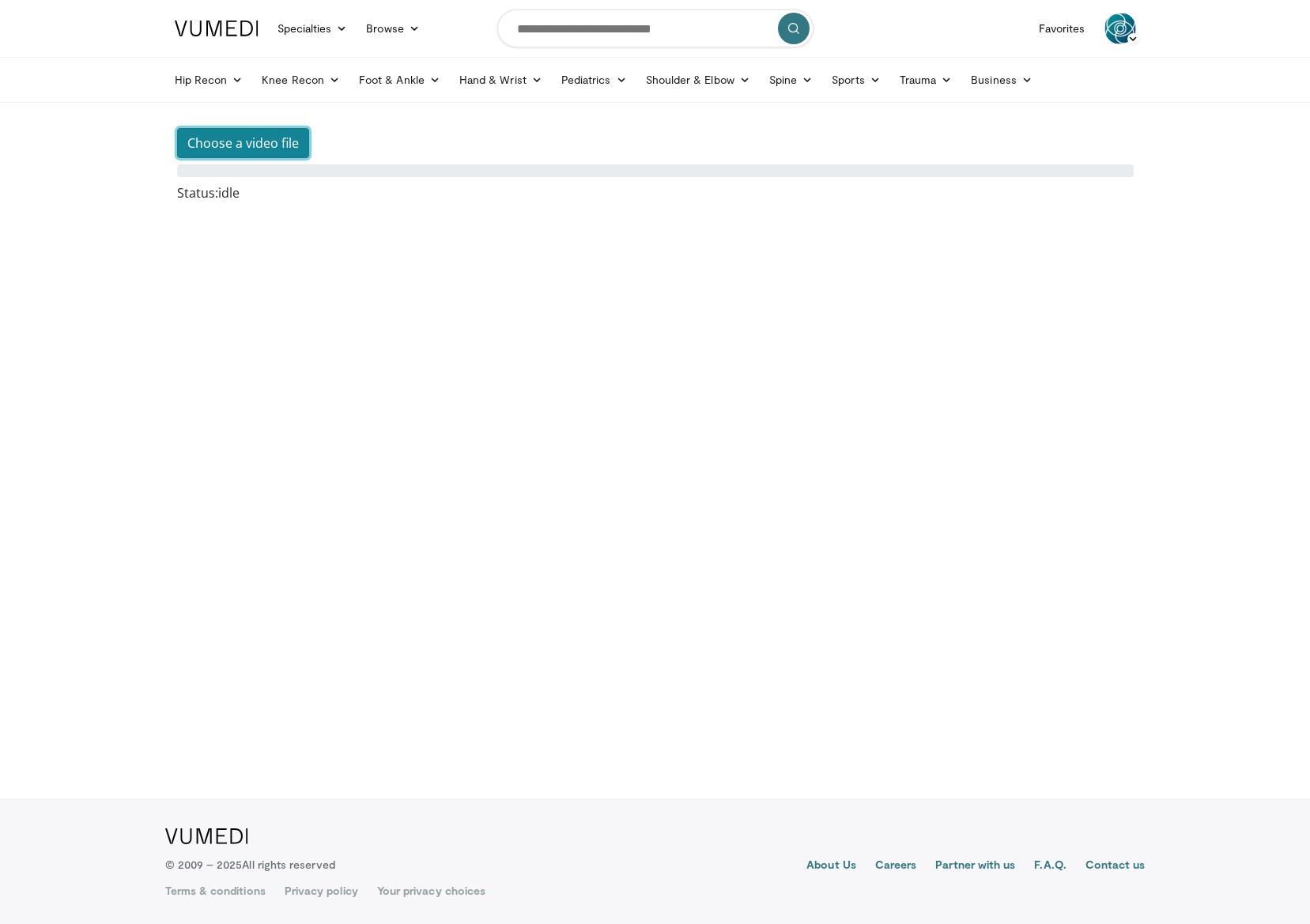 click on "Choose a video file" at bounding box center [243, 143] 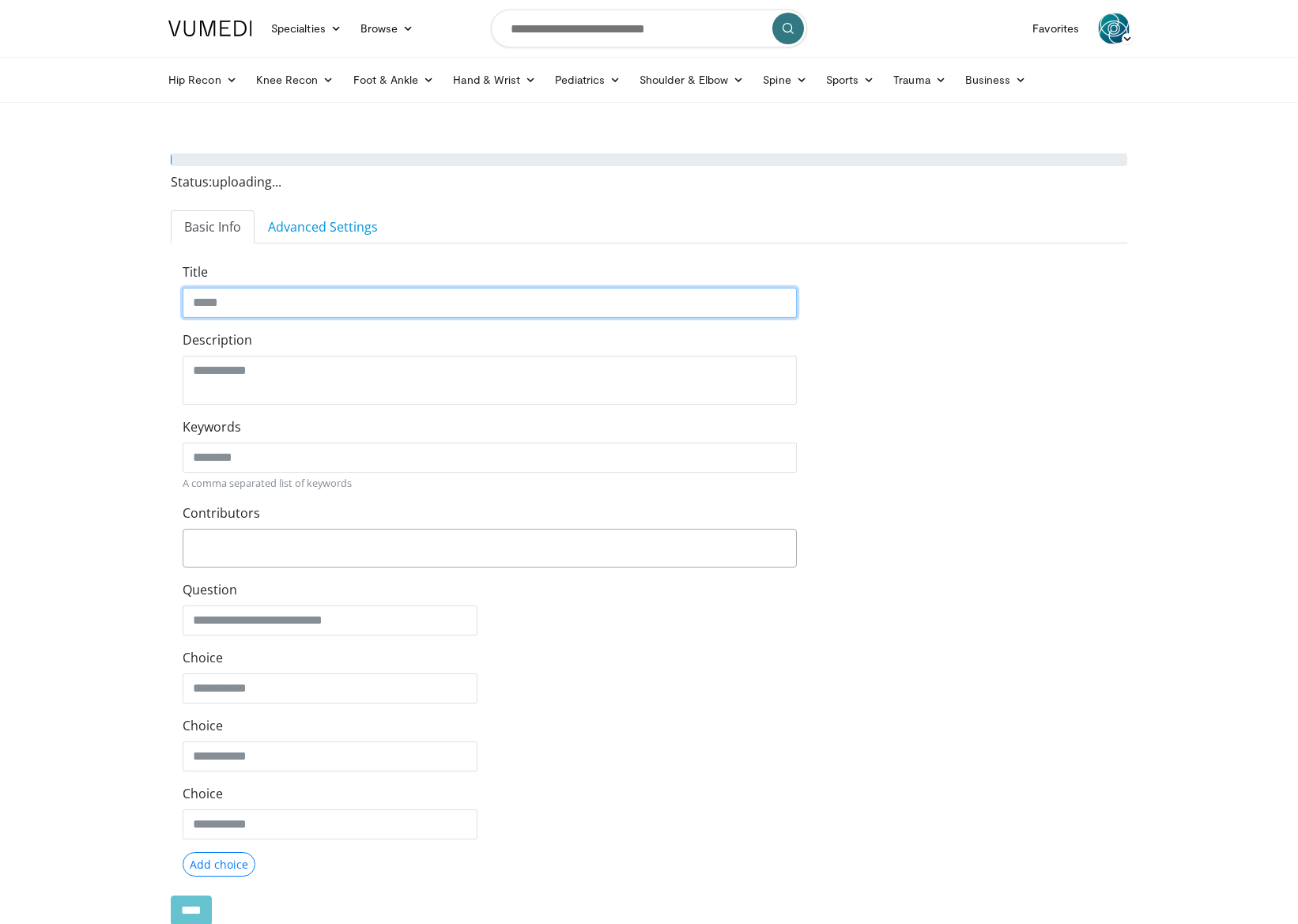 click on "Title" at bounding box center [489, 303] 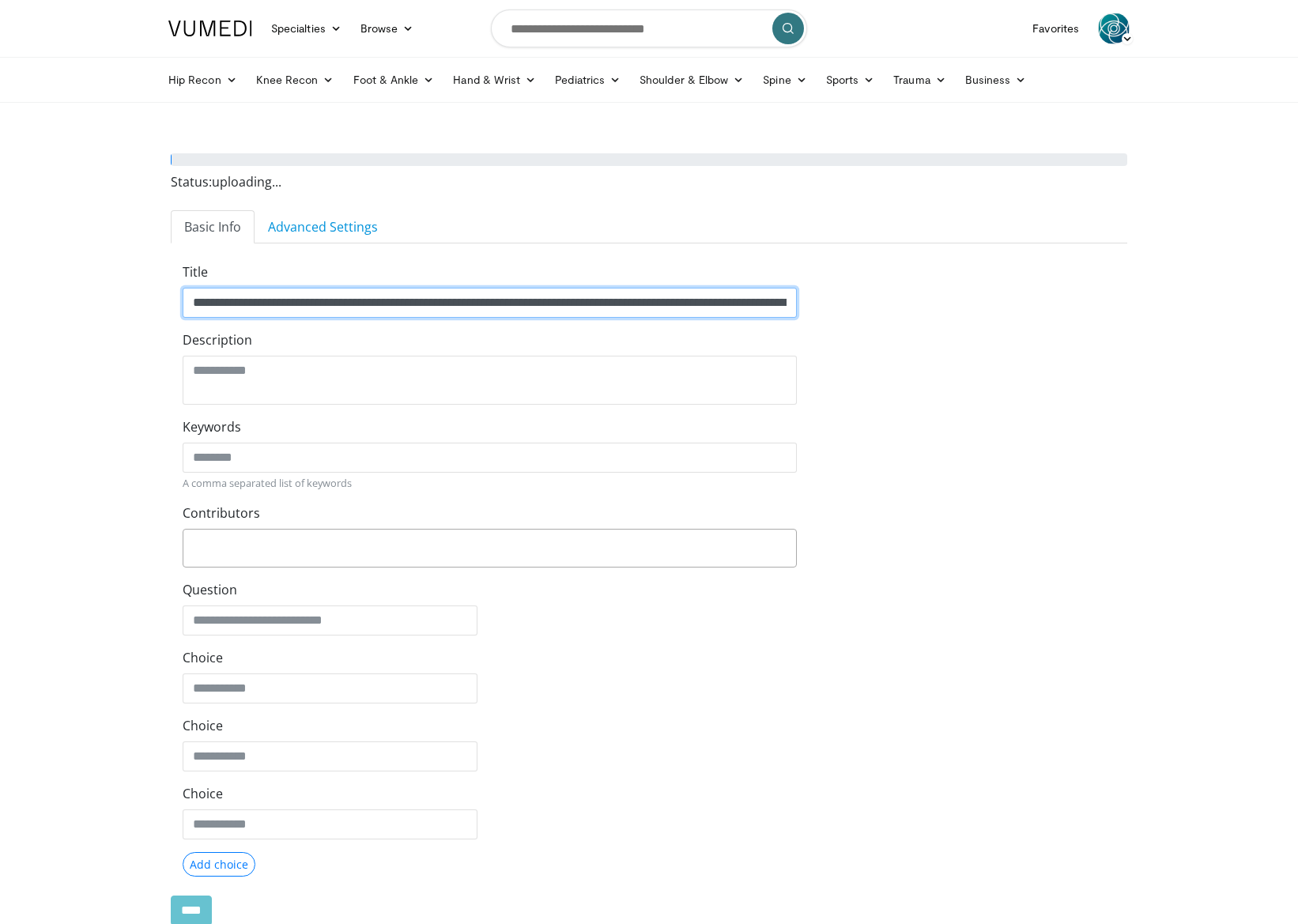 scroll, scrollTop: 0, scrollLeft: 292, axis: horizontal 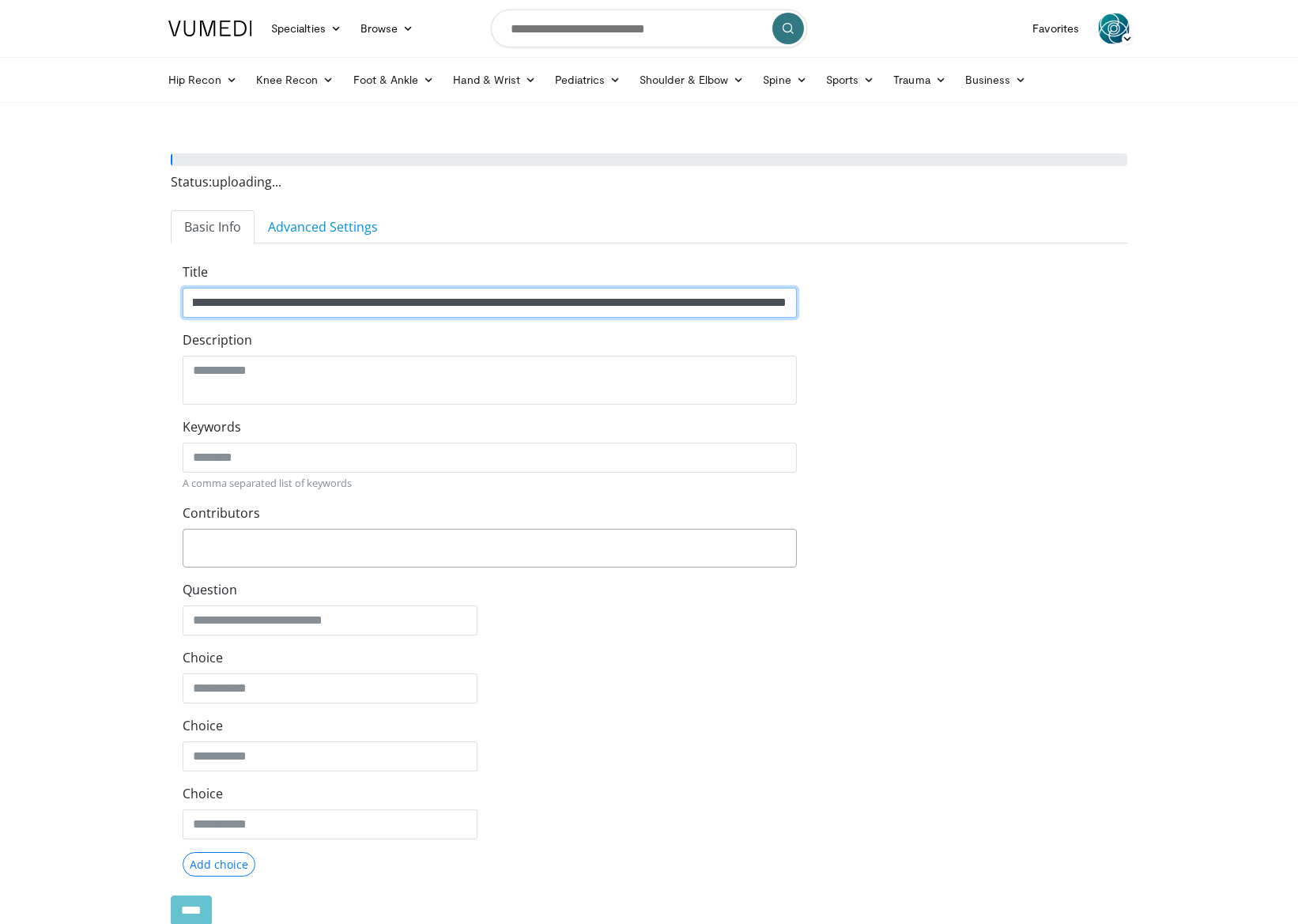 type on "**********" 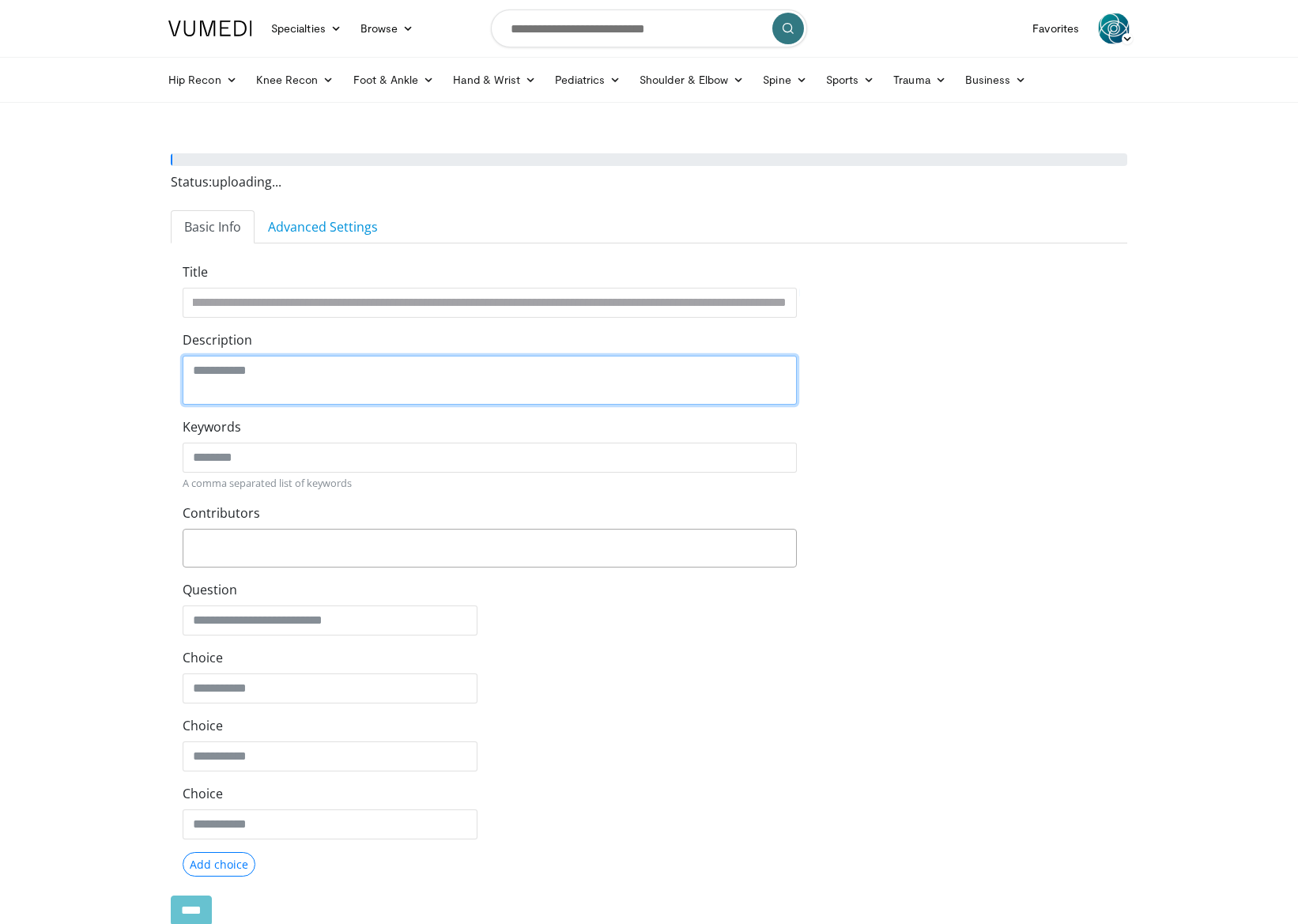 click on "Description" at bounding box center (489, 380) 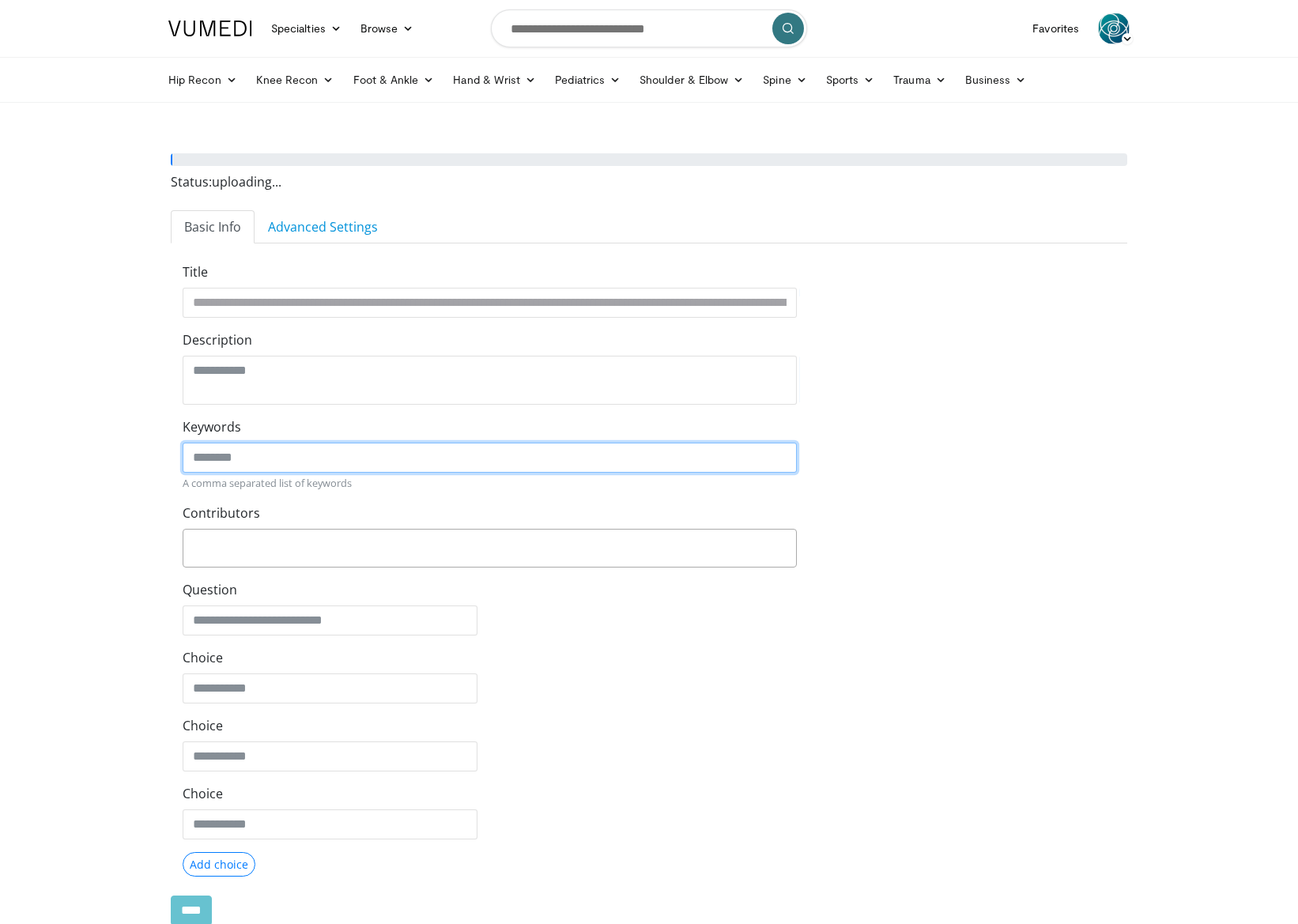 click on "Keywords" 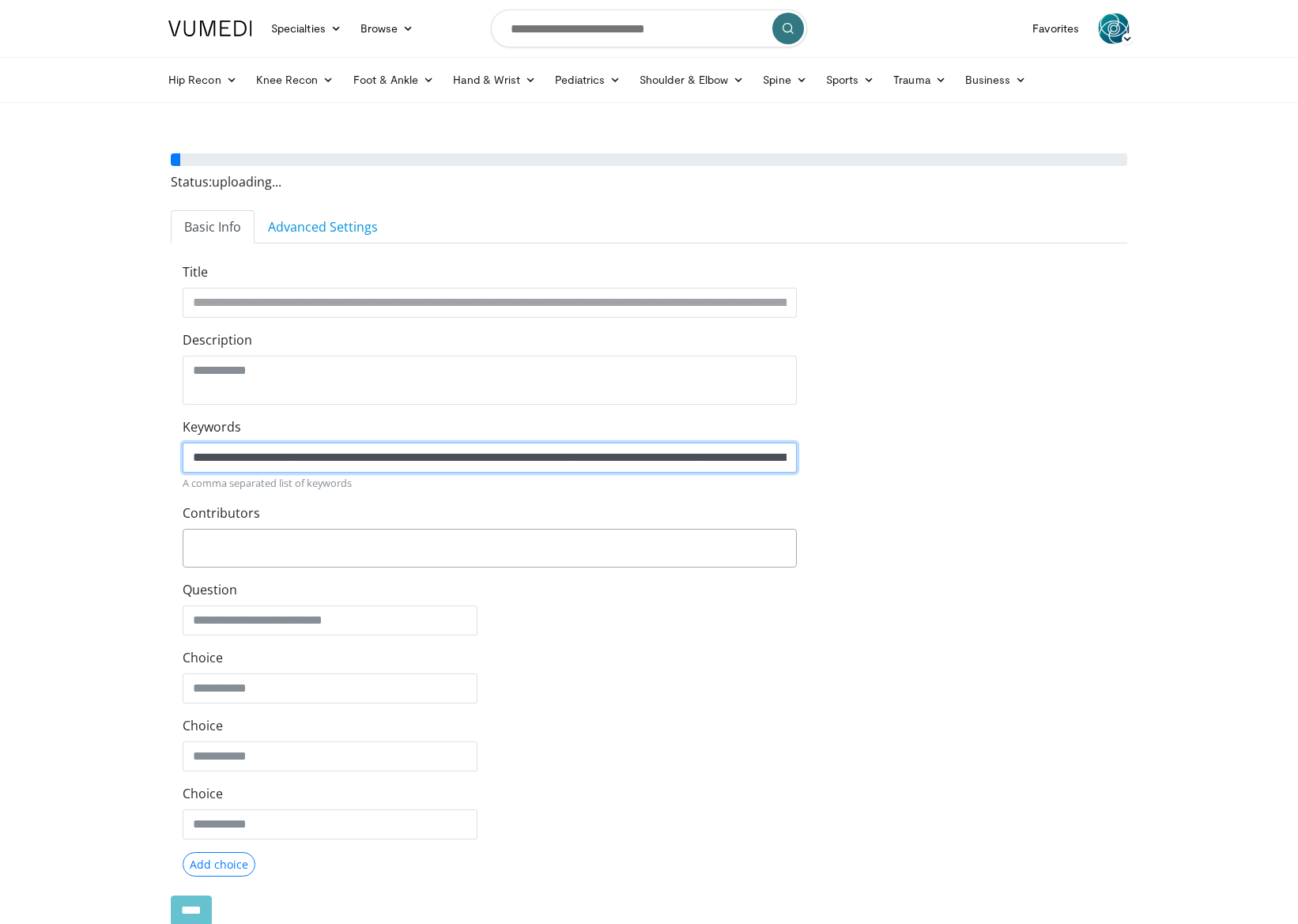 click on "**********" 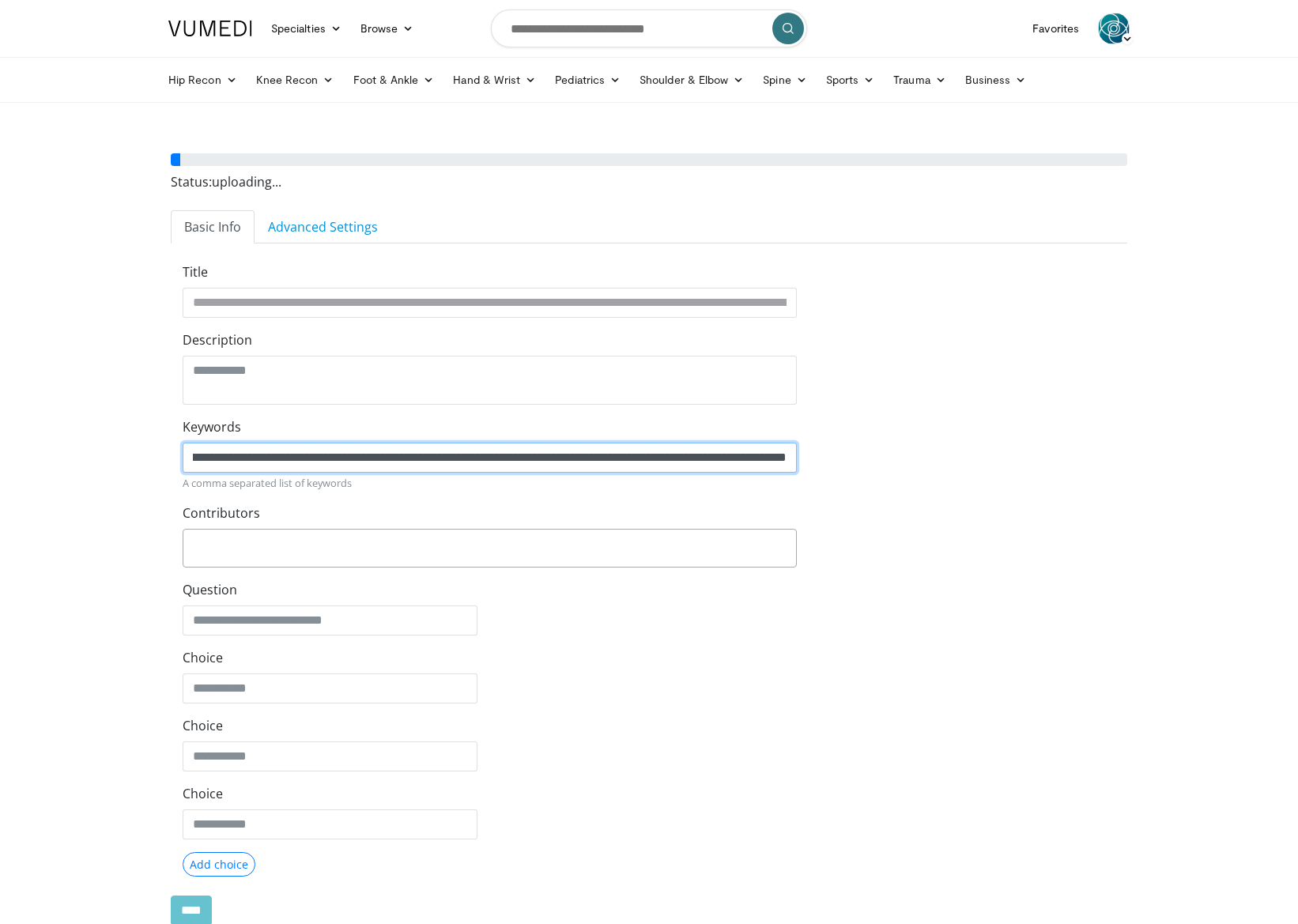 drag, startPoint x: 768, startPoint y: 448, endPoint x: 871, endPoint y: 452, distance: 103.07764 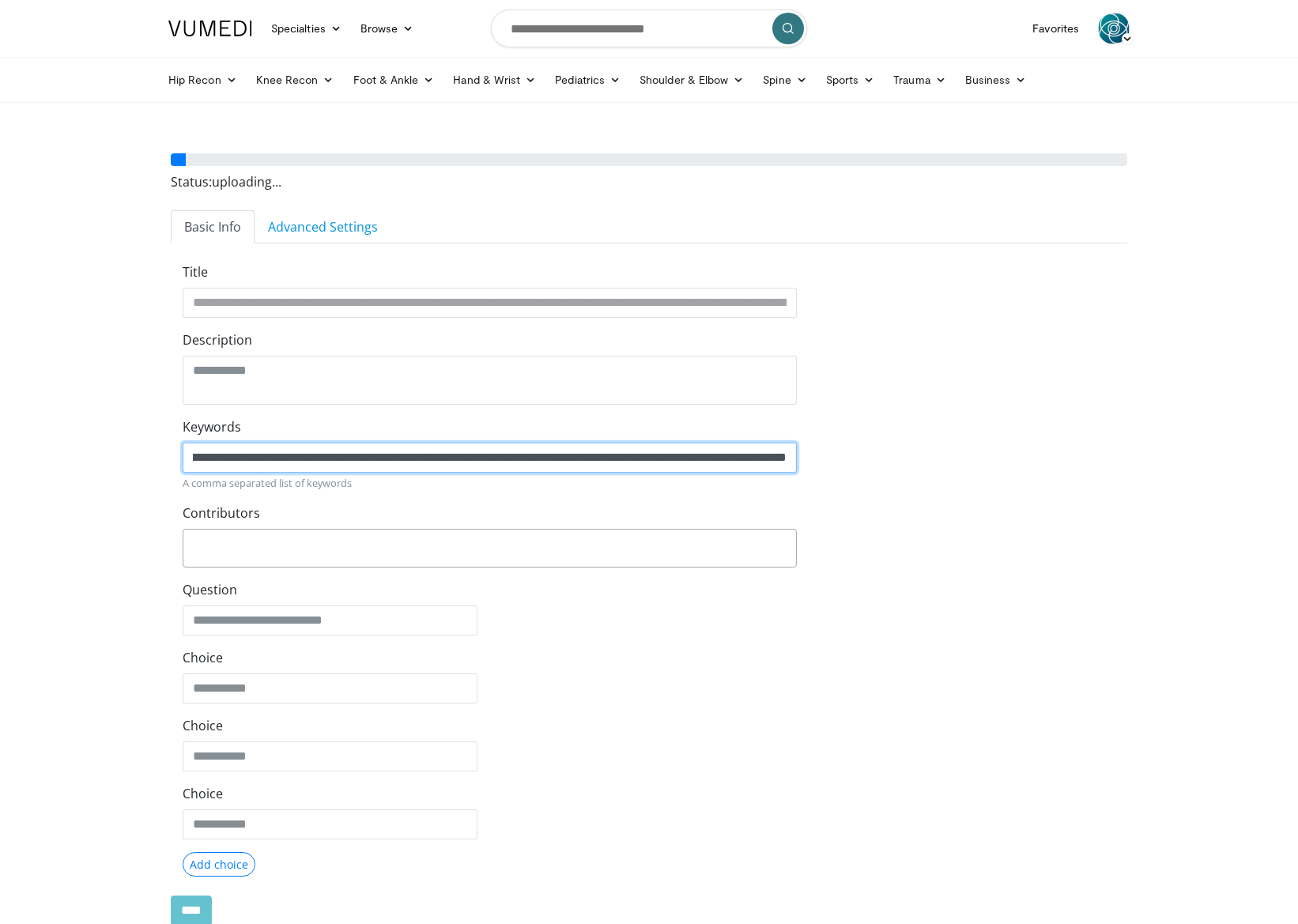 click on "**********" 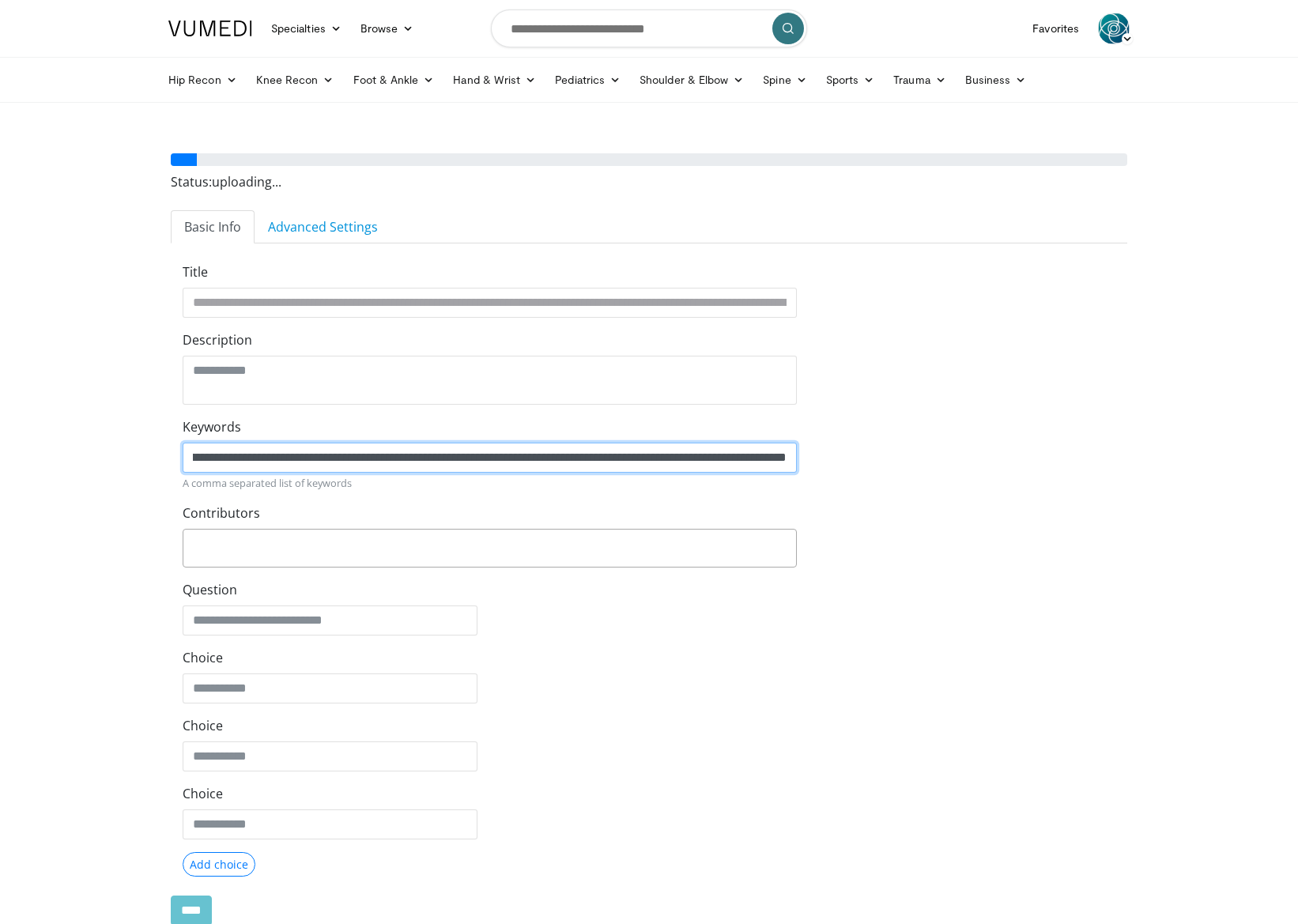 drag, startPoint x: 652, startPoint y: 457, endPoint x: 851, endPoint y: 458, distance: 199.00251 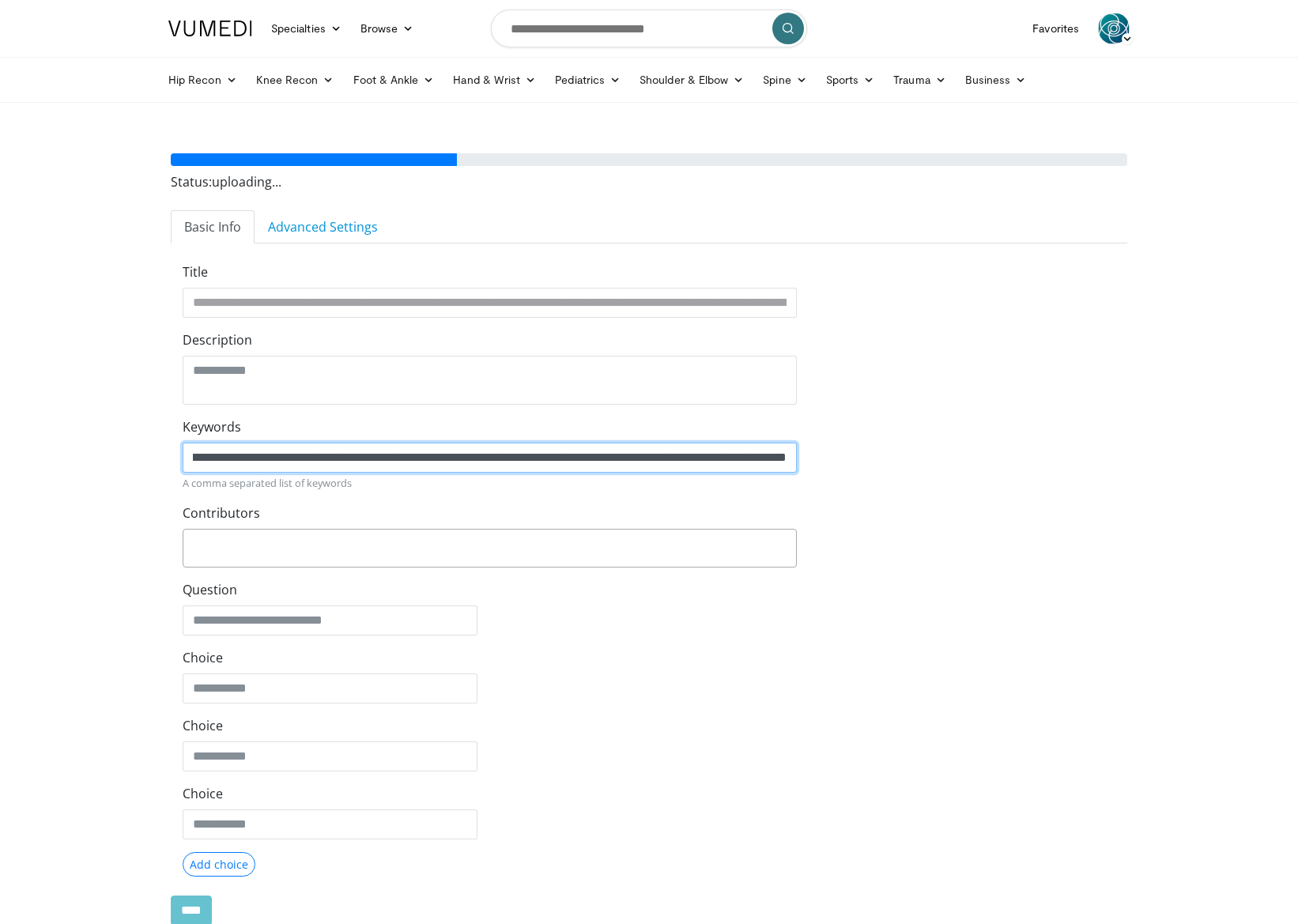 scroll, scrollTop: 0, scrollLeft: 225, axis: horizontal 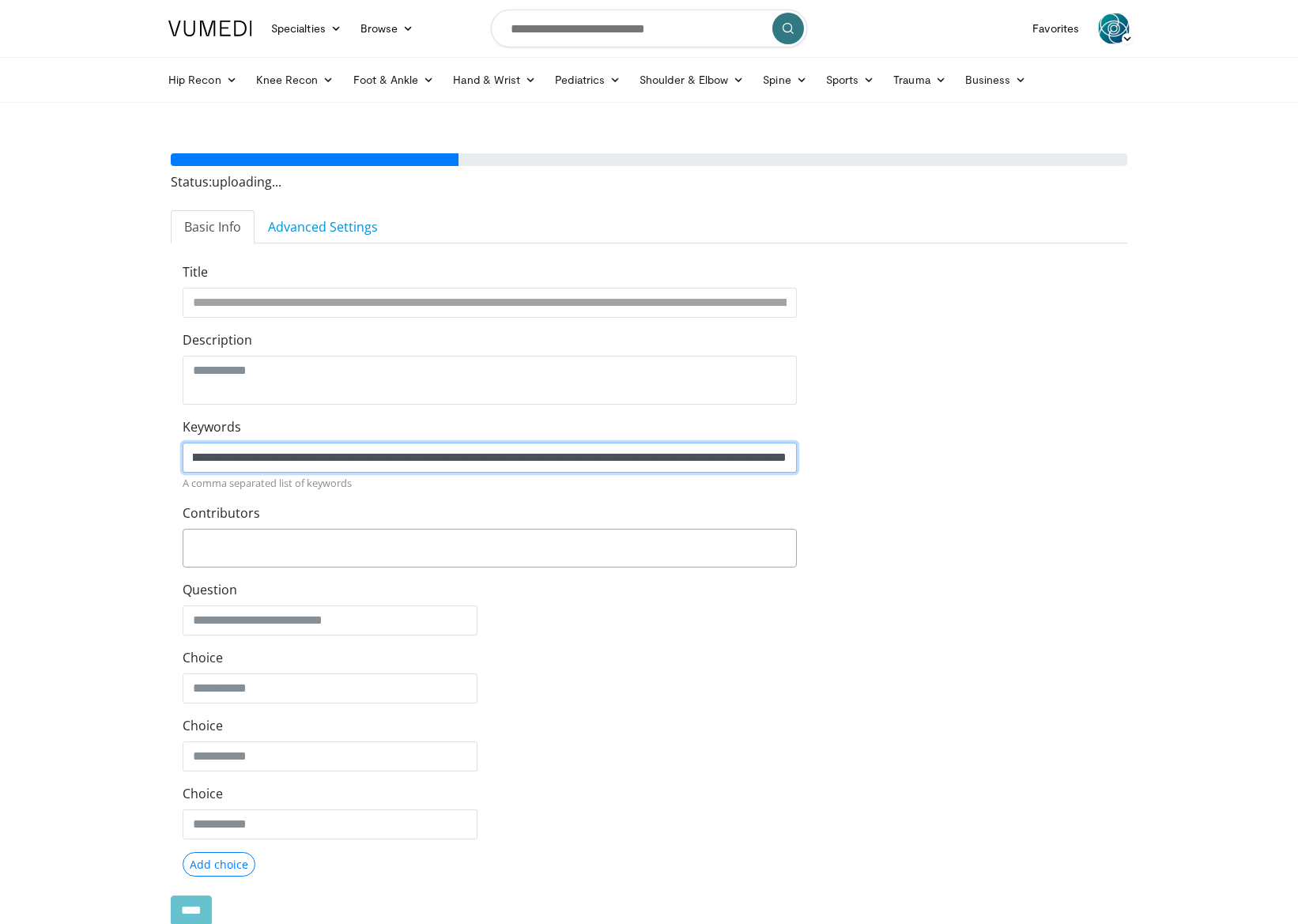 type on "**********" 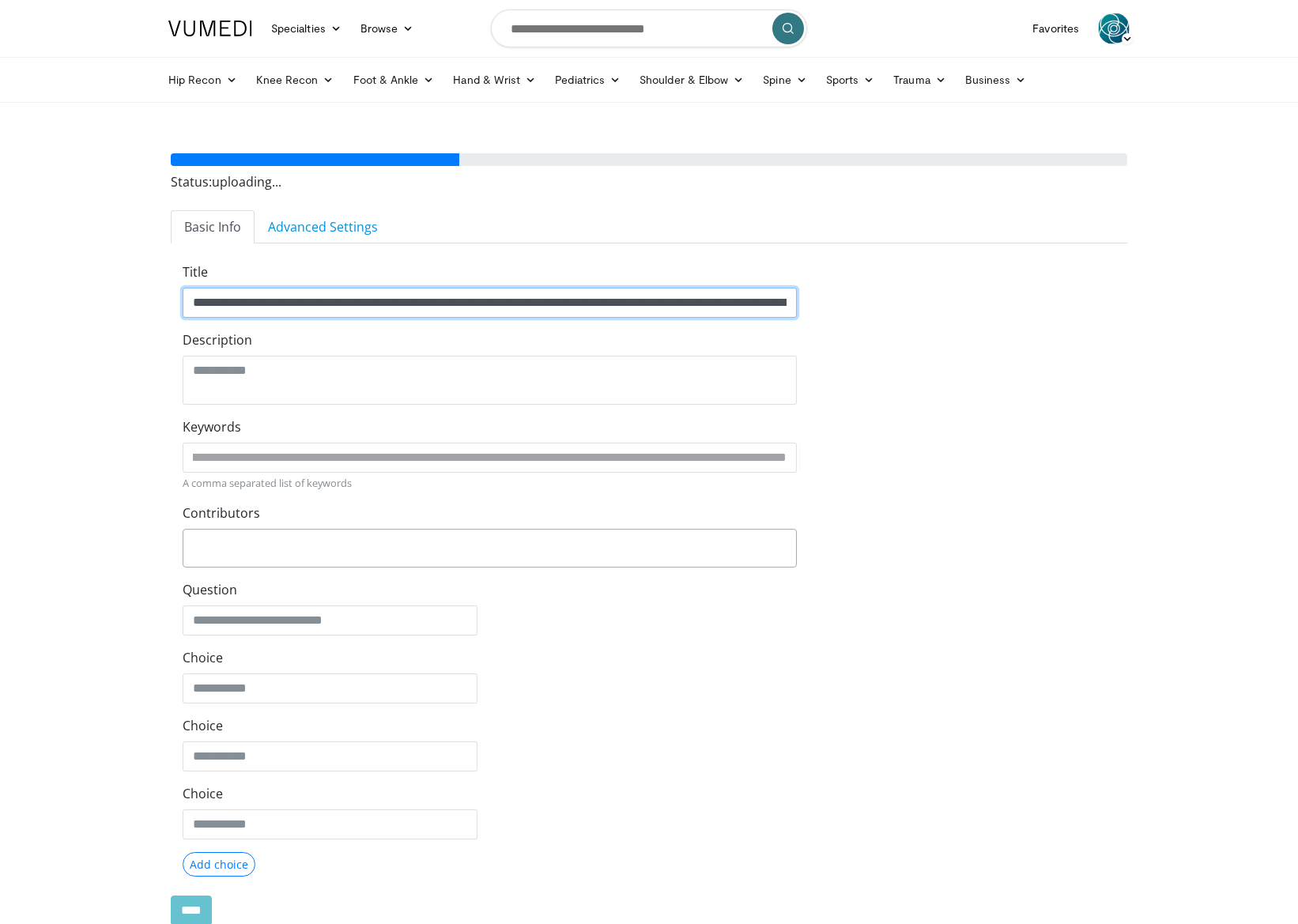 click on "**********" at bounding box center (489, 303) 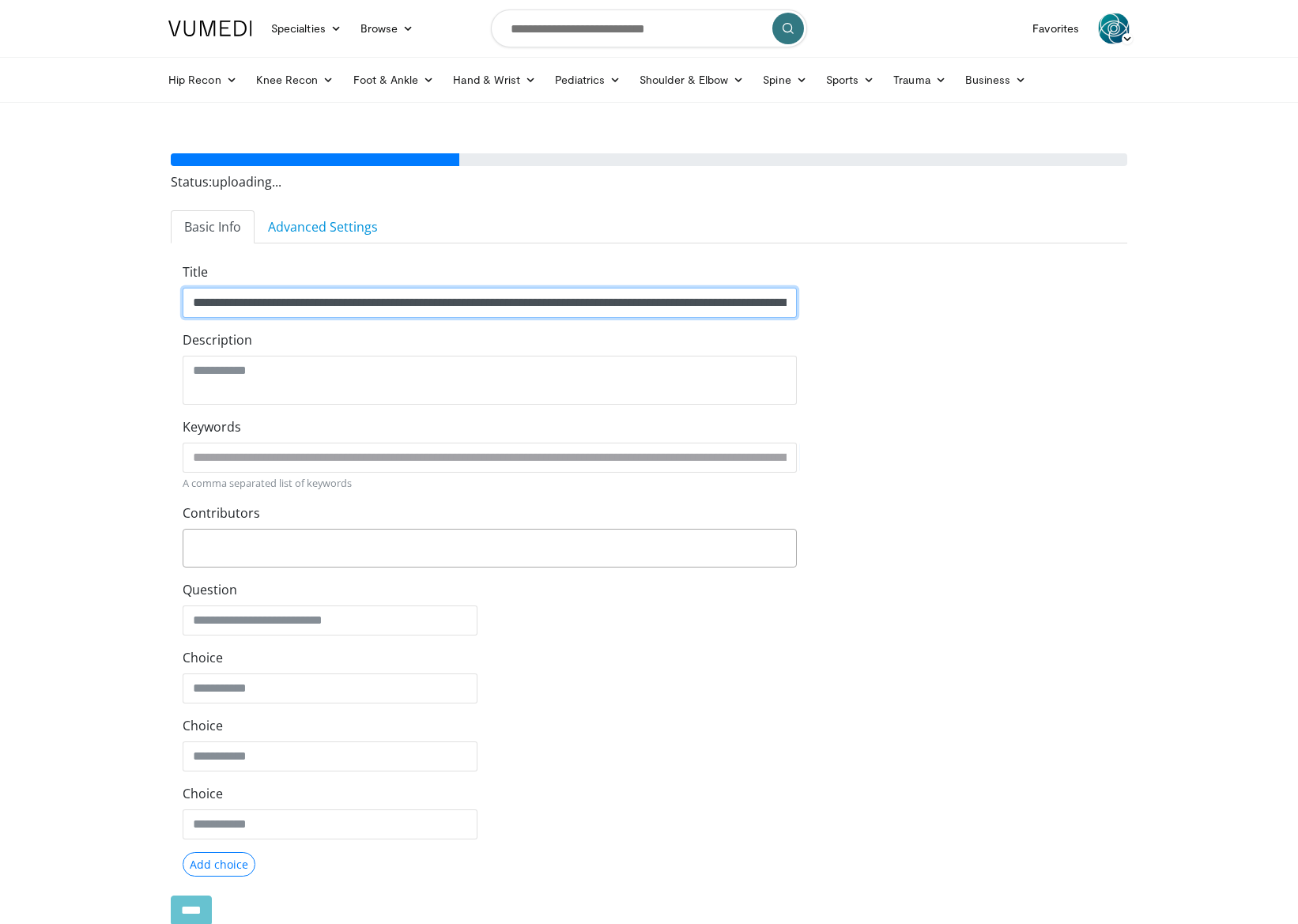 click on "**********" at bounding box center (489, 303) 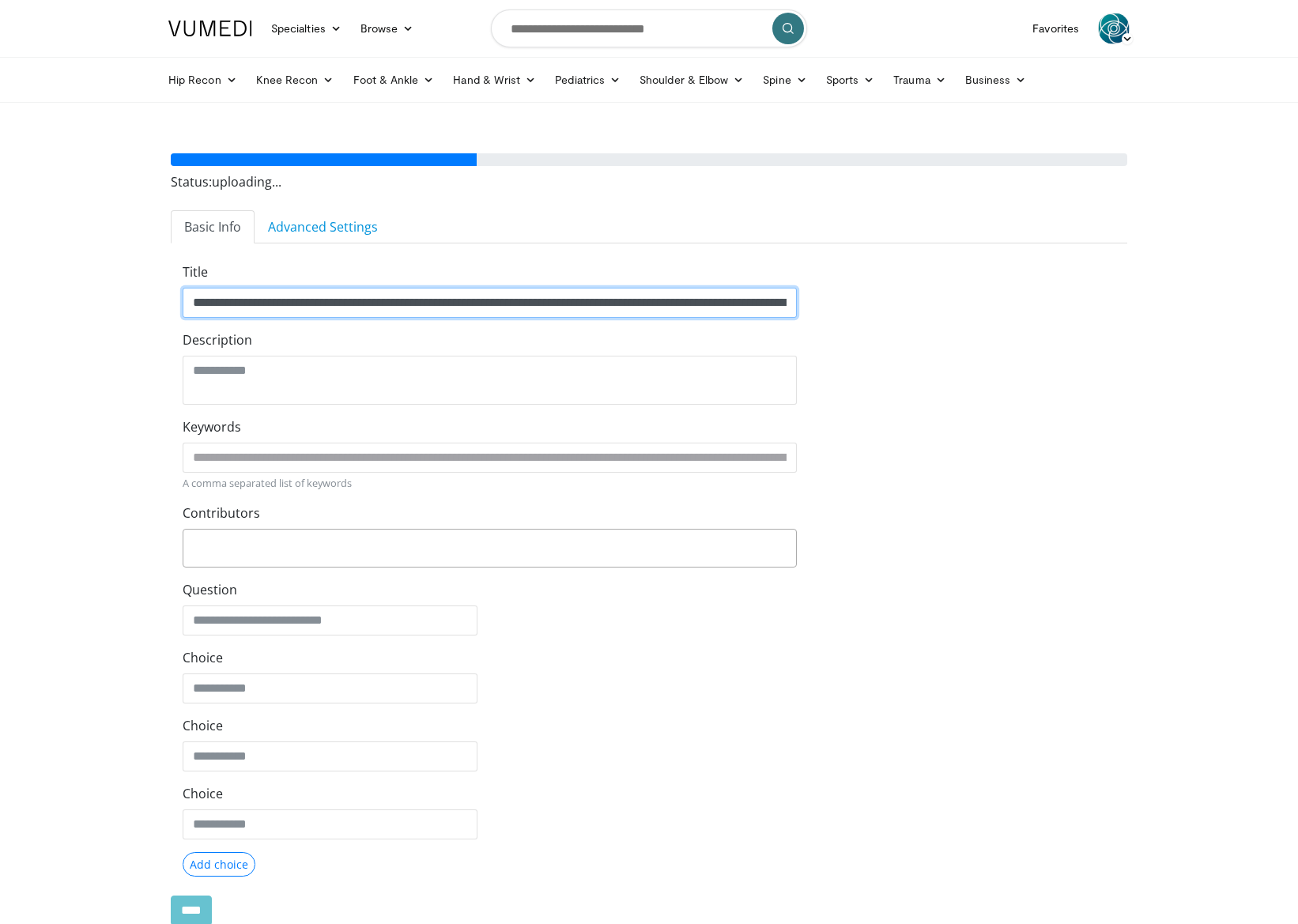 type on "**********" 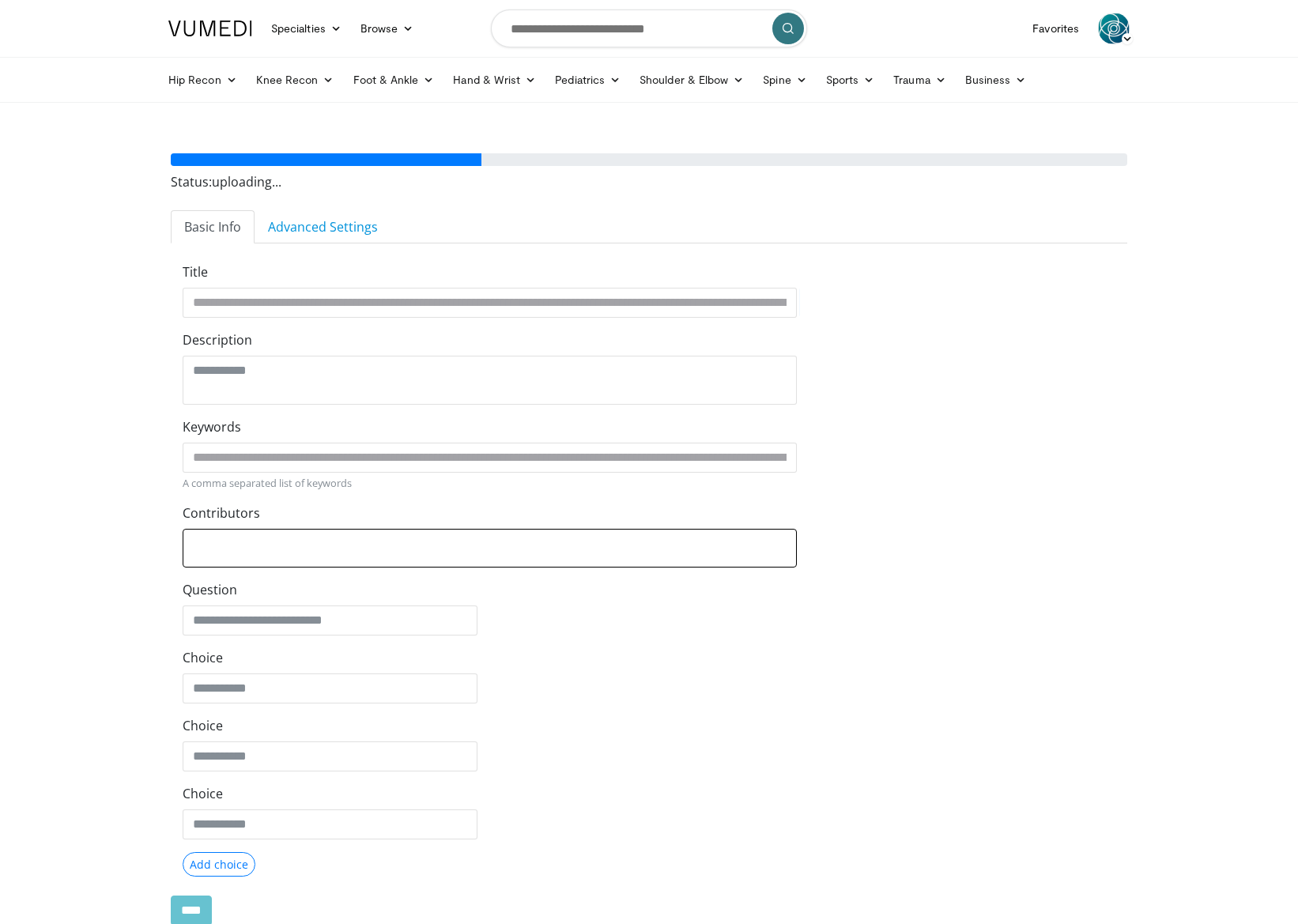 click at bounding box center (489, 545) 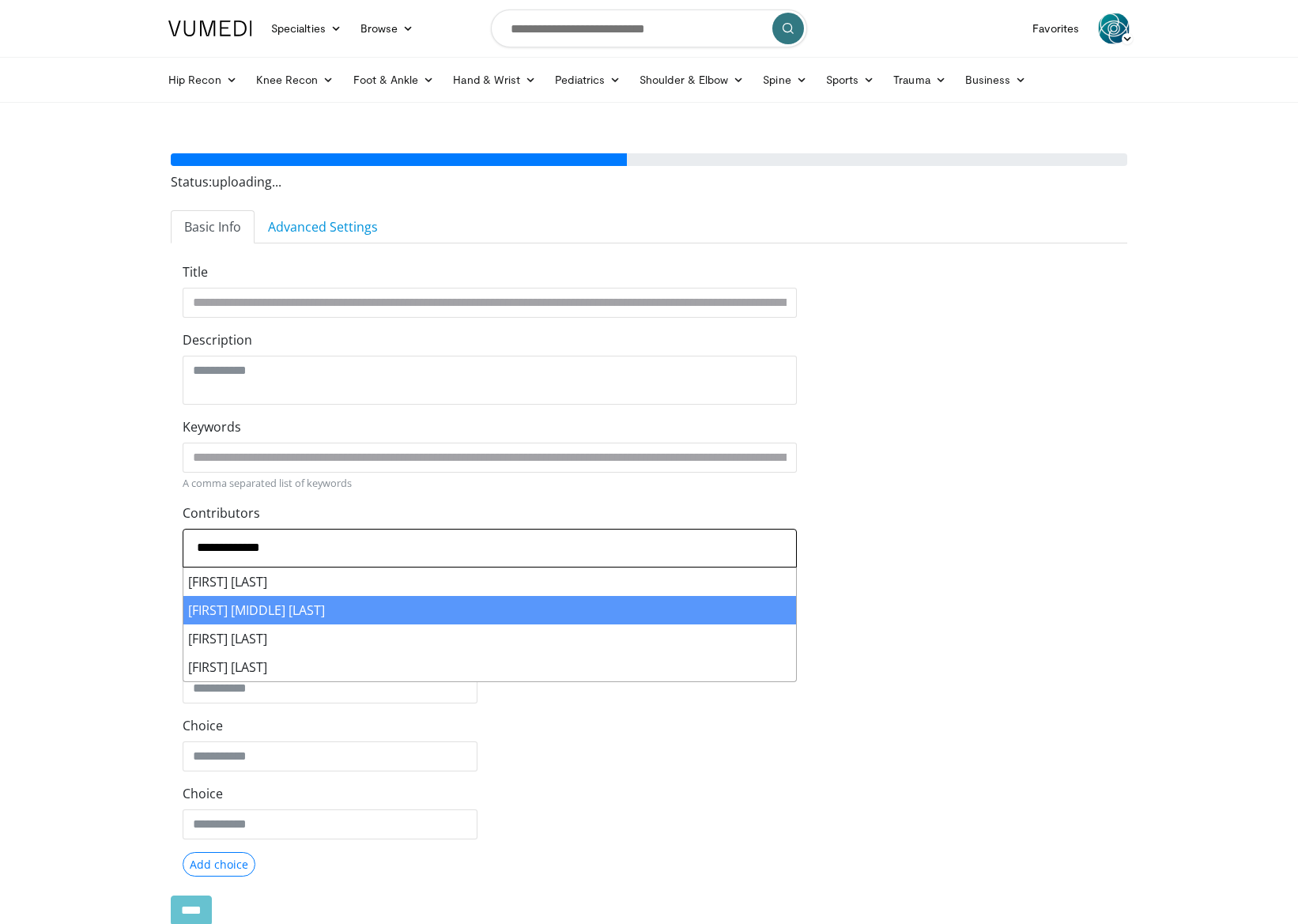 type on "**********" 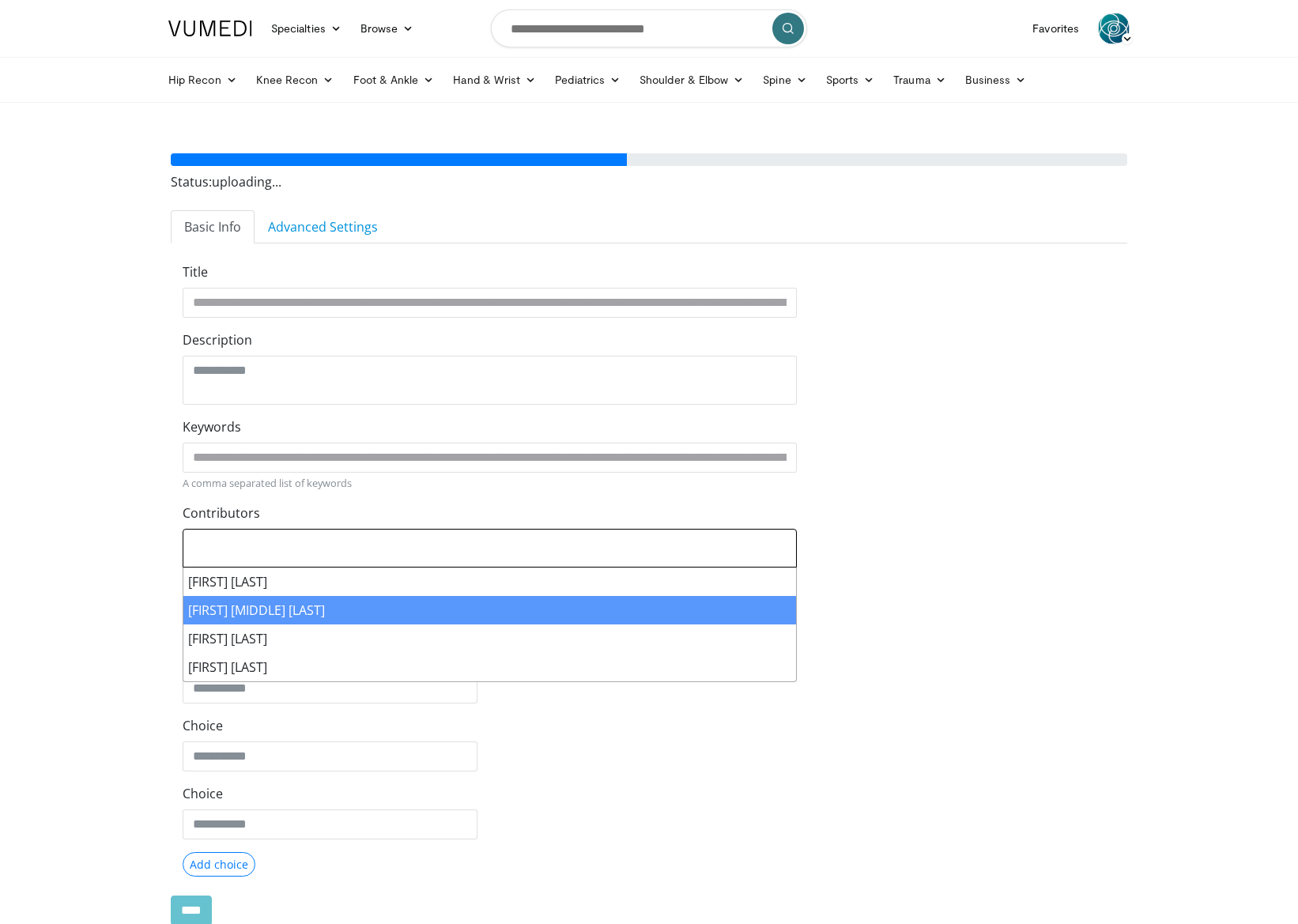 select on "*****" 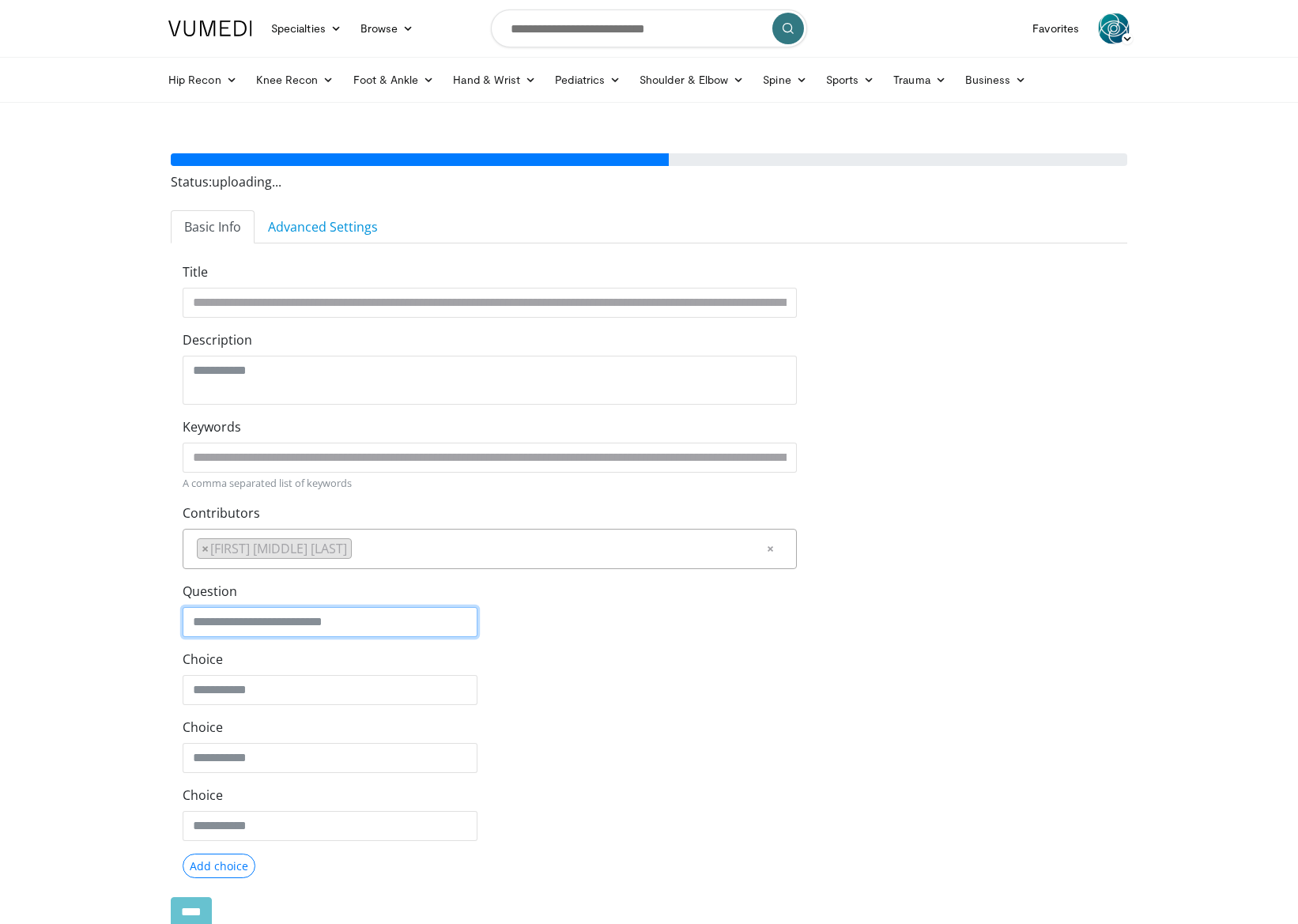click on "Question" at bounding box center [330, 622] 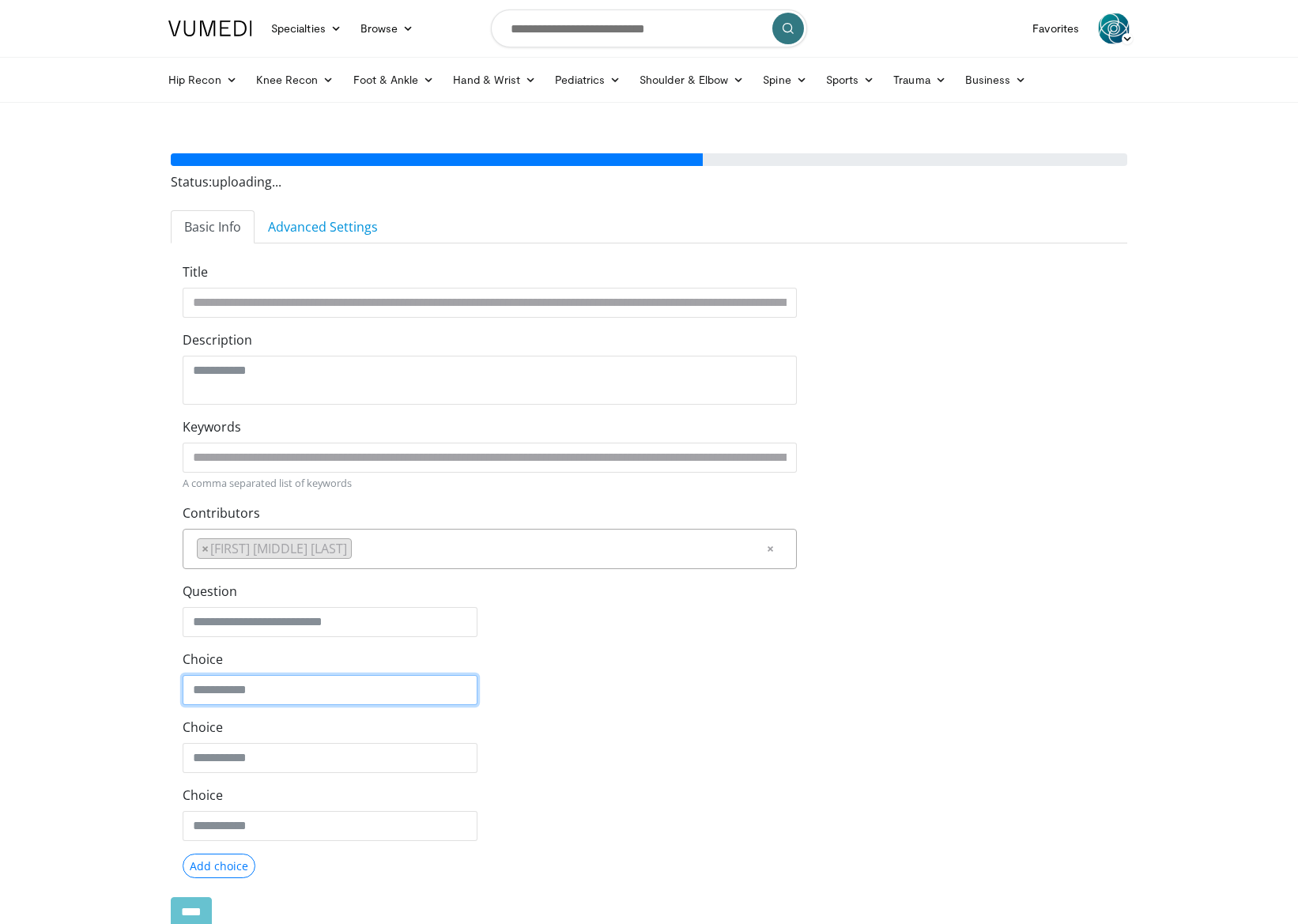 click on "Choice" at bounding box center (330, 690) 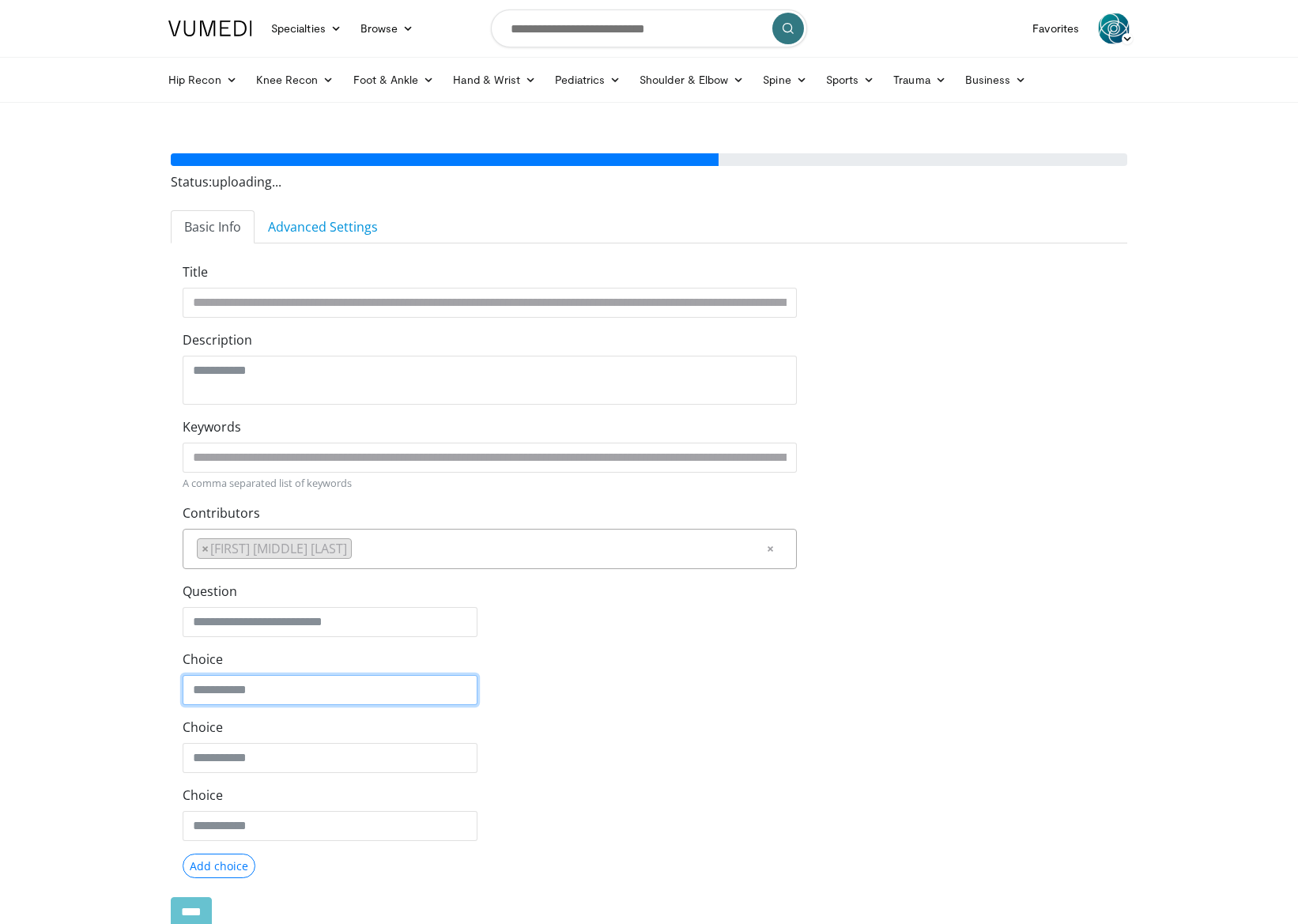 type on "**********" 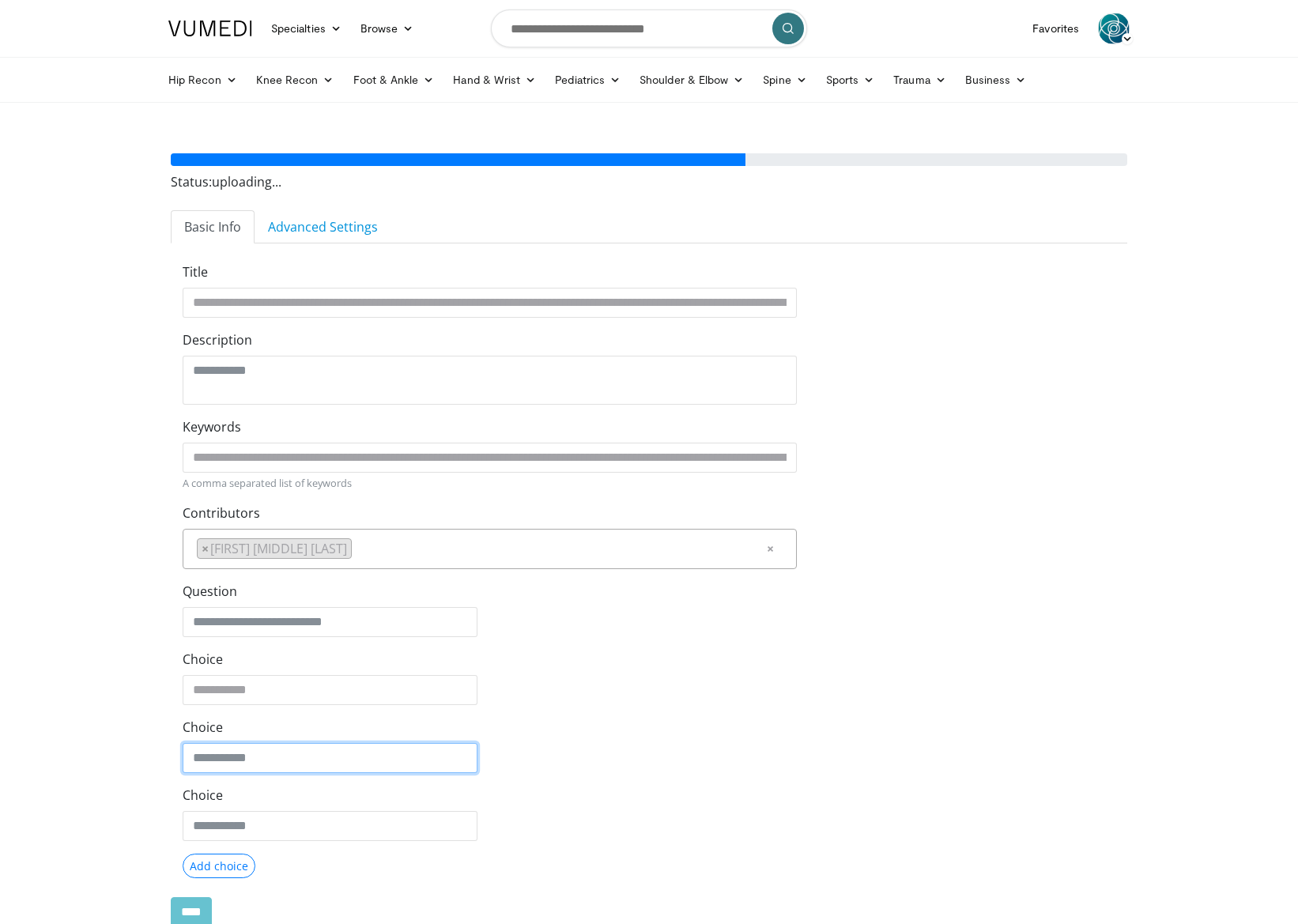 click on "Choice" at bounding box center (330, 758) 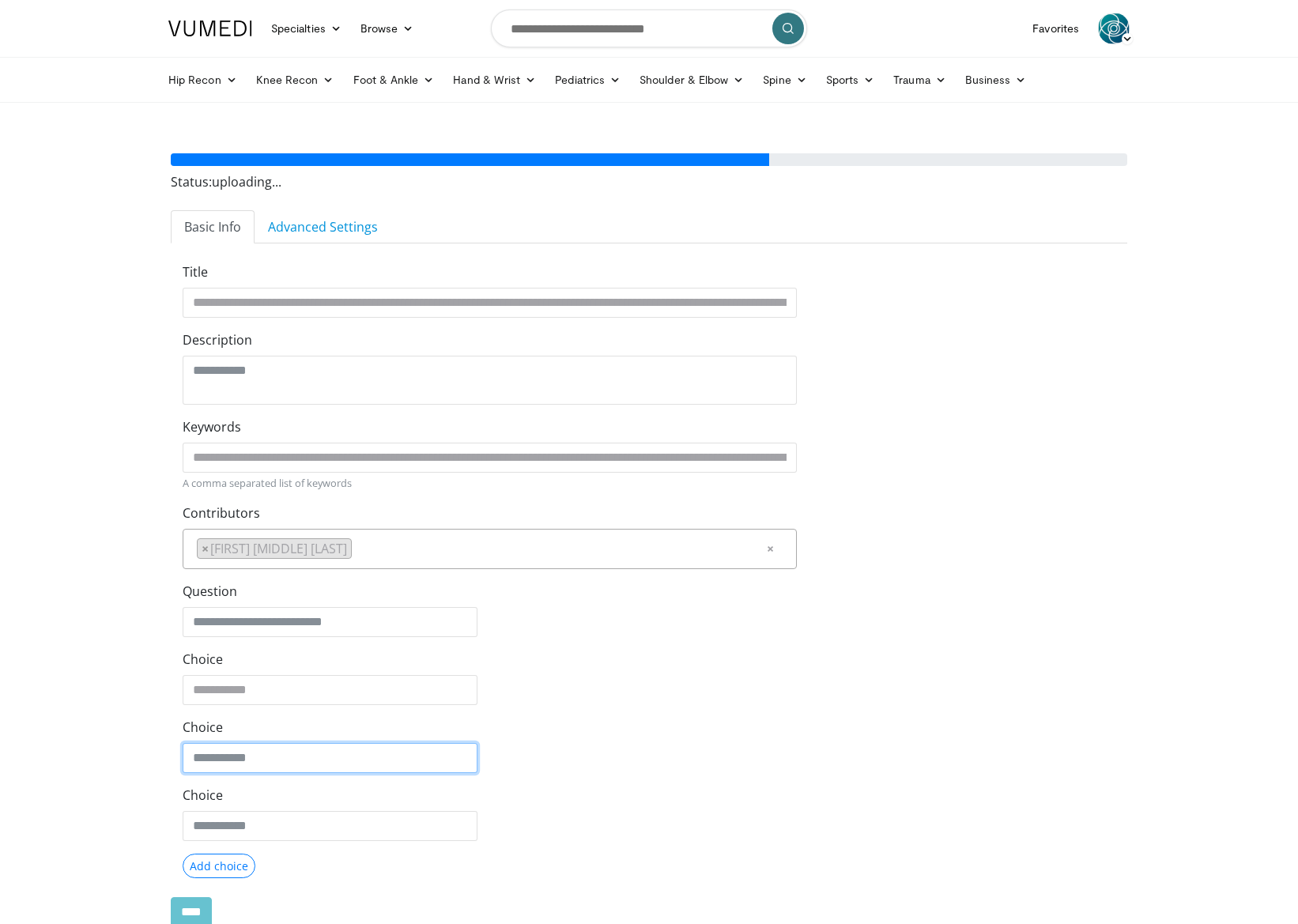 type on "******" 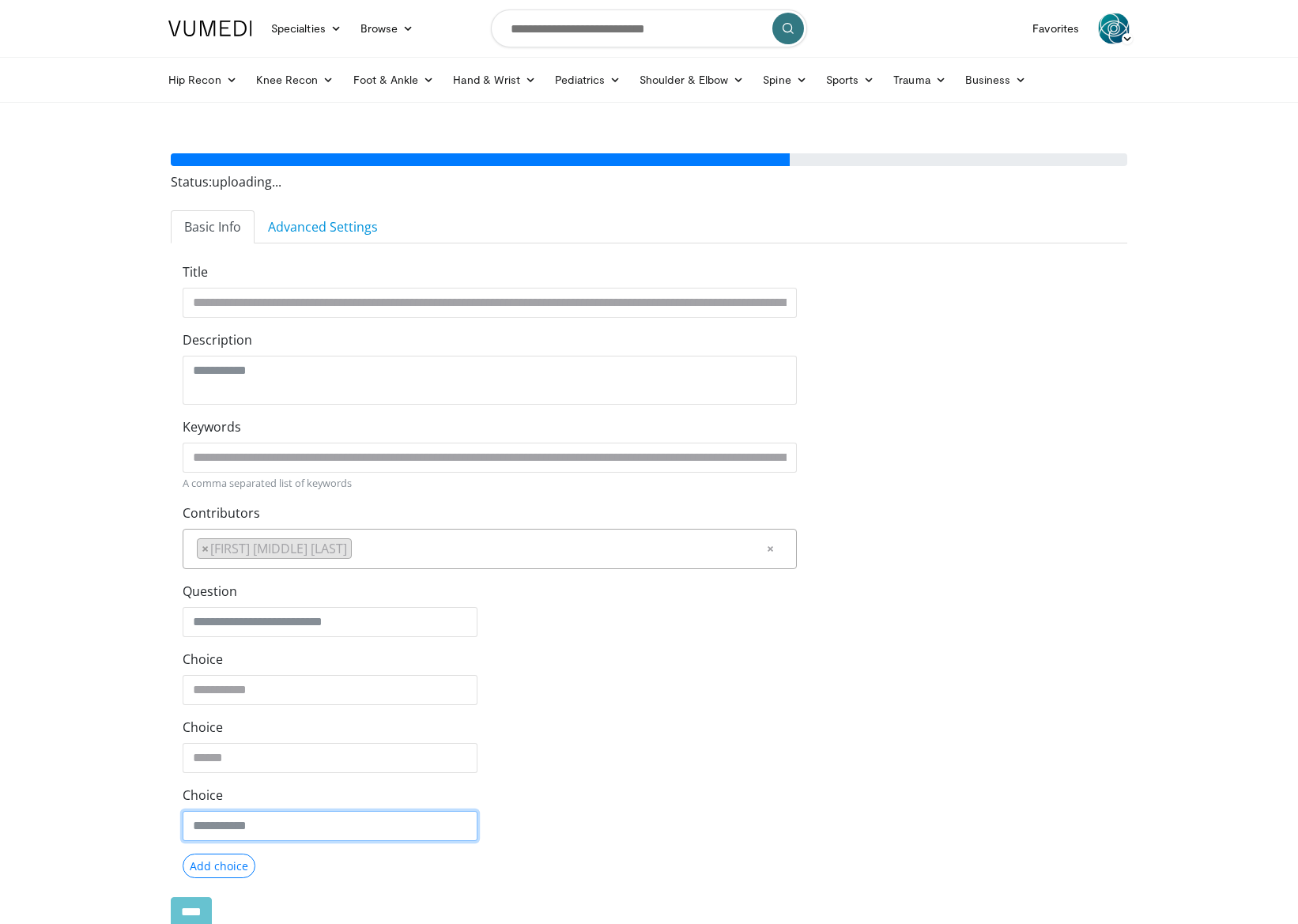 click on "Choice" at bounding box center (330, 758) 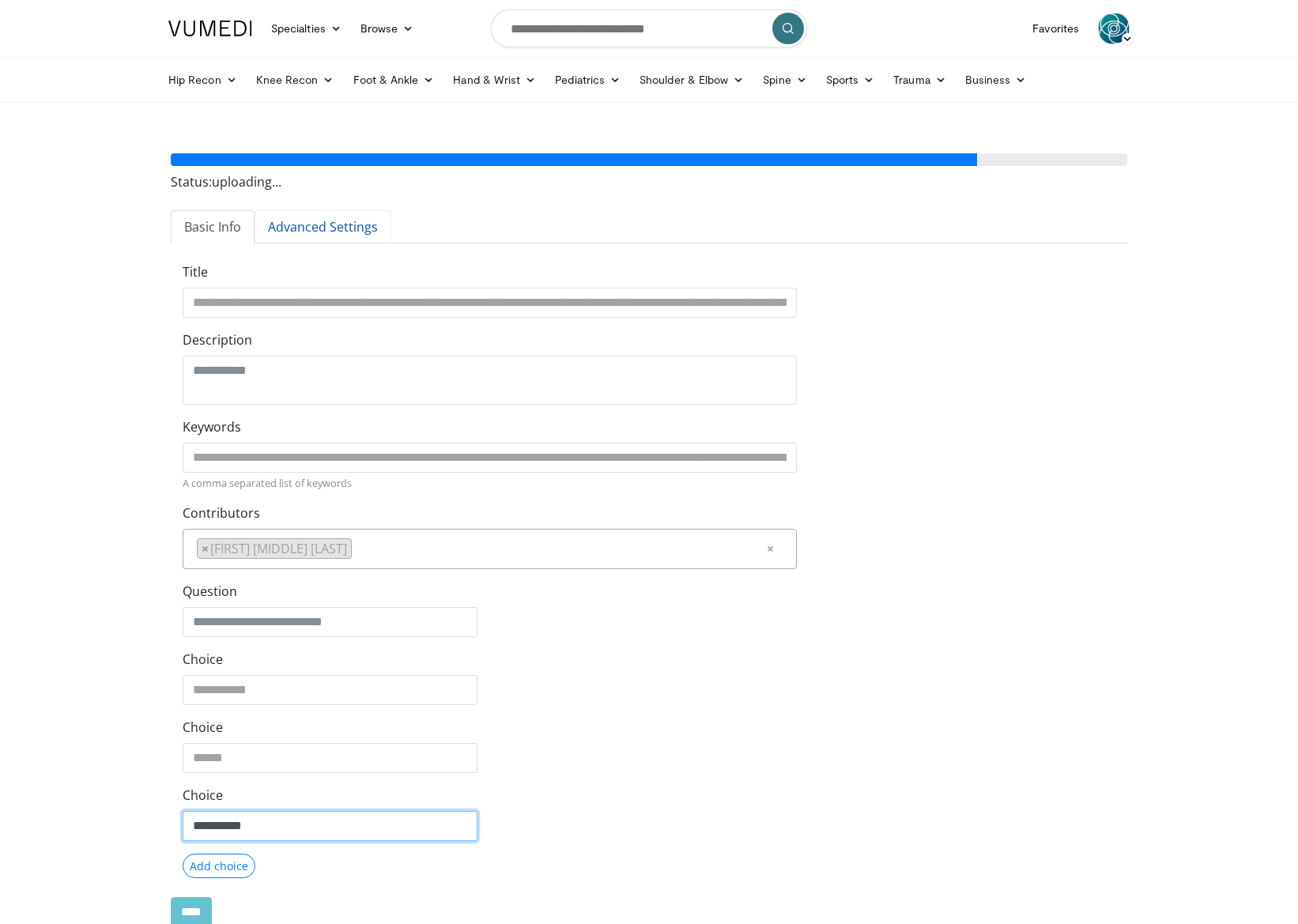 type on "**********" 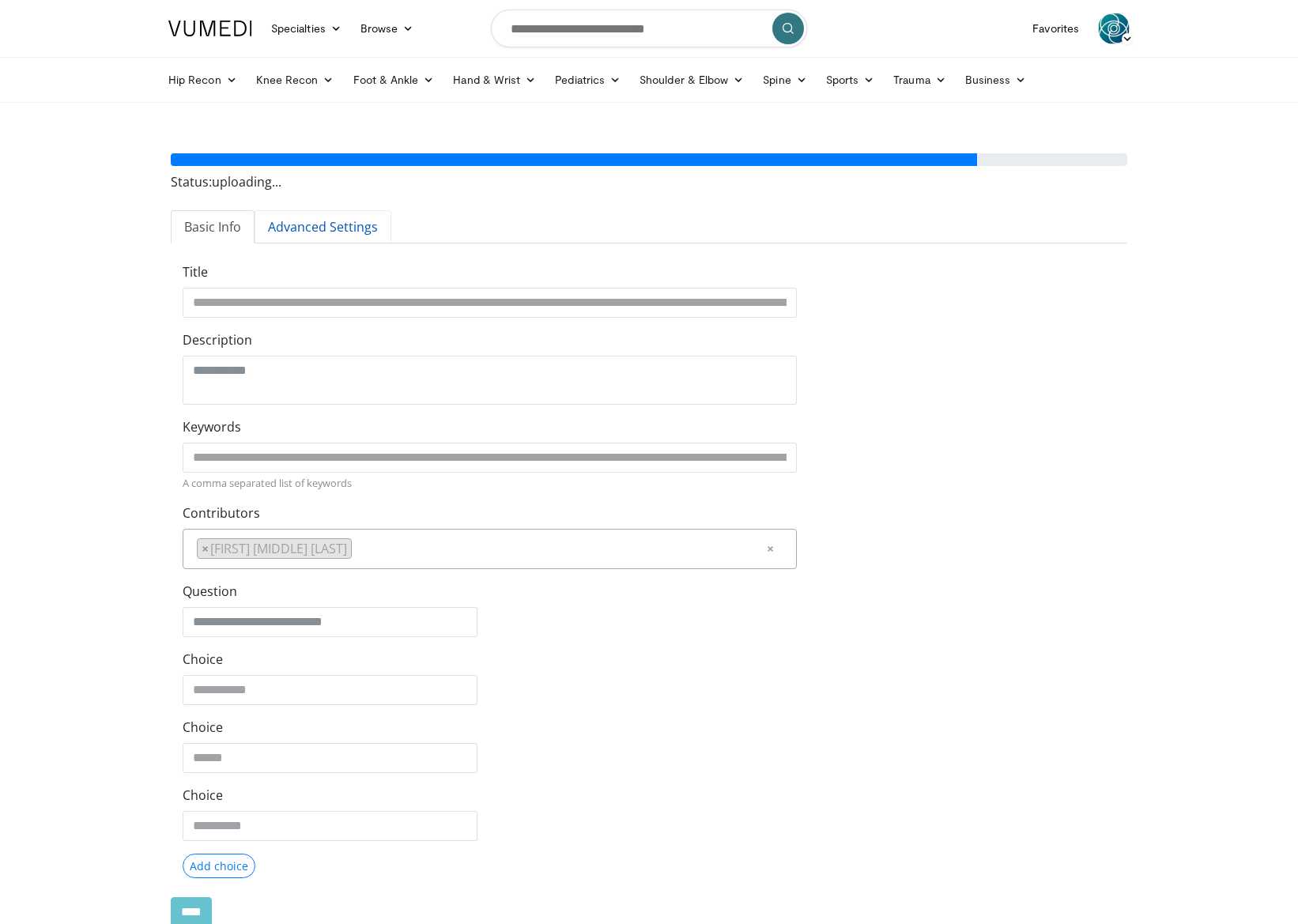 click on "Advanced Settings" at bounding box center (323, 227) 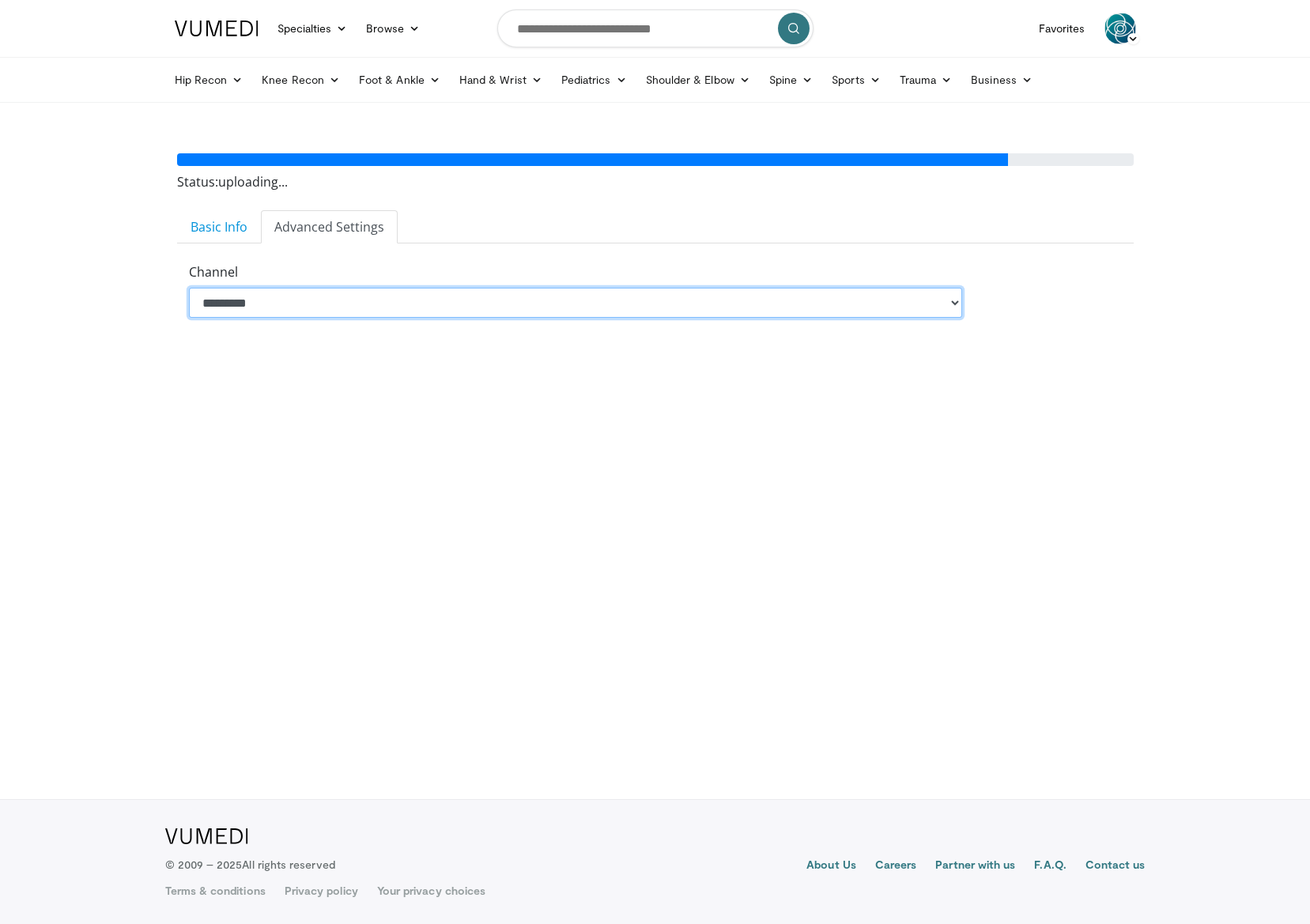 click on "*********
****" at bounding box center (576, 303) 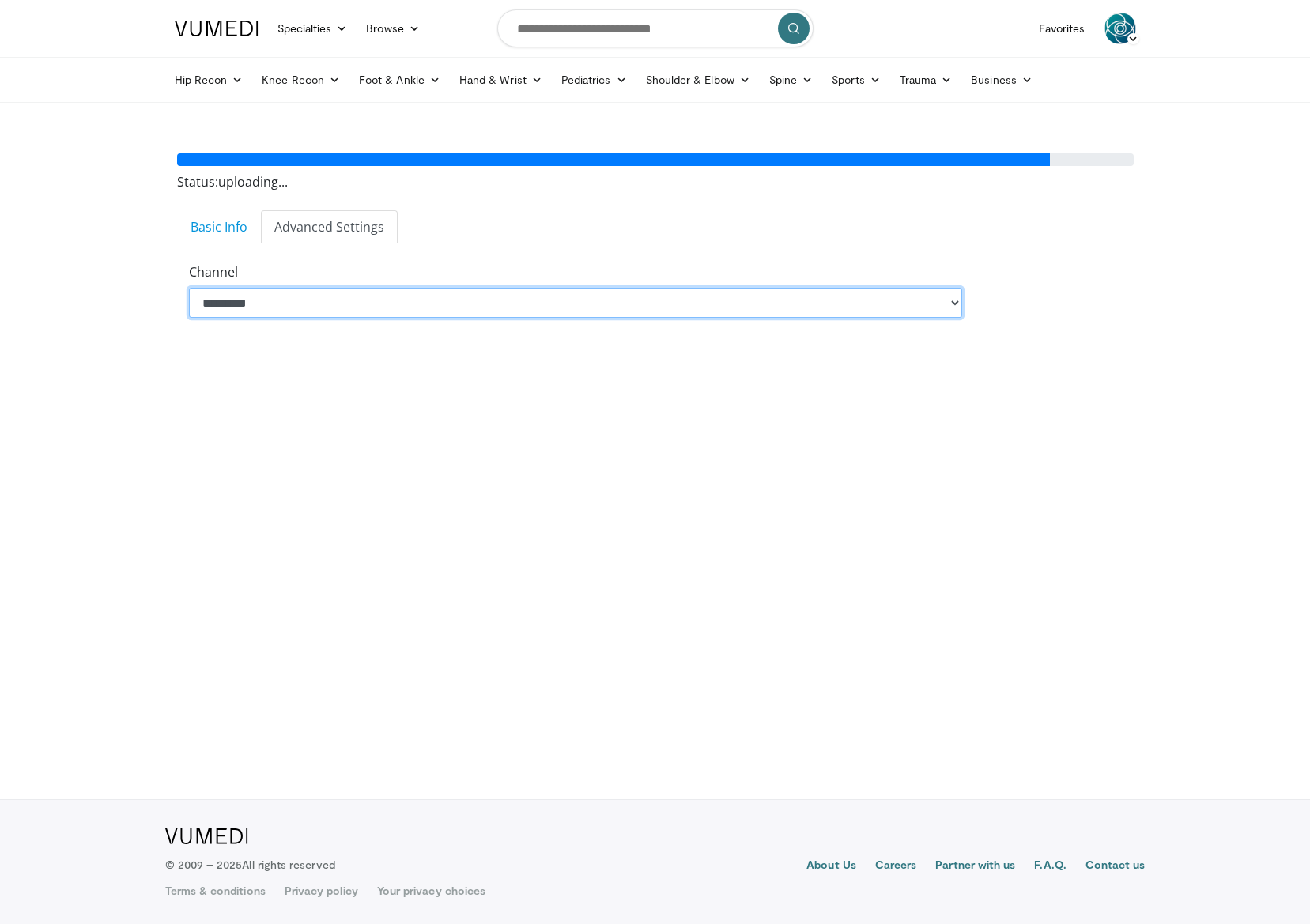 select on "******" 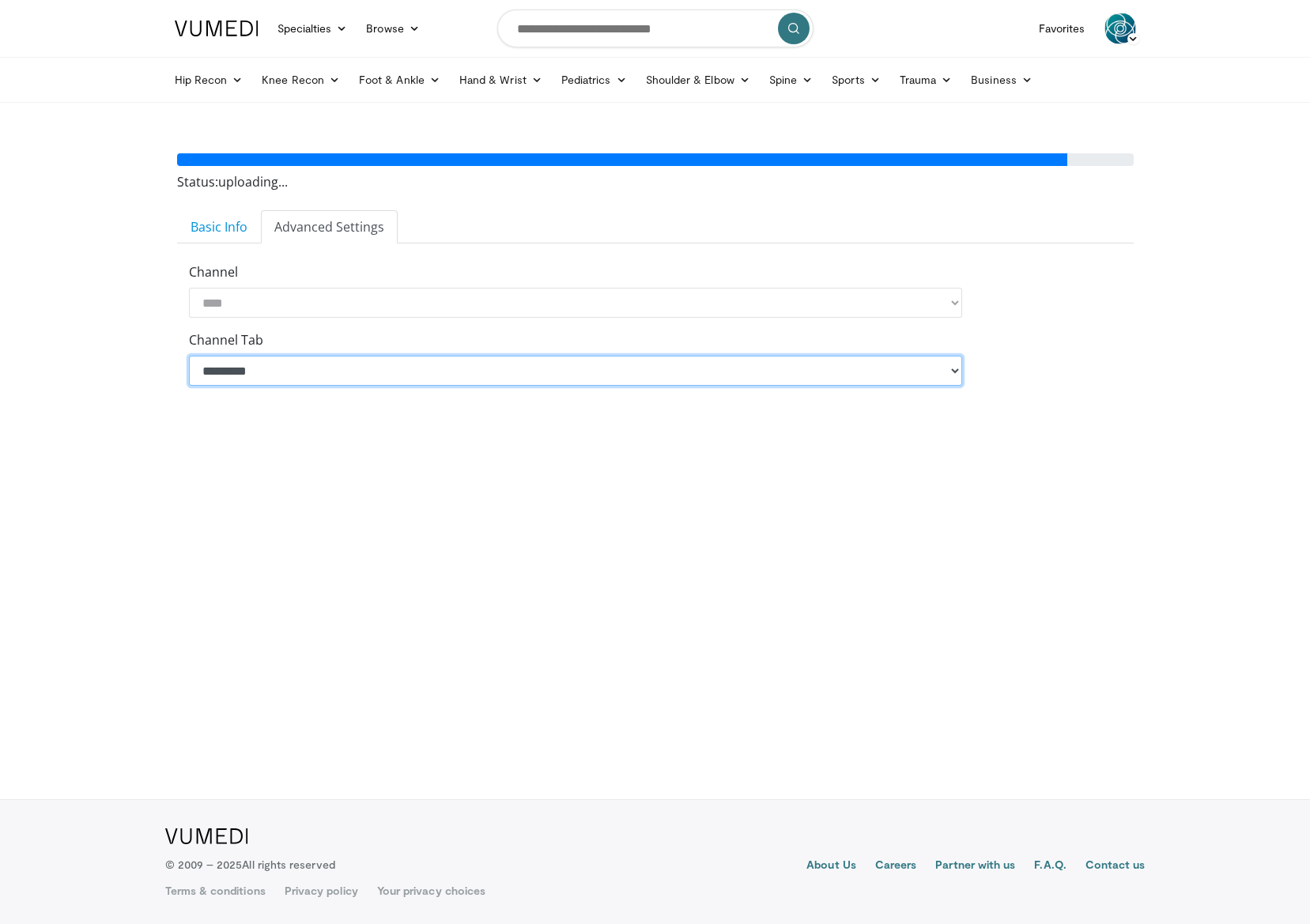 click on "**********" at bounding box center (576, 371) 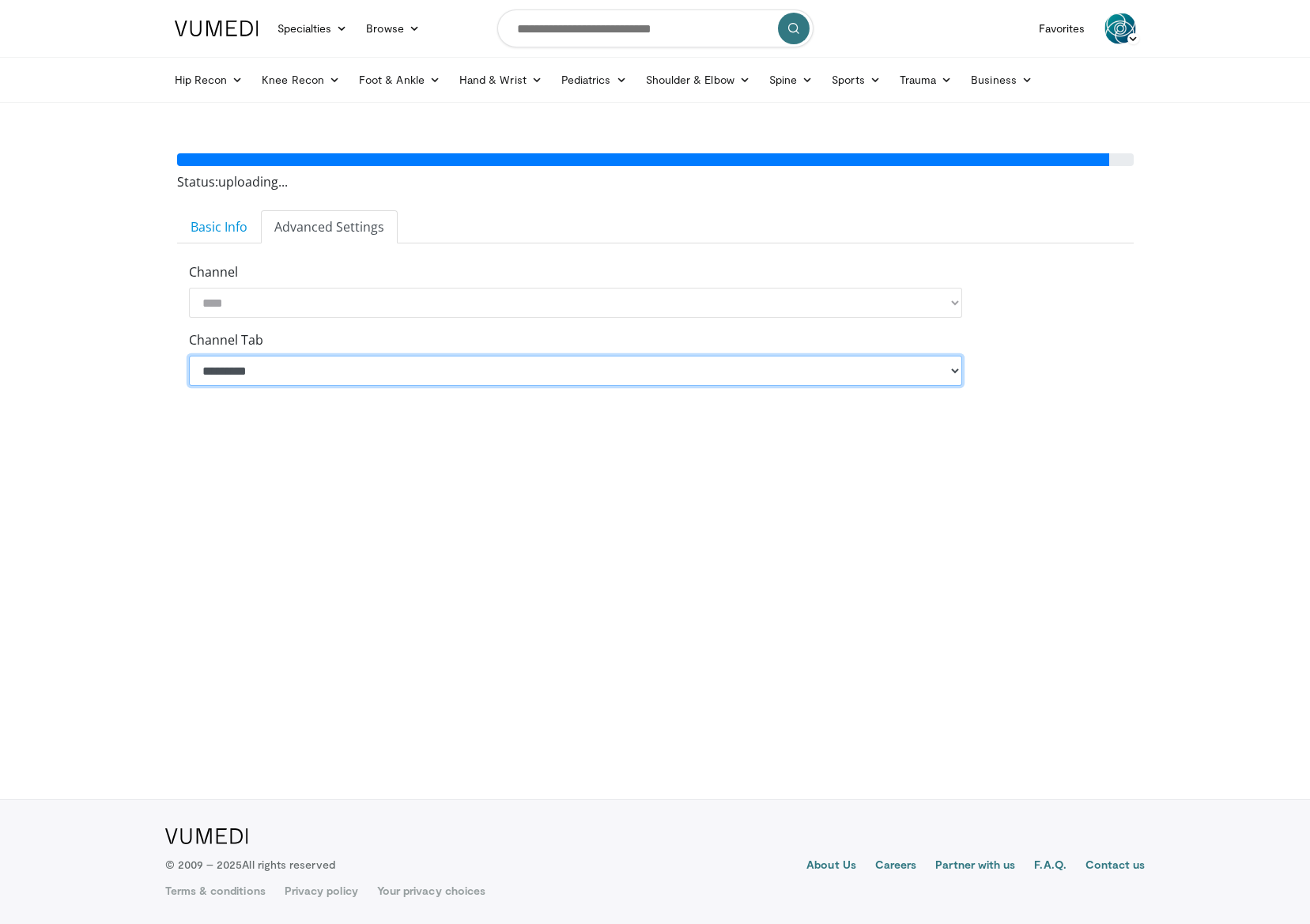 select on "******" 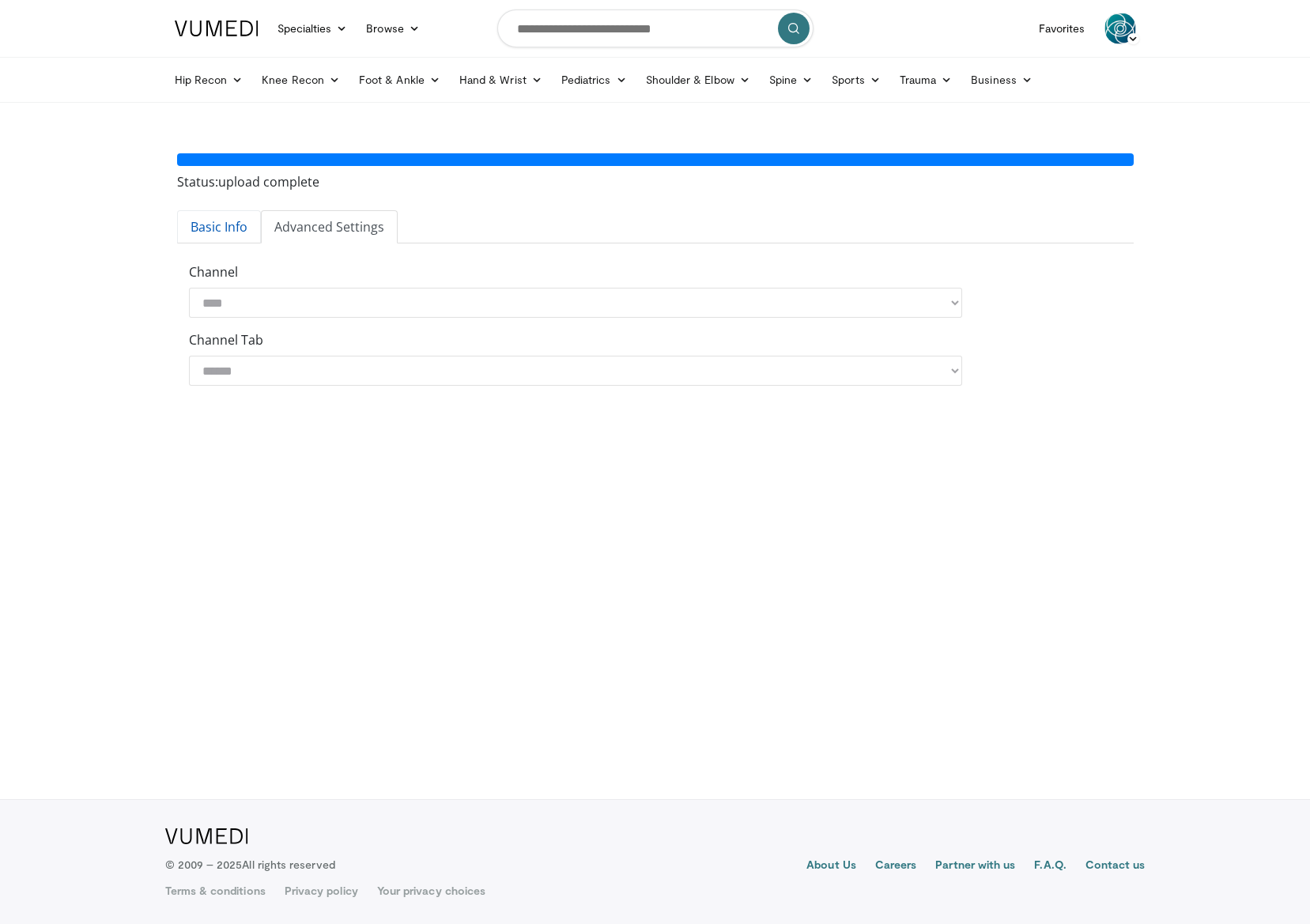 click on "Basic Info" at bounding box center [219, 227] 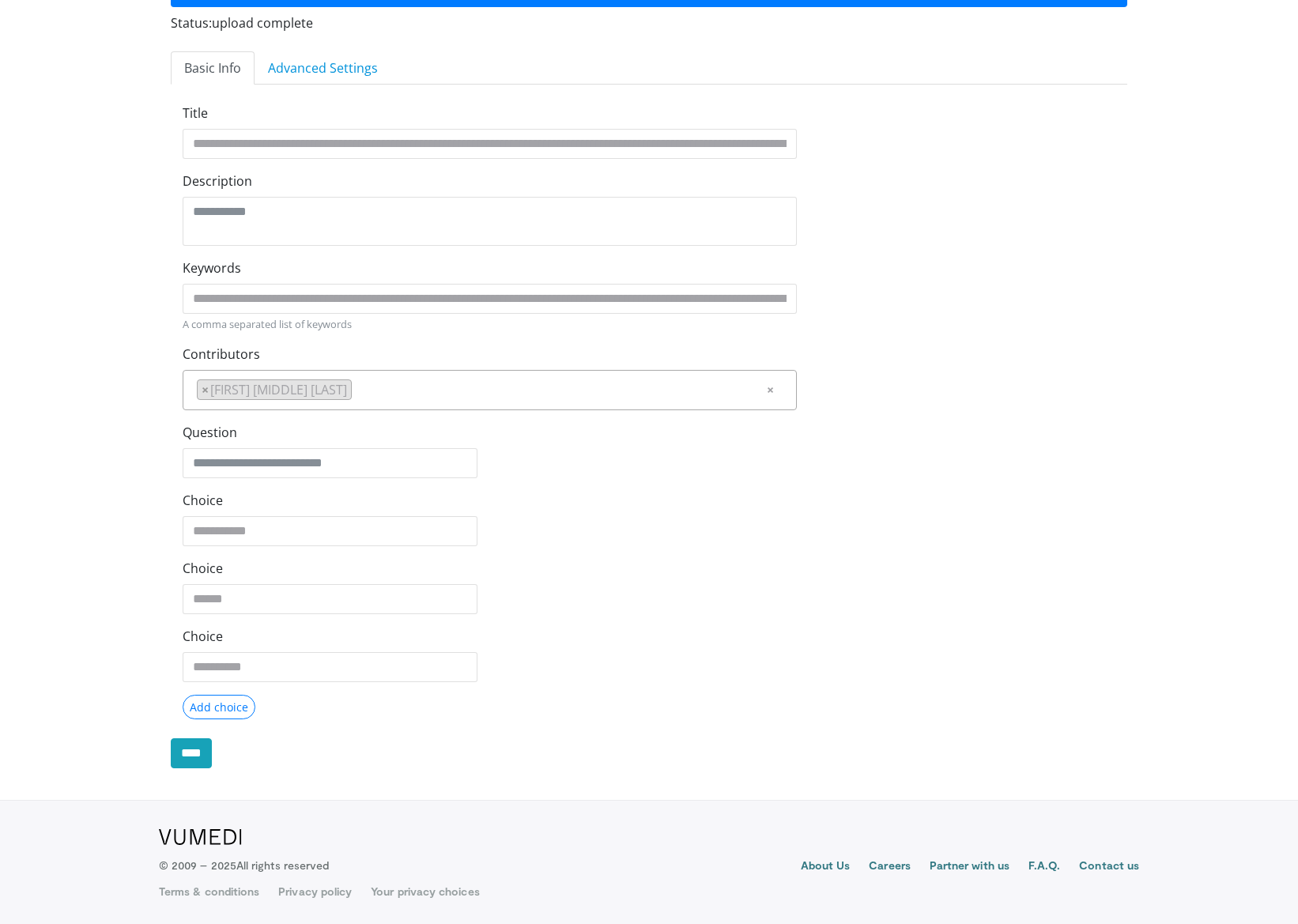 scroll, scrollTop: 160, scrollLeft: 0, axis: vertical 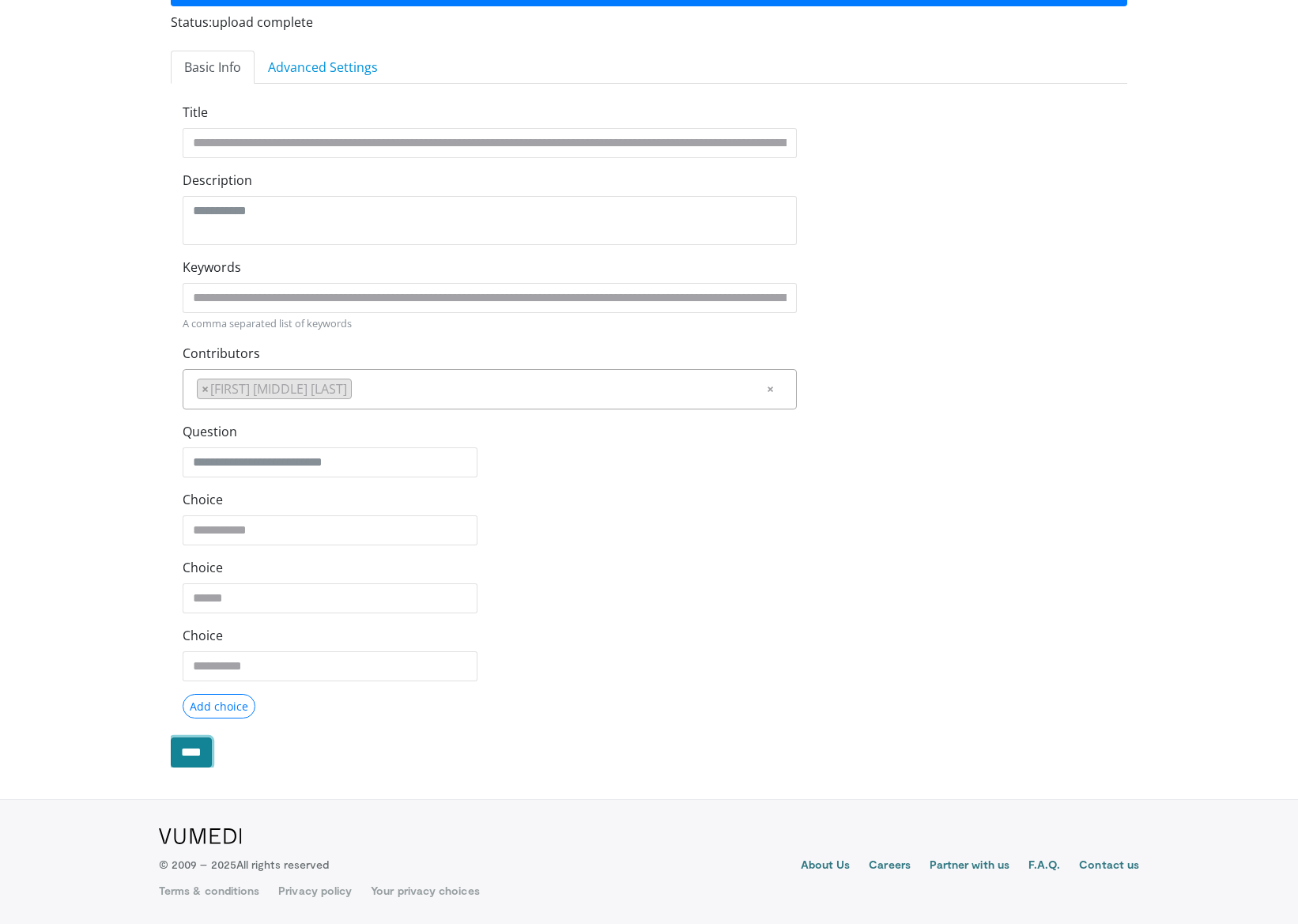 click on "****" at bounding box center [191, 752] 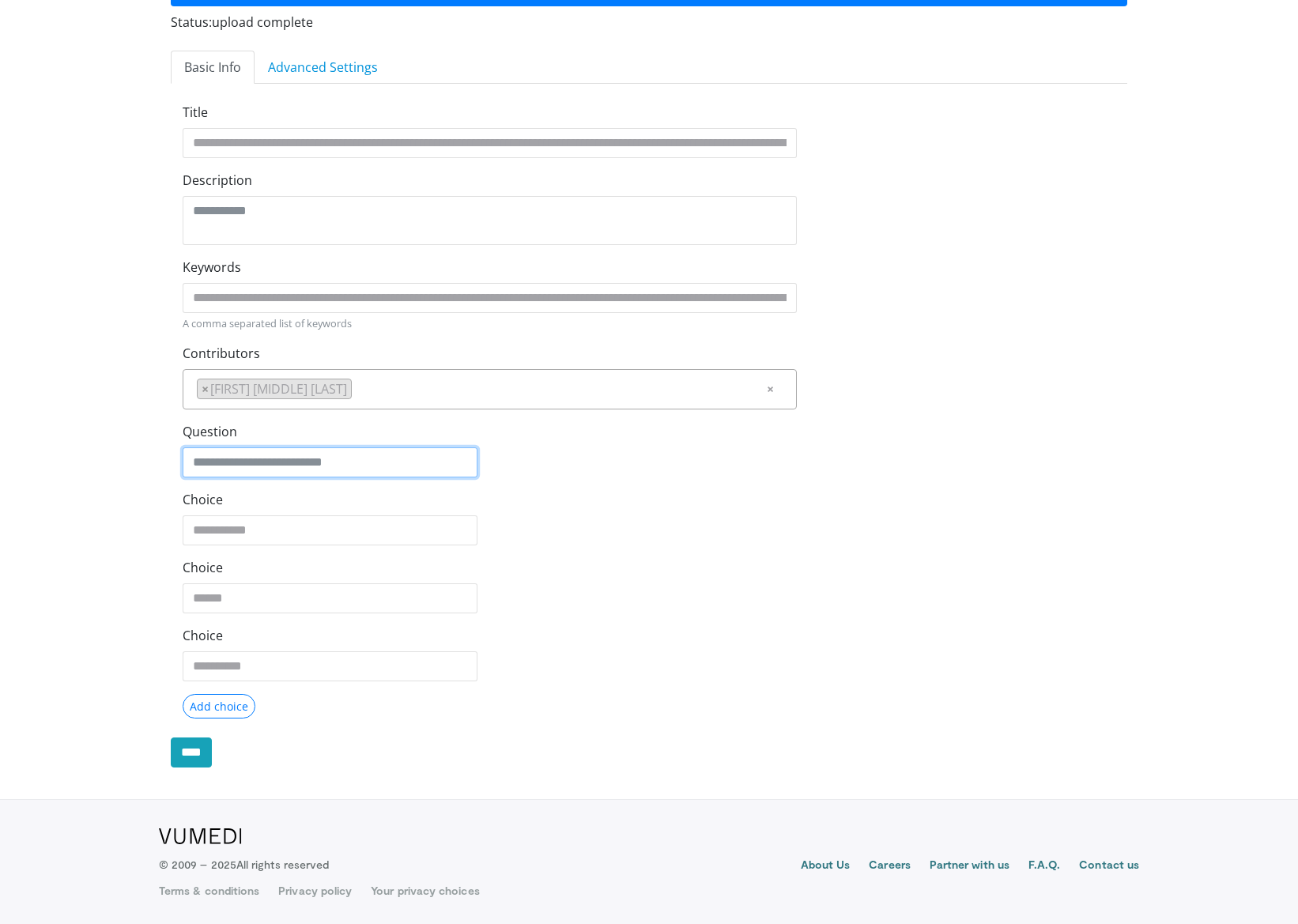 click on "Question" at bounding box center [330, 462] 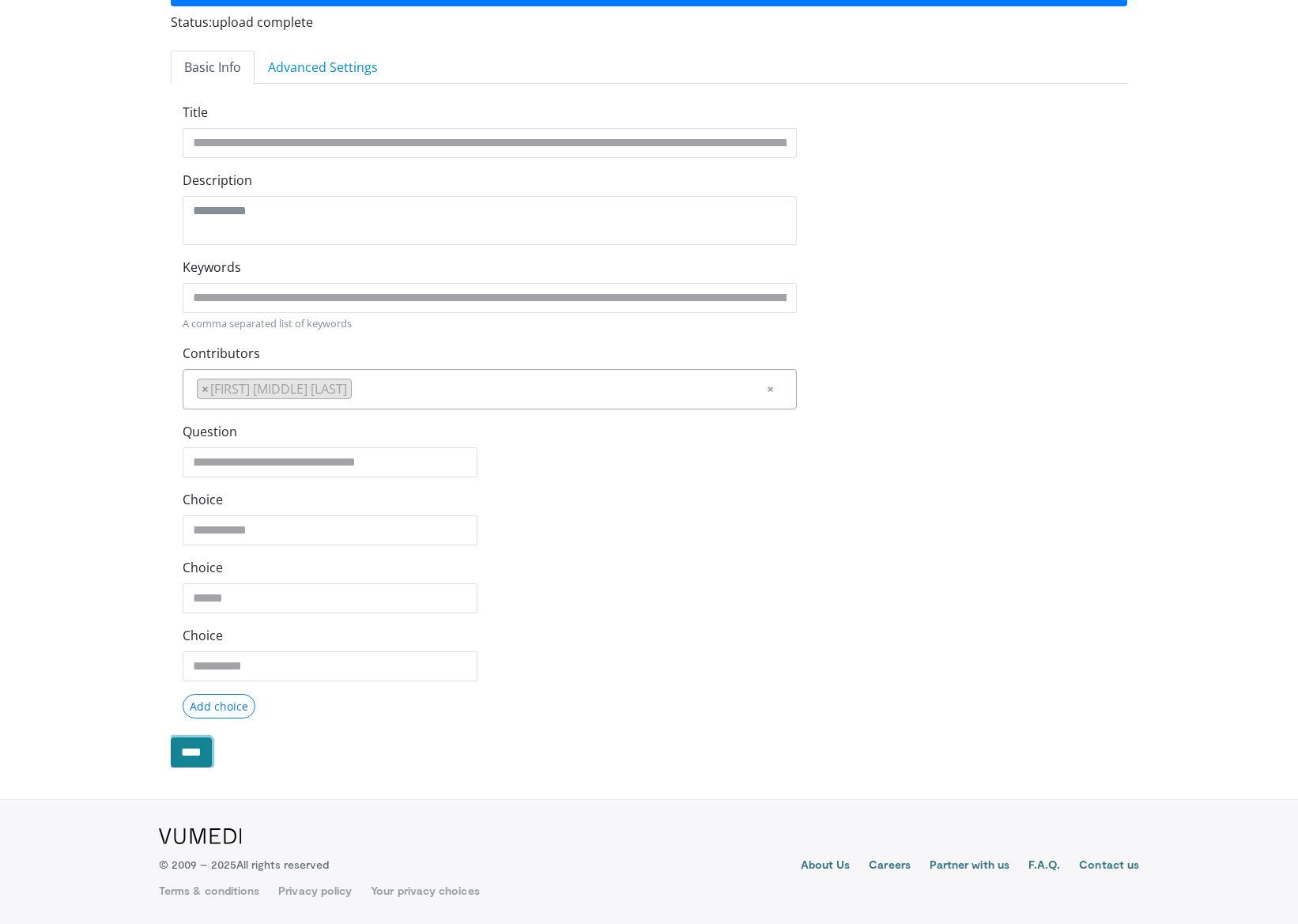 click on "****" at bounding box center (191, 752) 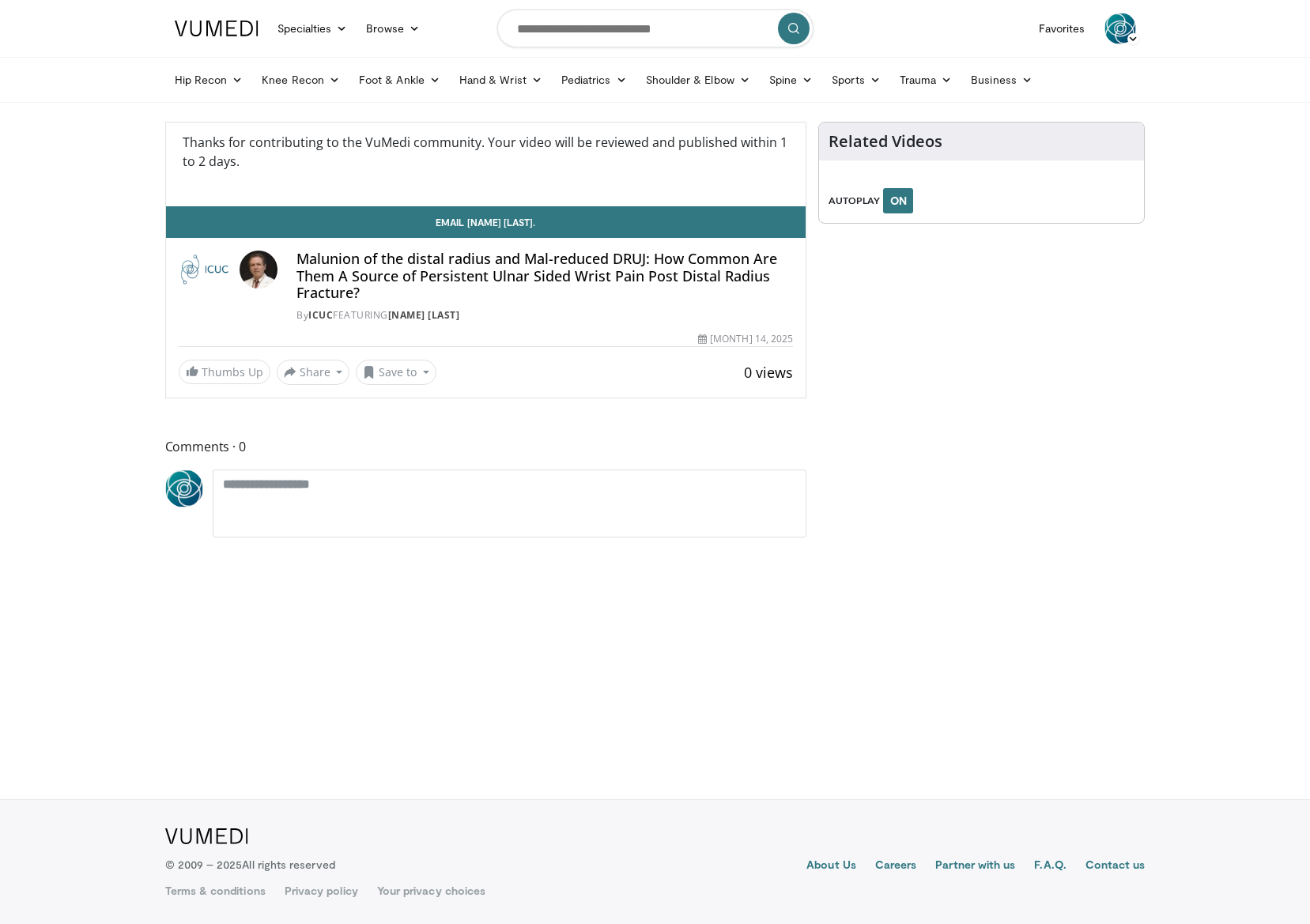 scroll, scrollTop: 0, scrollLeft: 0, axis: both 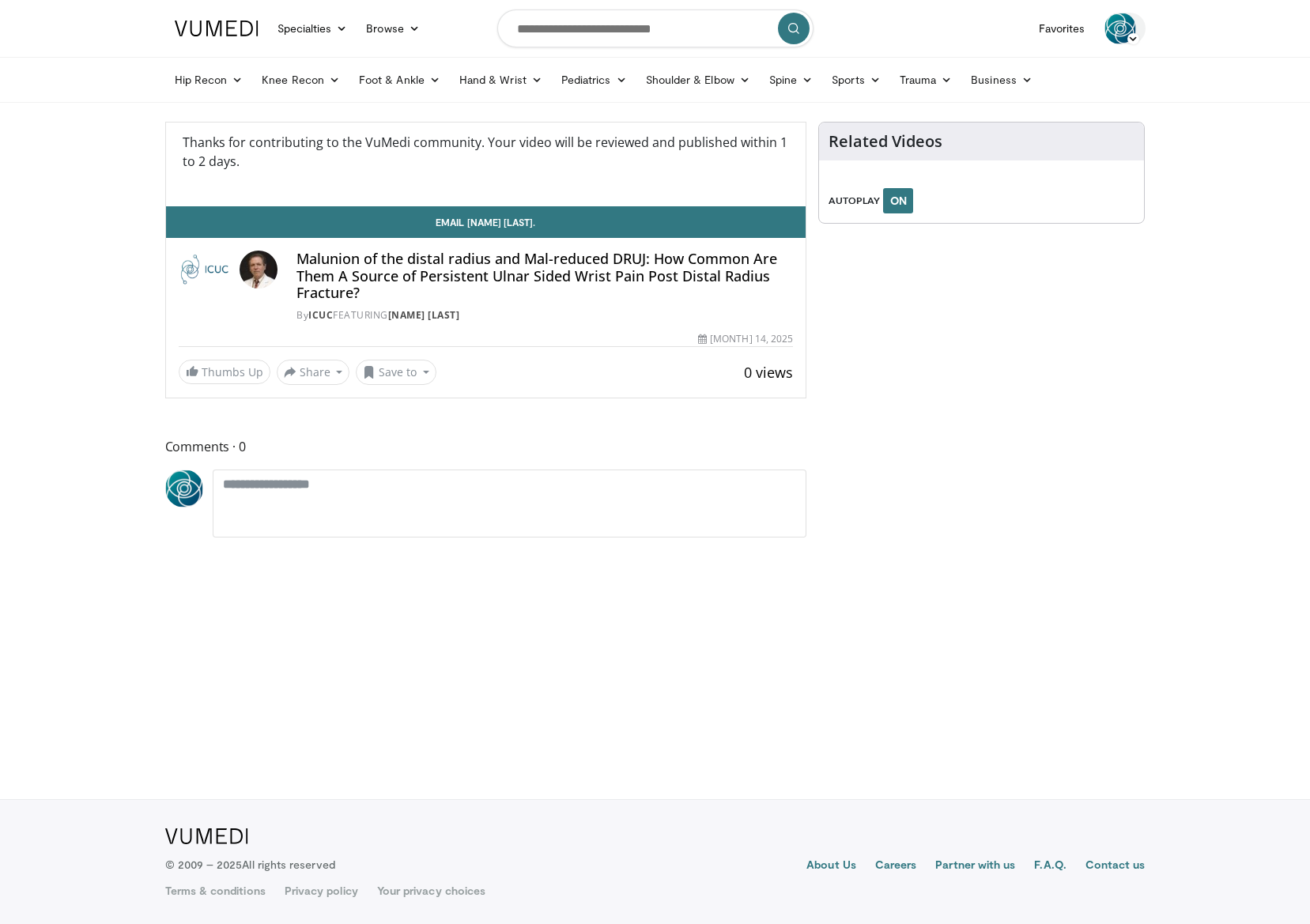 click at bounding box center [1133, 39] 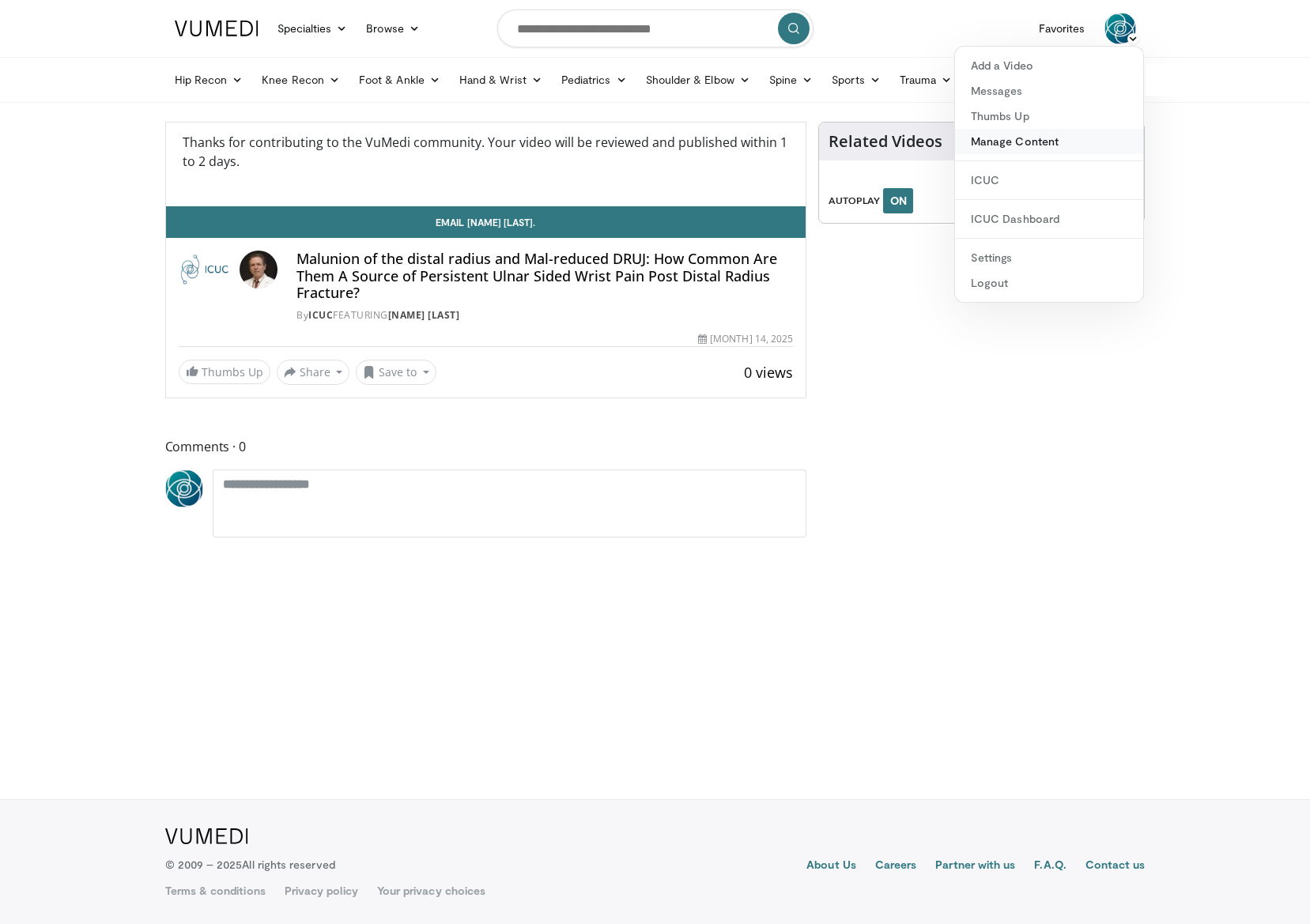 click on "Manage Content" at bounding box center [1049, 141] 